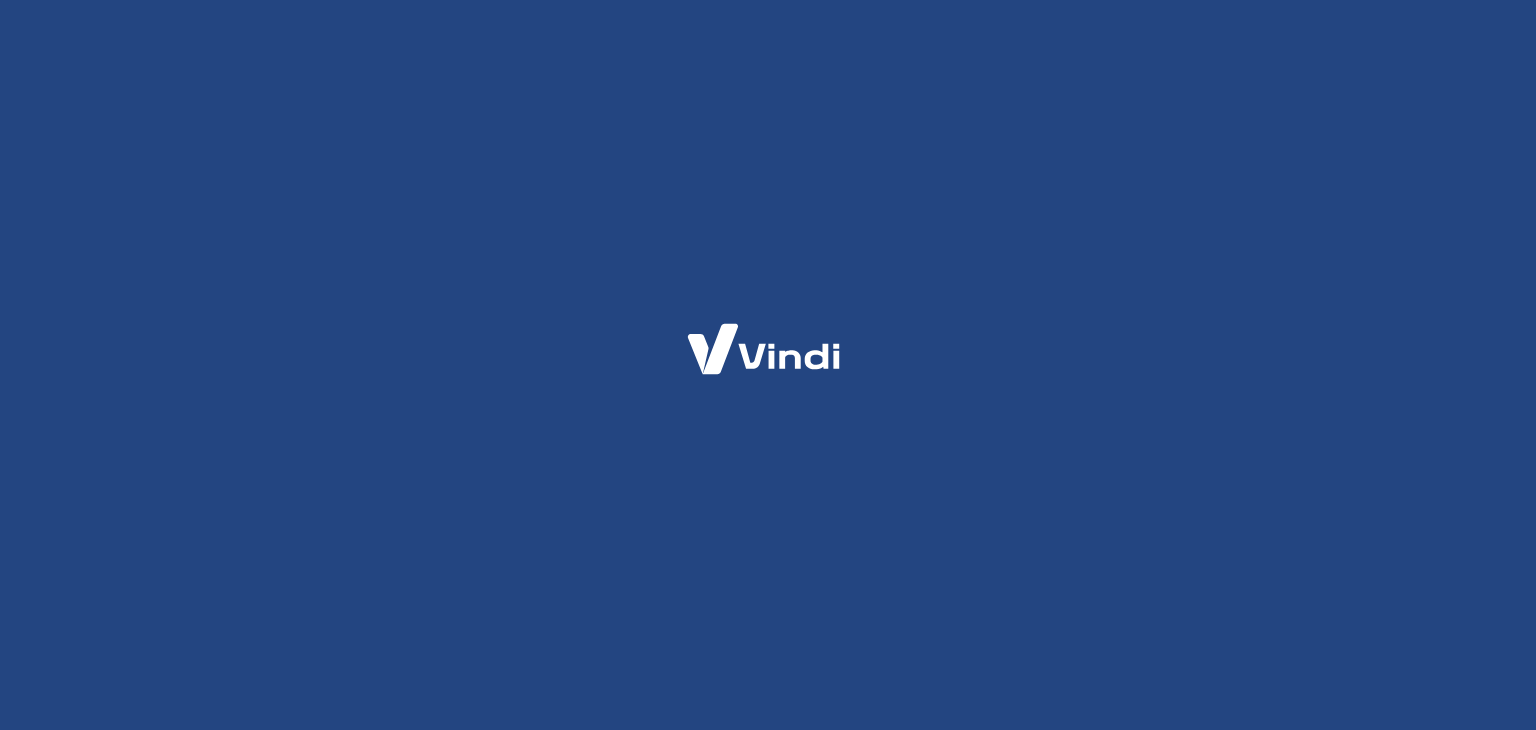 scroll, scrollTop: 0, scrollLeft: 0, axis: both 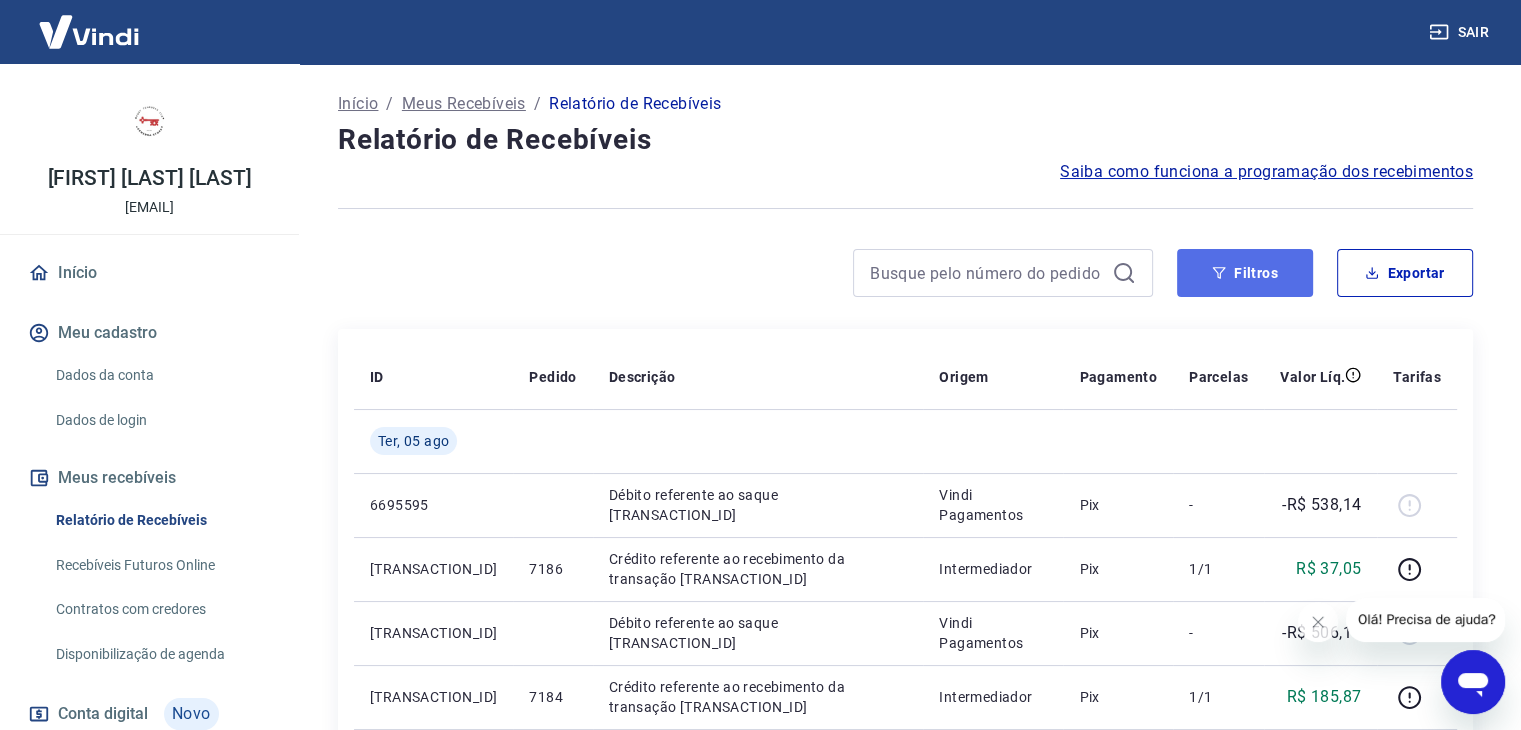 click on "Filtros" at bounding box center [1245, 273] 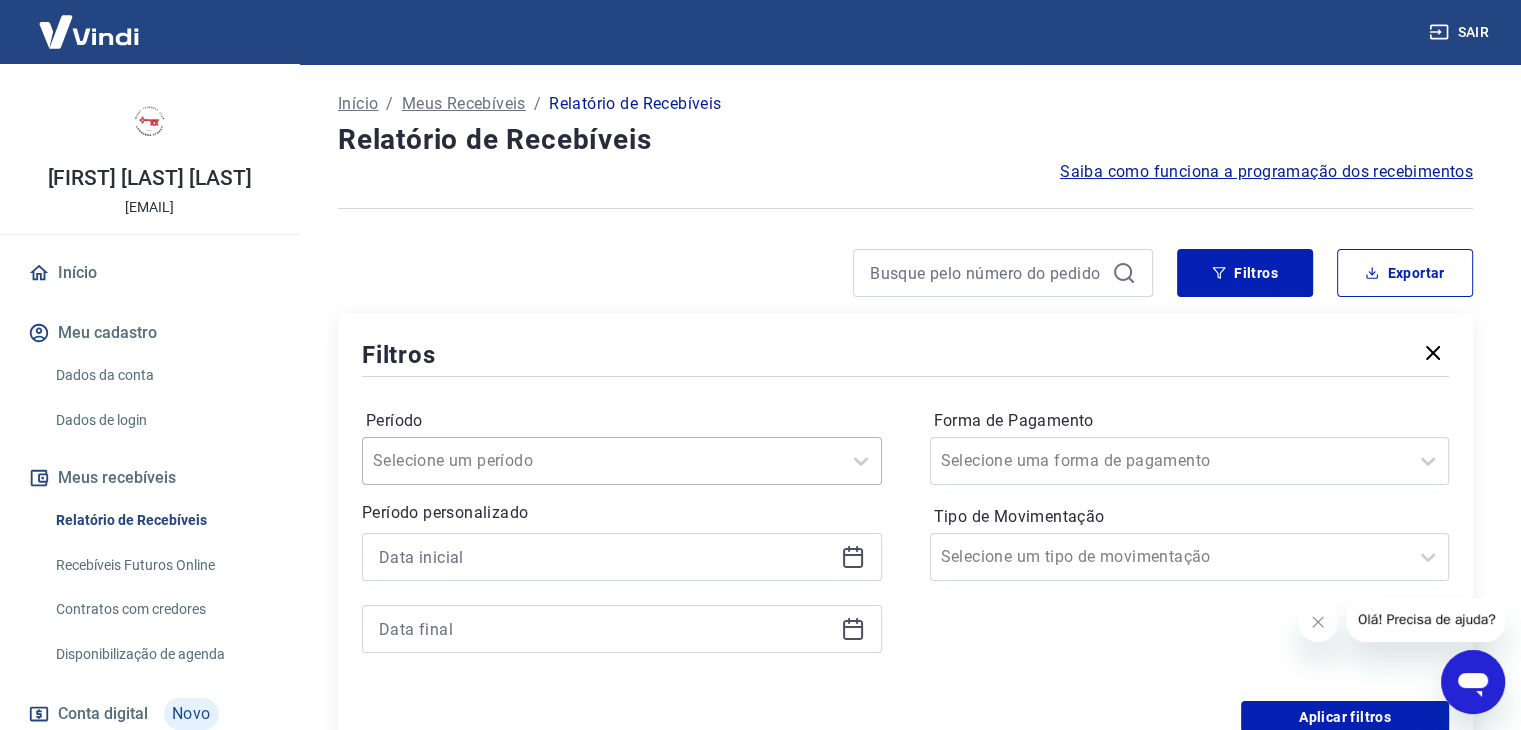 click on "Selecione um período" at bounding box center [622, 461] 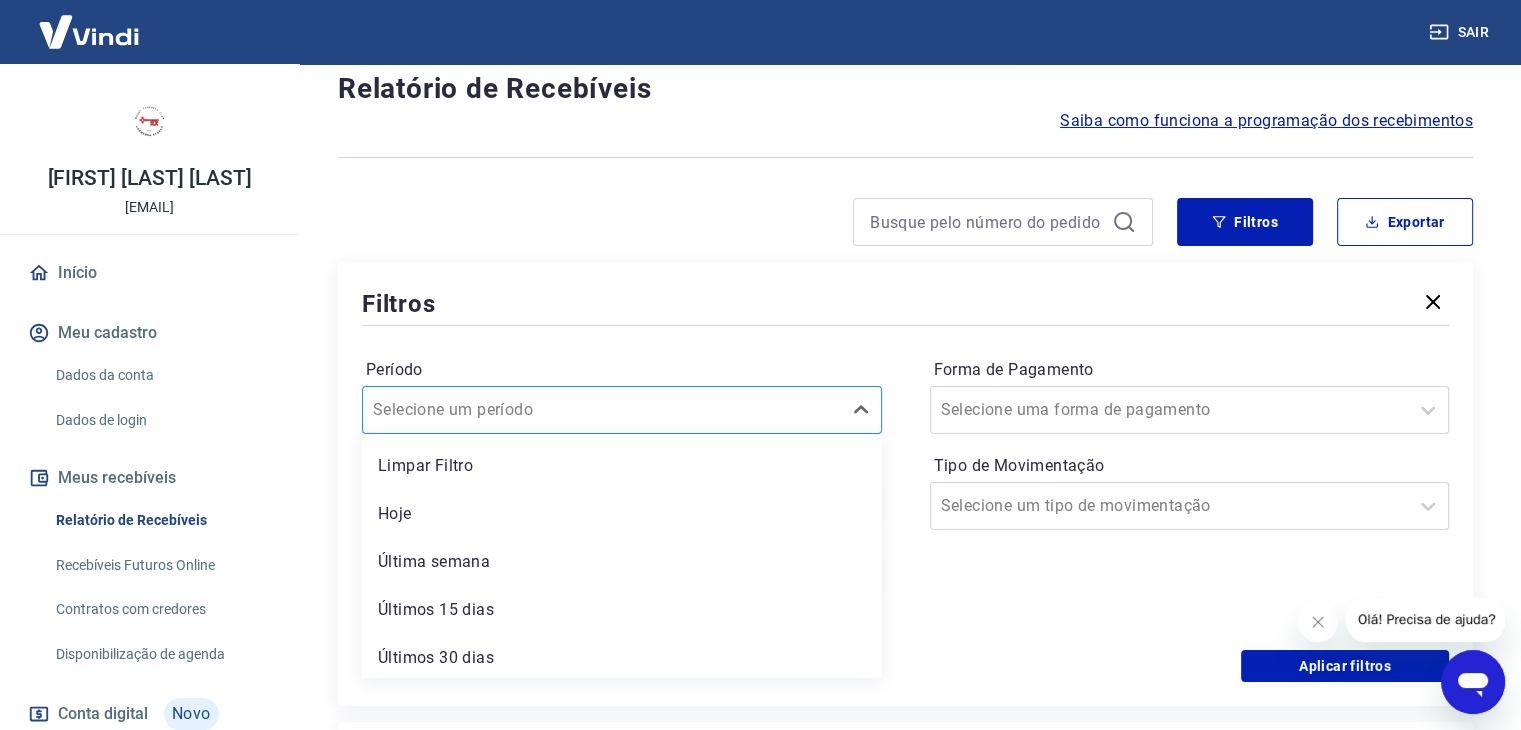 scroll, scrollTop: 56, scrollLeft: 0, axis: vertical 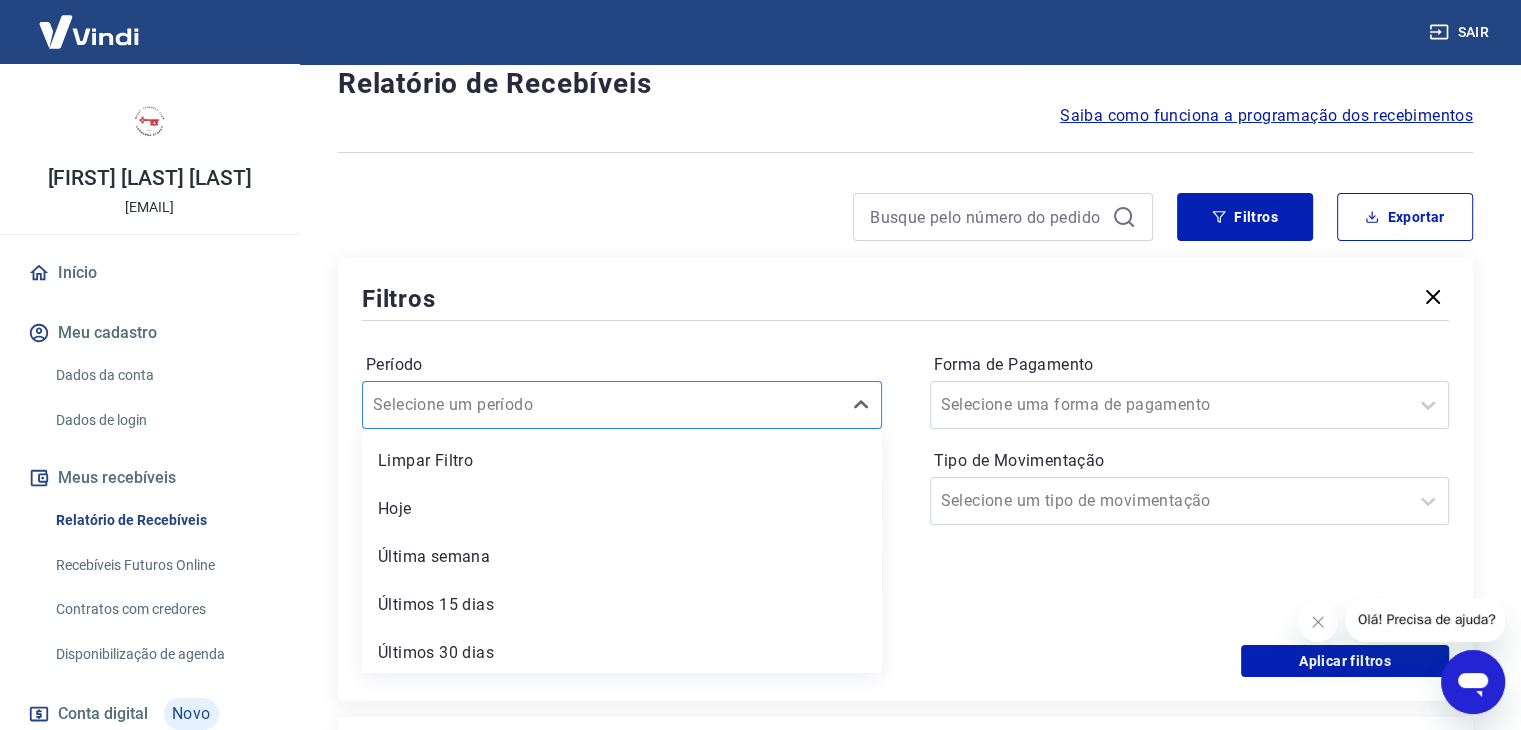 click at bounding box center (602, 405) 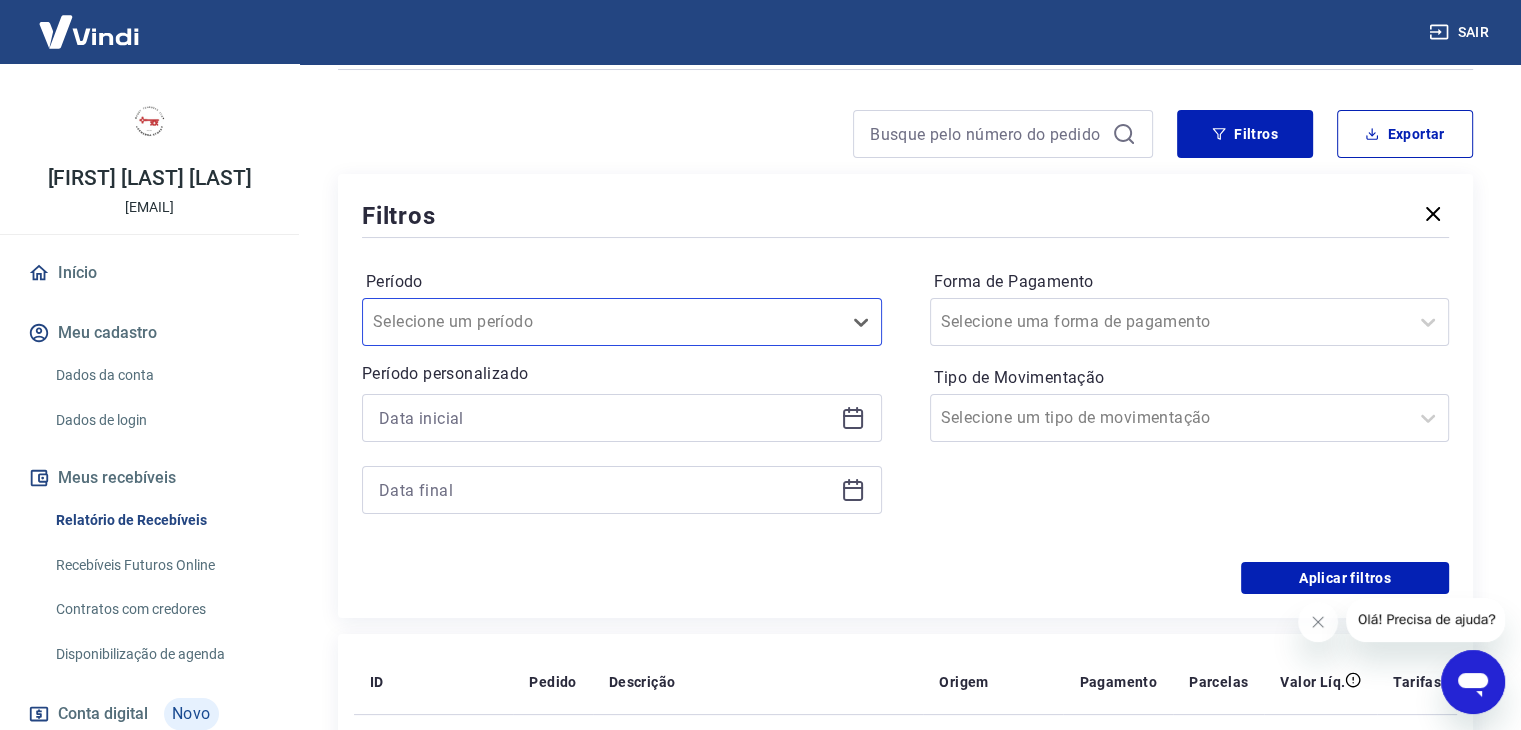 scroll, scrollTop: 156, scrollLeft: 0, axis: vertical 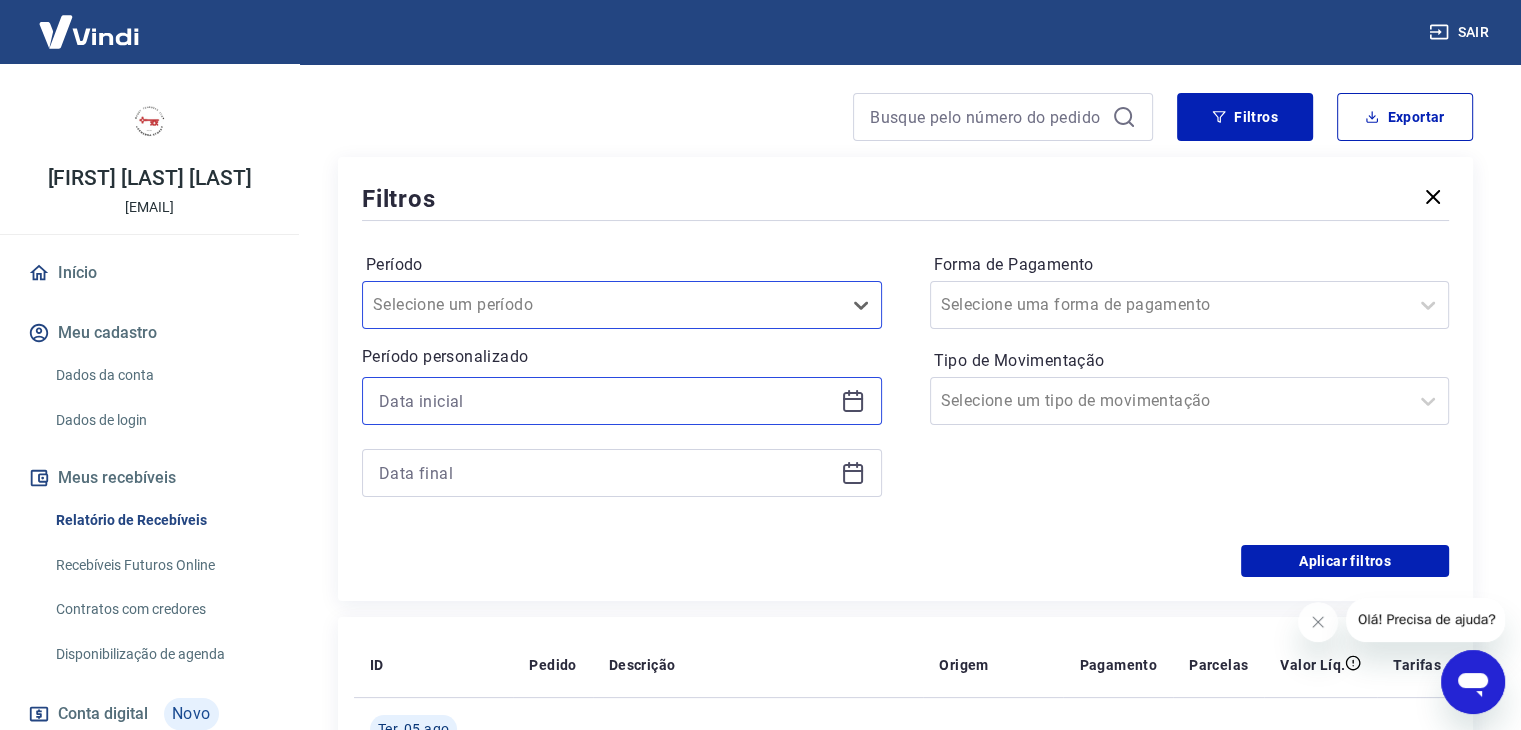 click at bounding box center [606, 401] 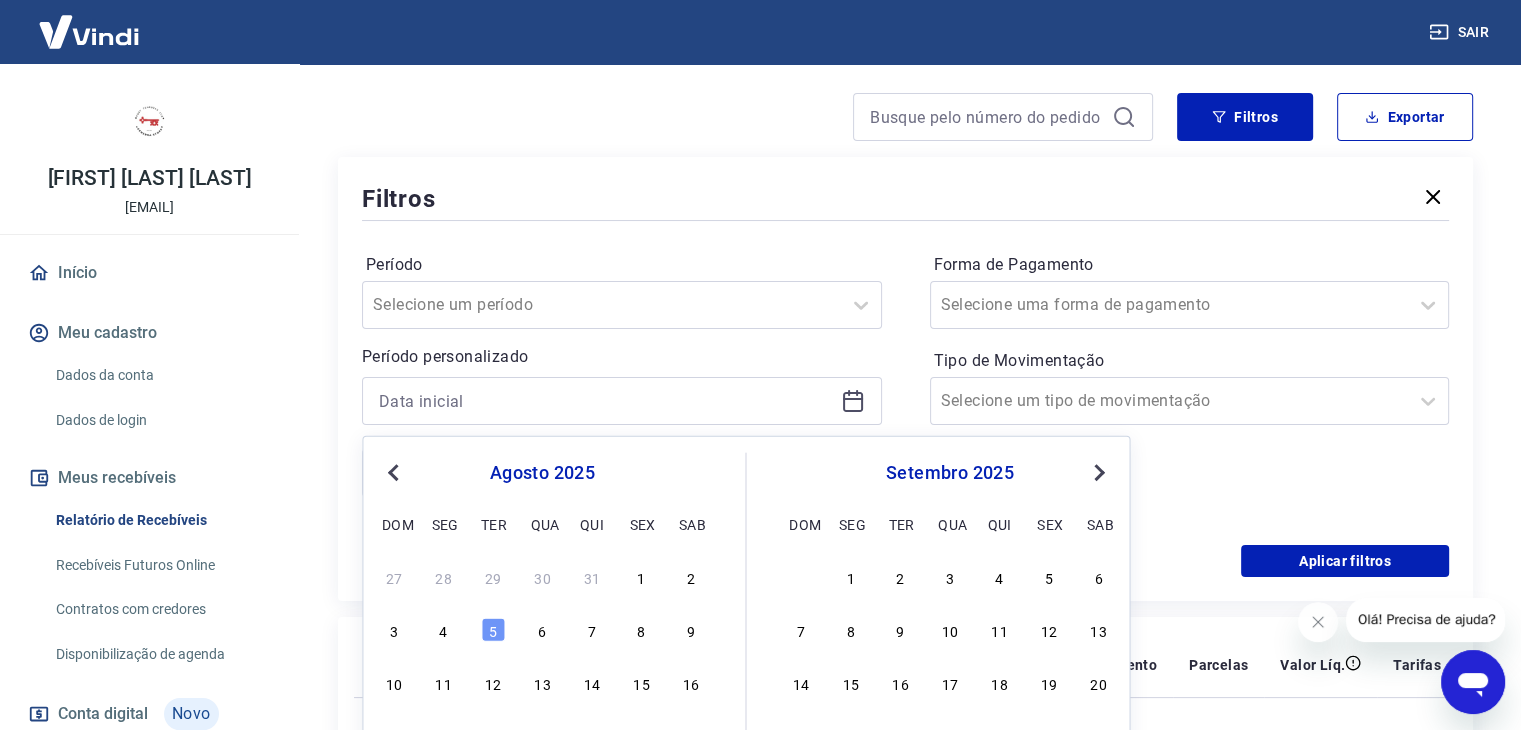 click on "Previous Month" at bounding box center (393, 473) 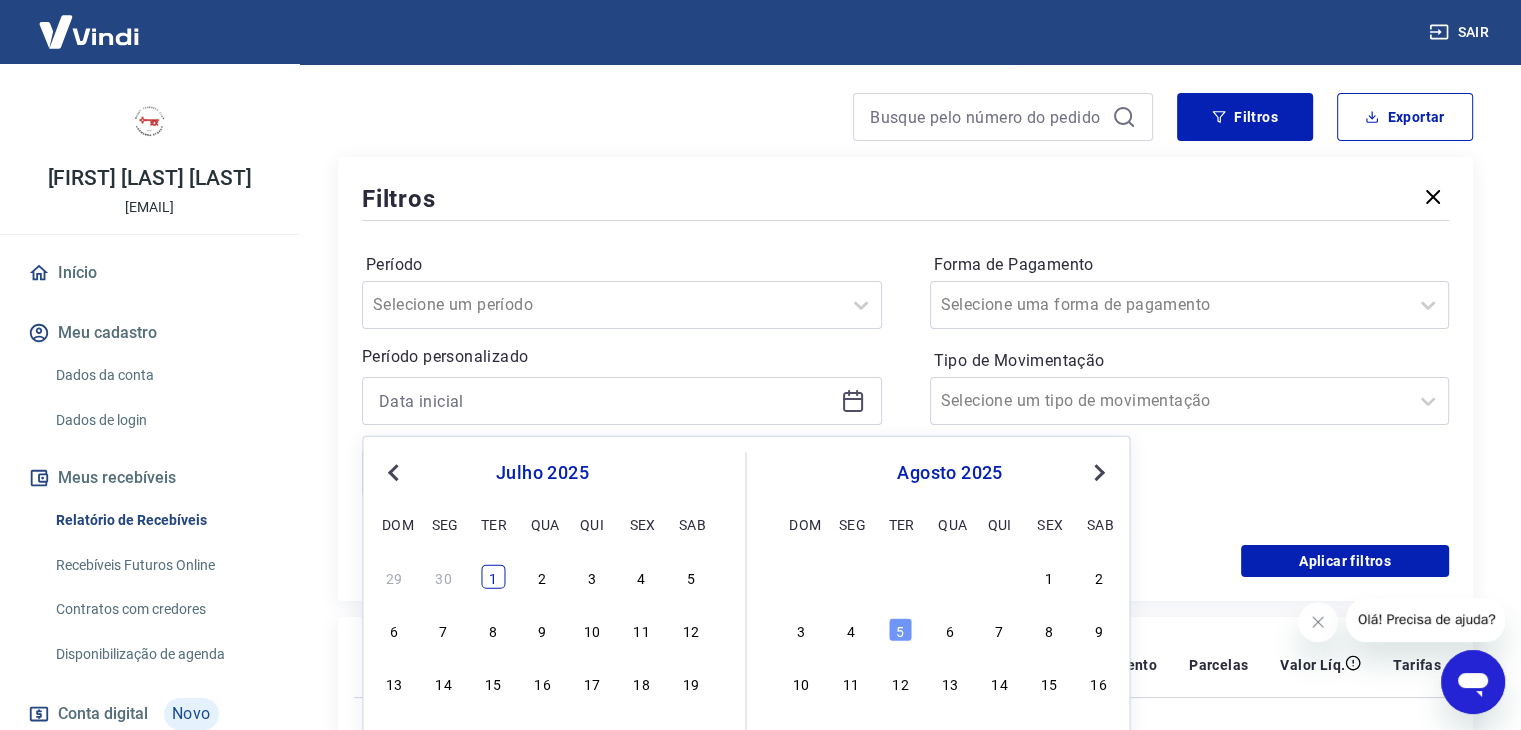 click on "1" at bounding box center [493, 577] 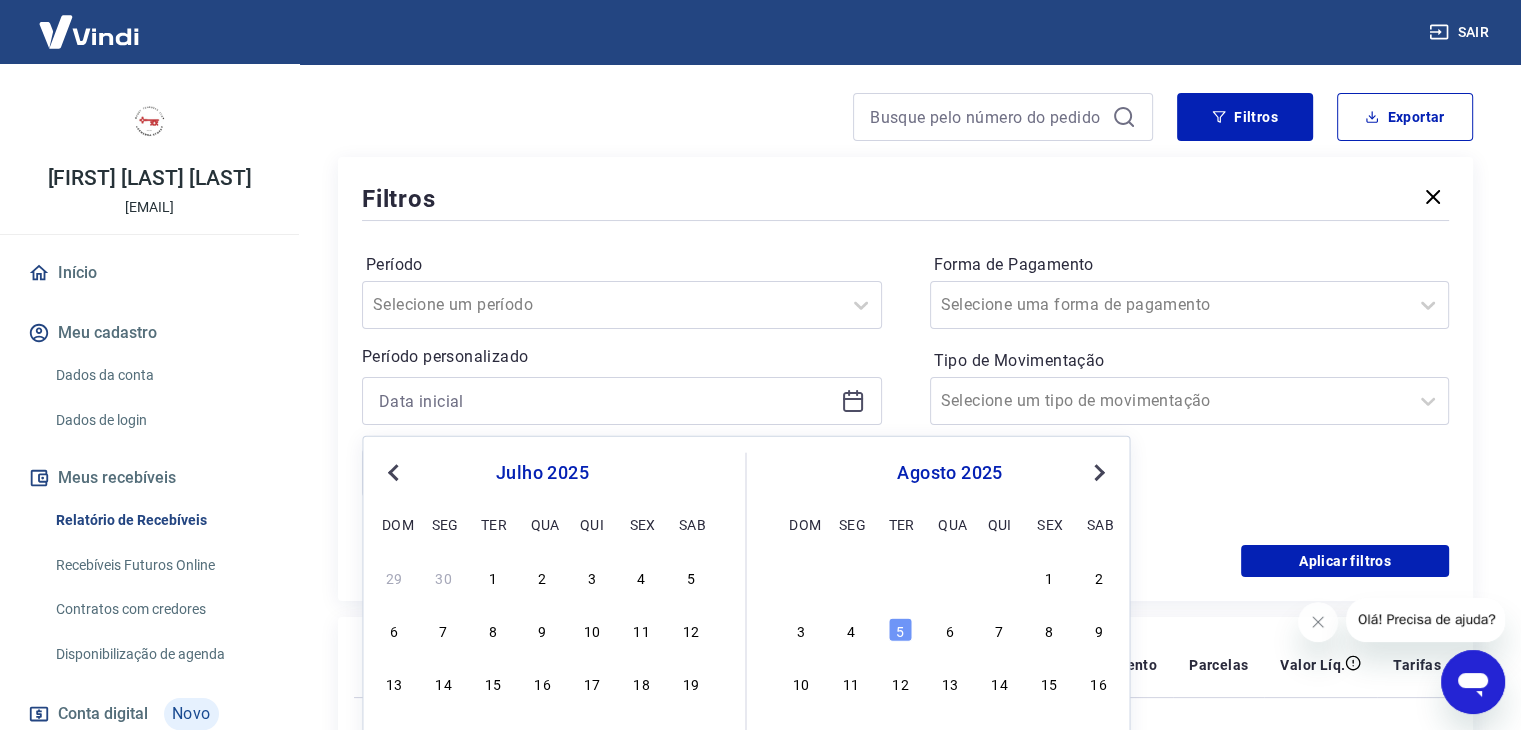 type on "01/07/2025" 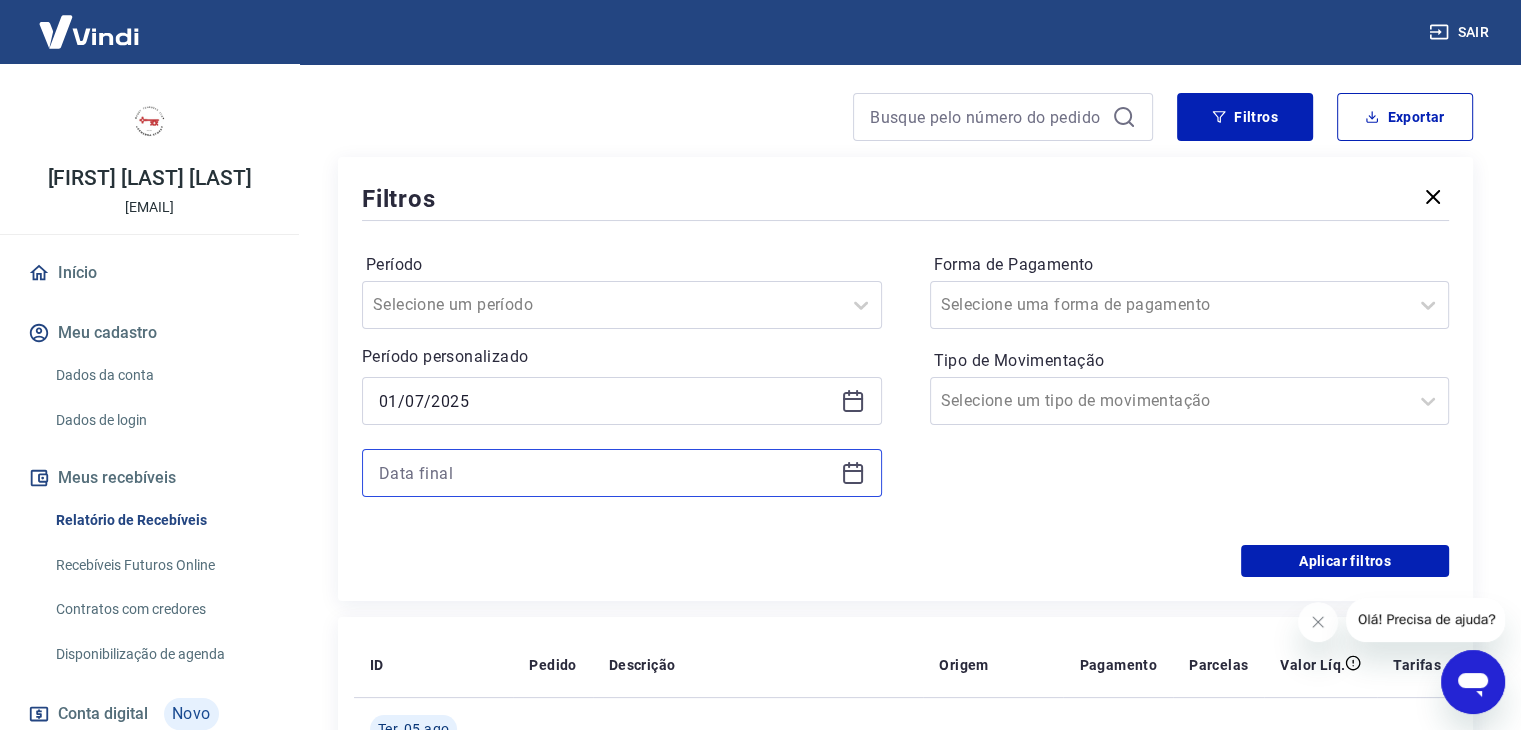 click at bounding box center [606, 473] 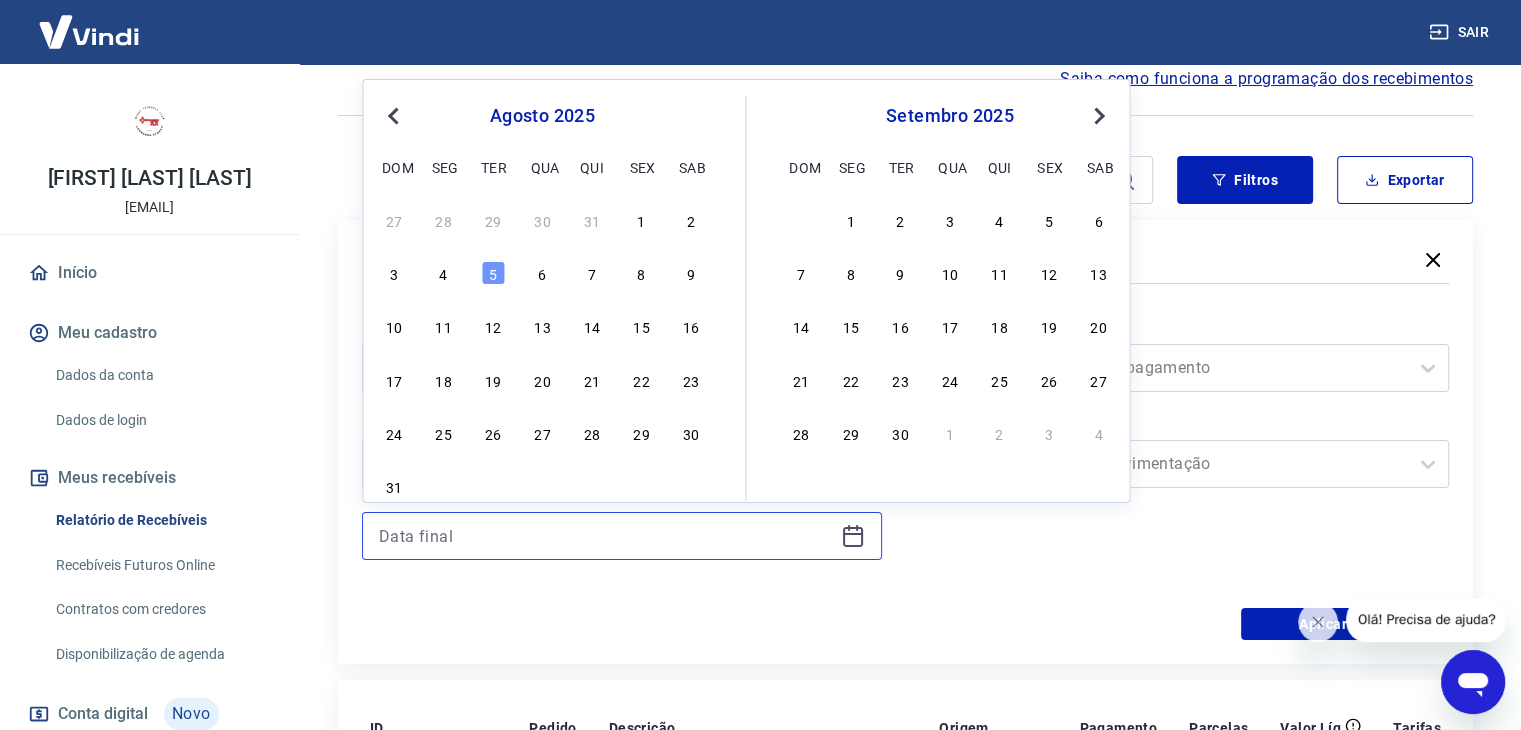 scroll, scrollTop: 0, scrollLeft: 0, axis: both 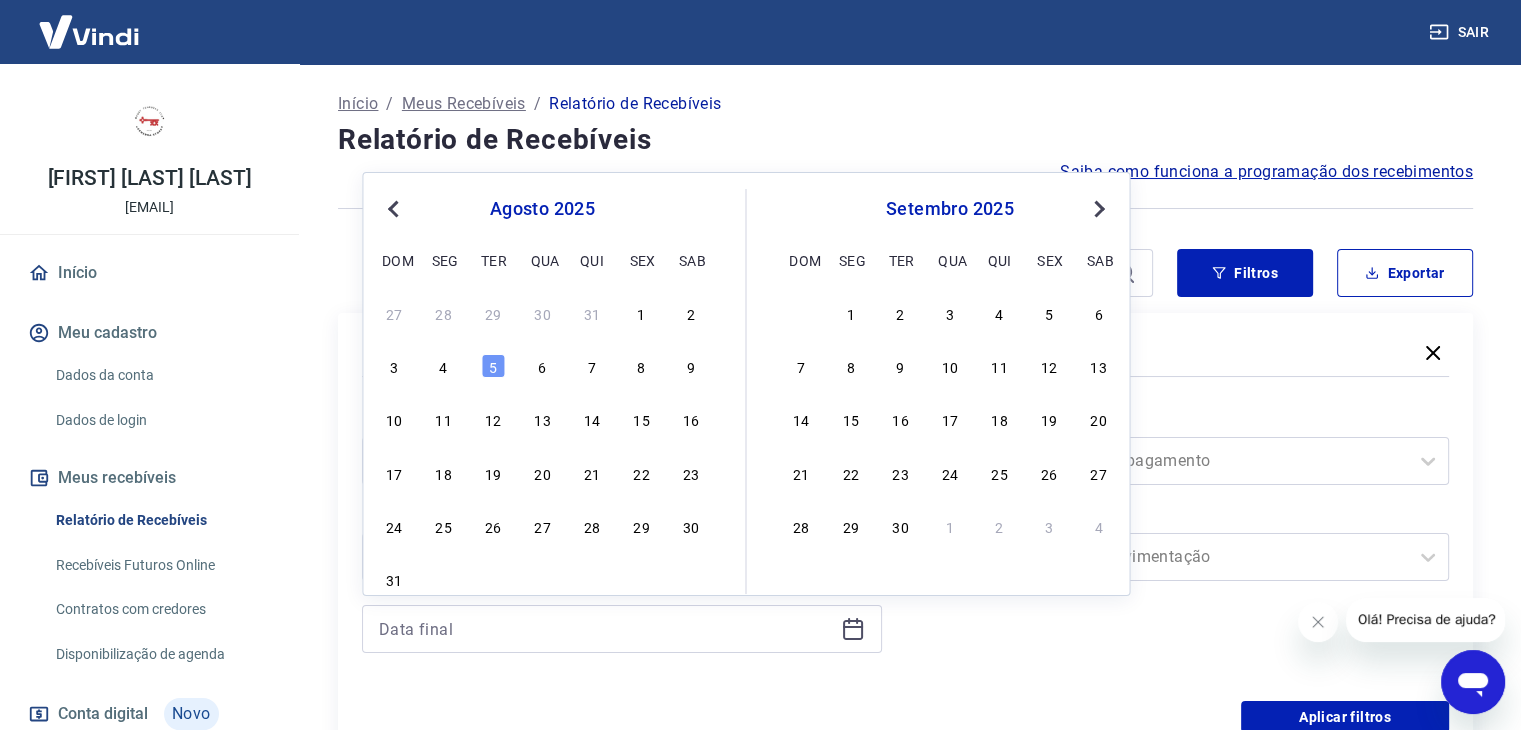 click on "Next Month" at bounding box center (1097, 208) 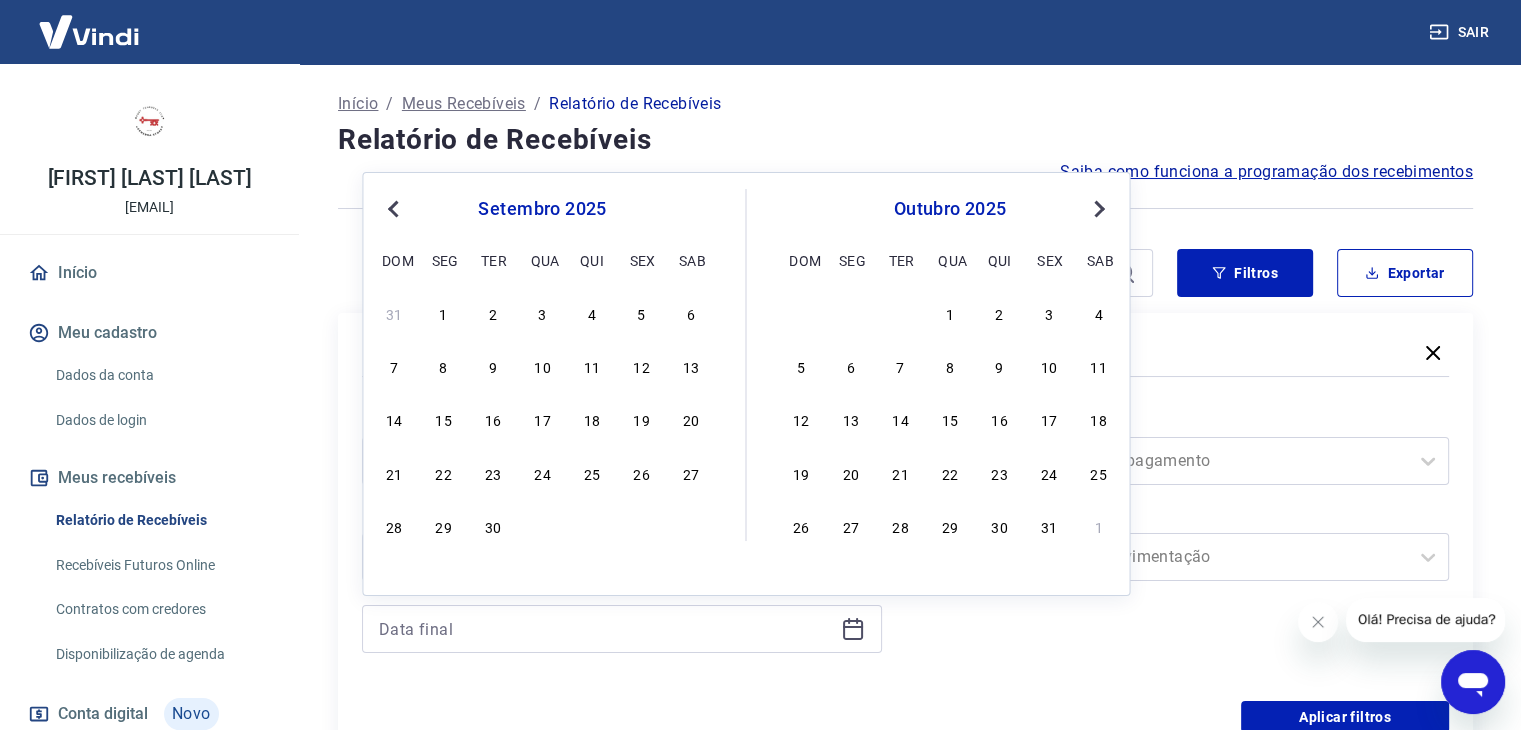 click on "Next Month" at bounding box center [1097, 208] 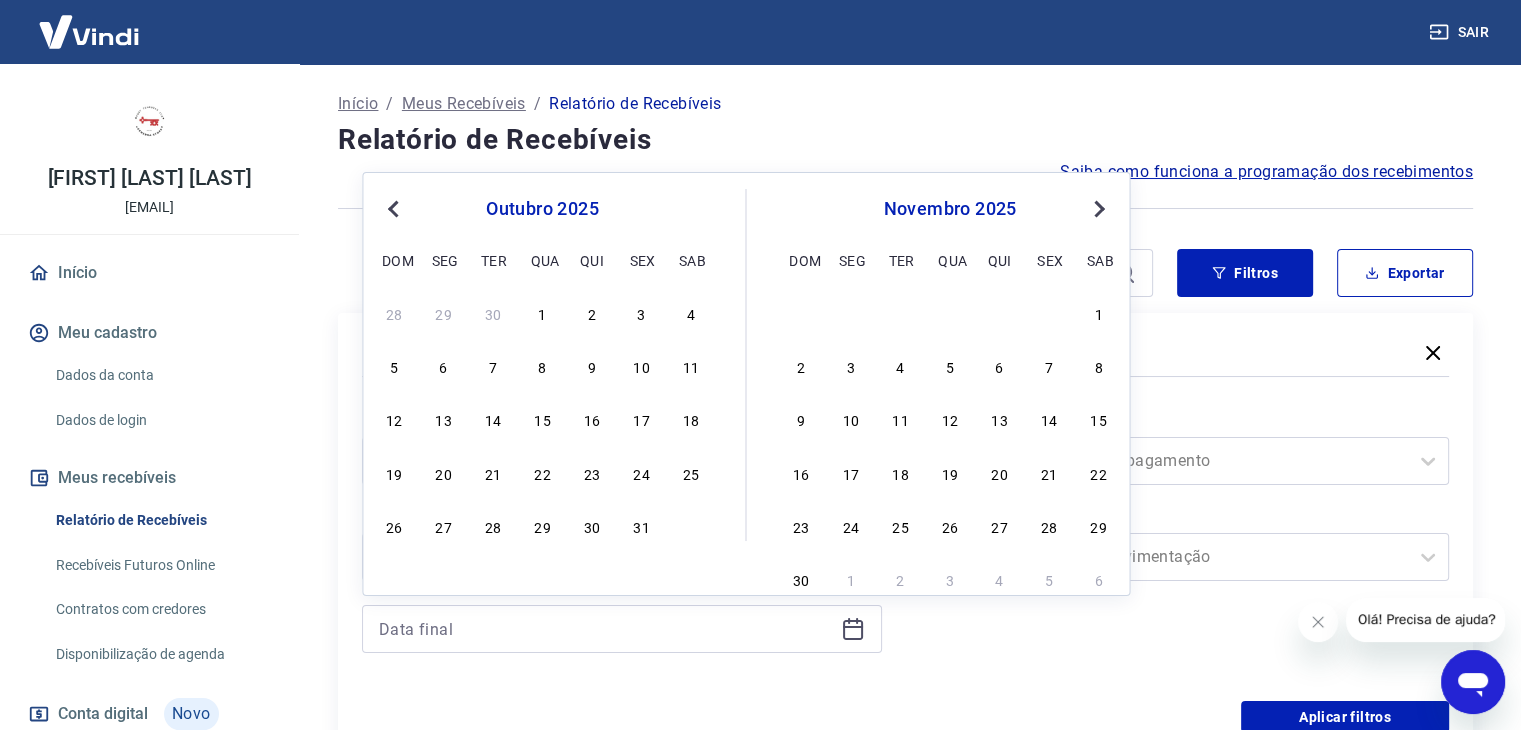 click on "Next Month" at bounding box center [1097, 208] 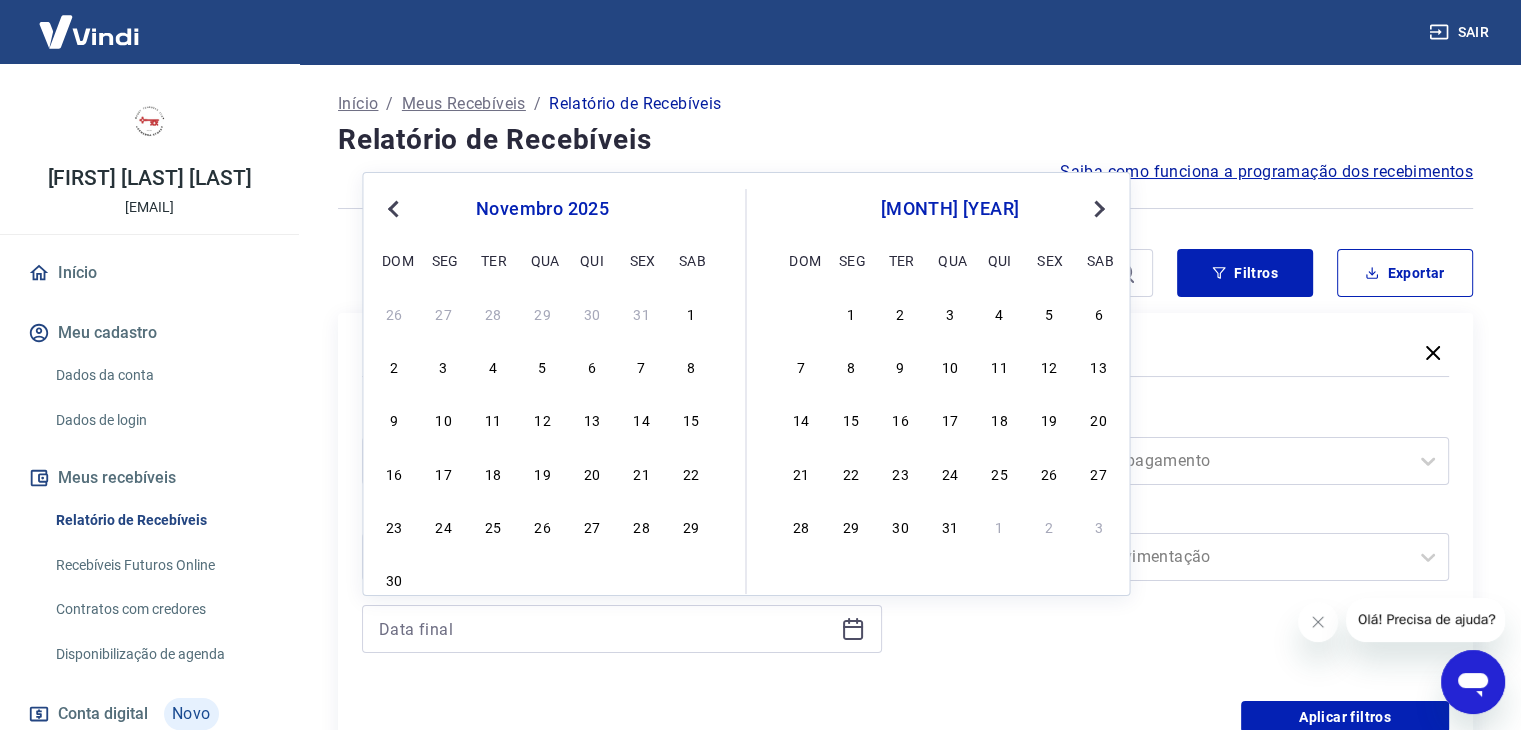 click on "Next Month" at bounding box center (1097, 208) 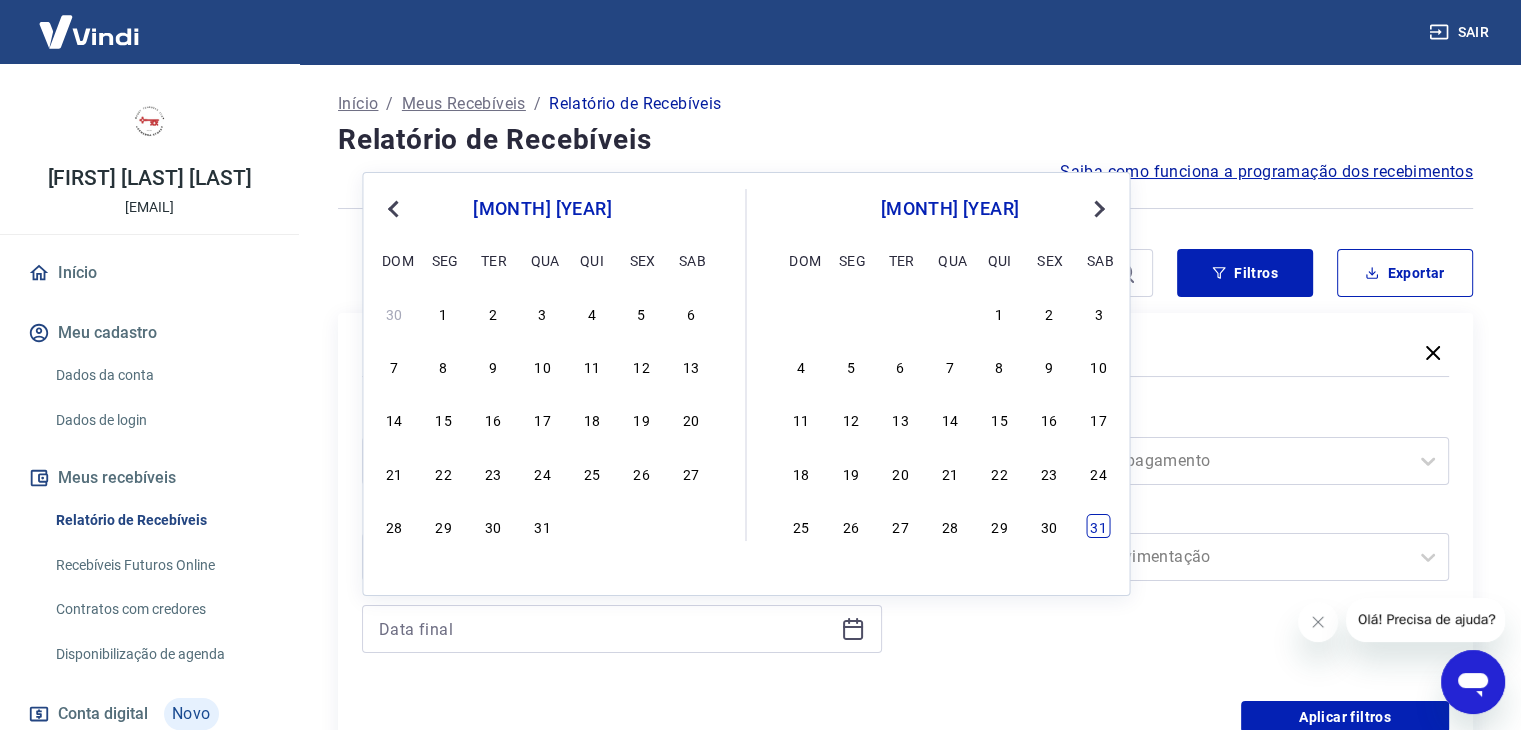 click on "31" at bounding box center (1099, 526) 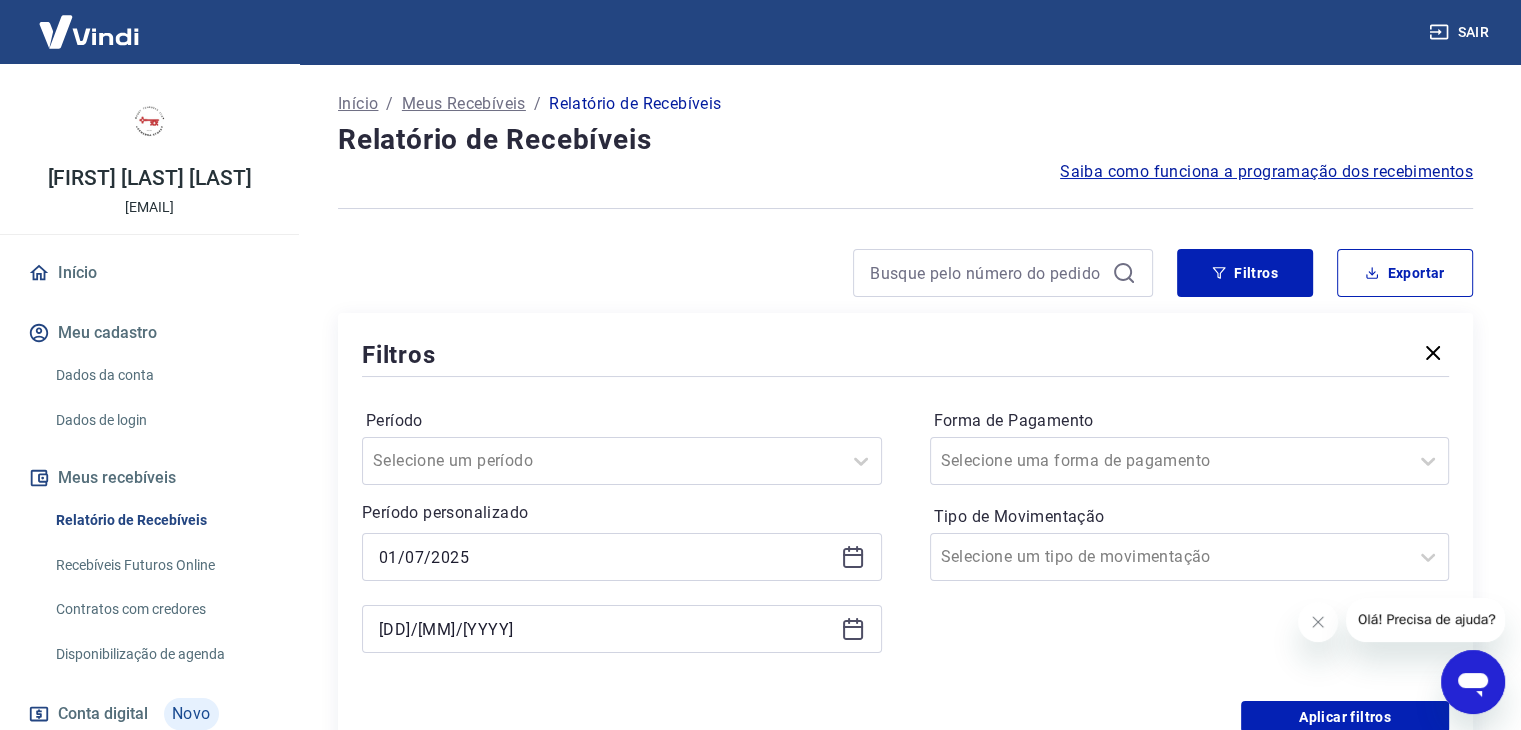 type on "[DD]/[MM]/[YYYY]" 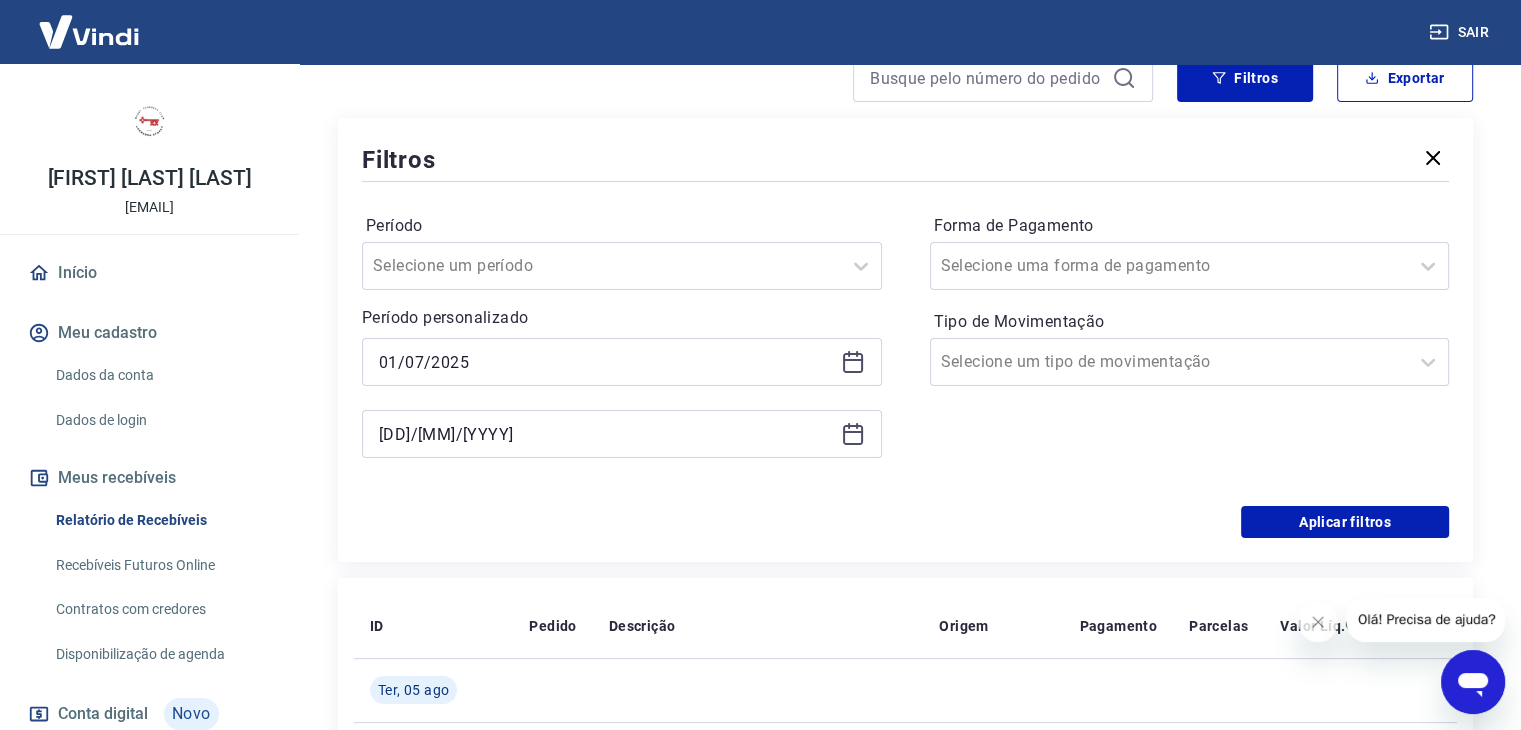 scroll, scrollTop: 200, scrollLeft: 0, axis: vertical 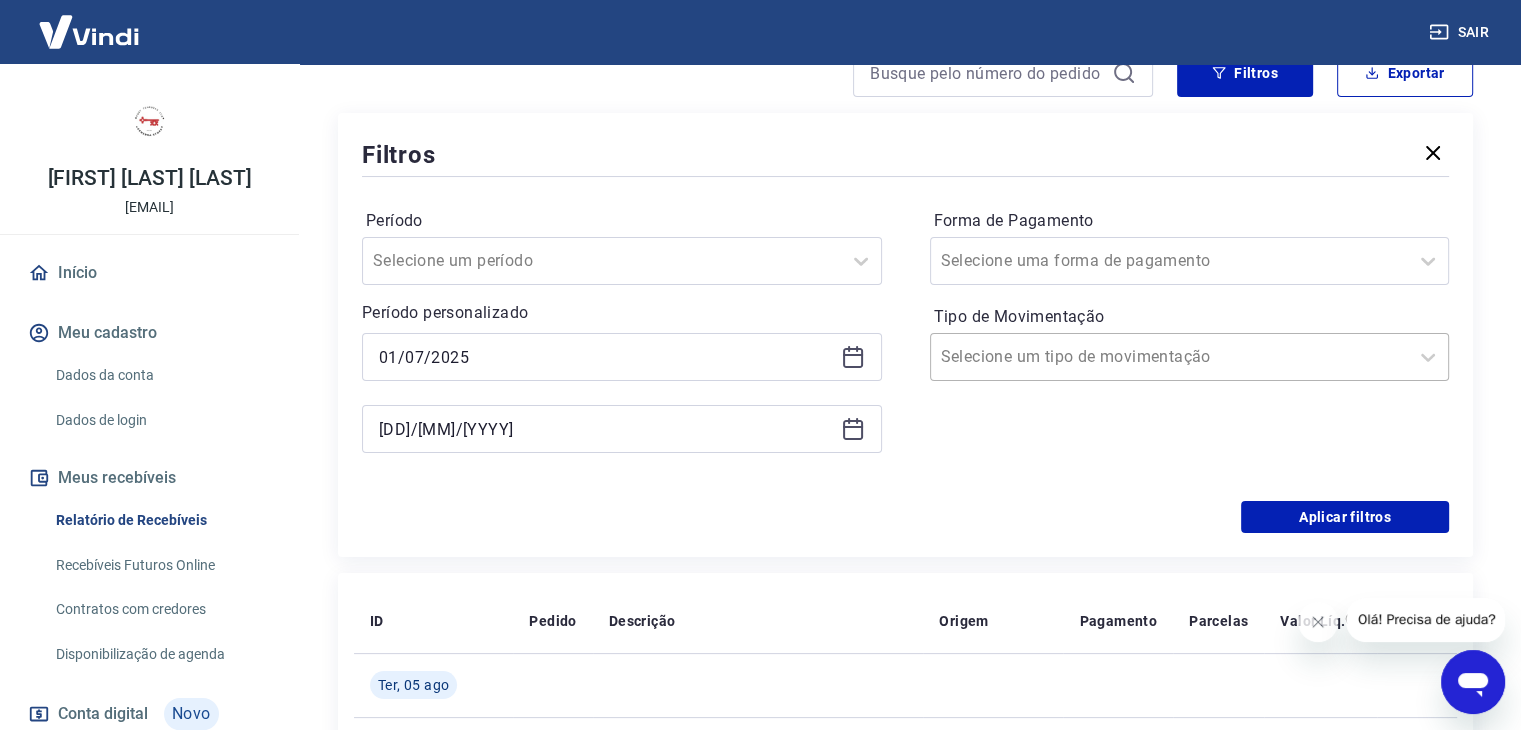 click at bounding box center [1170, 357] 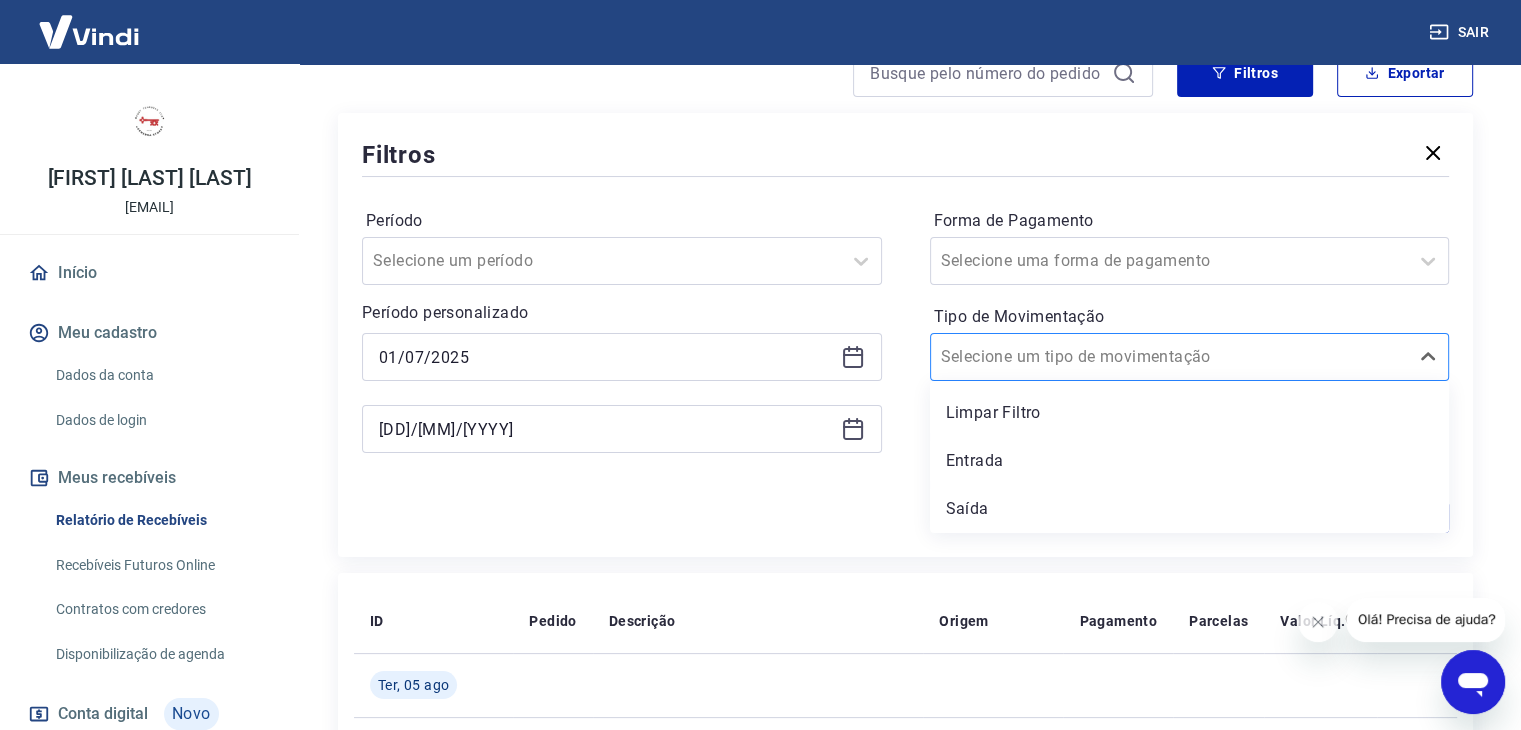 click at bounding box center (1170, 357) 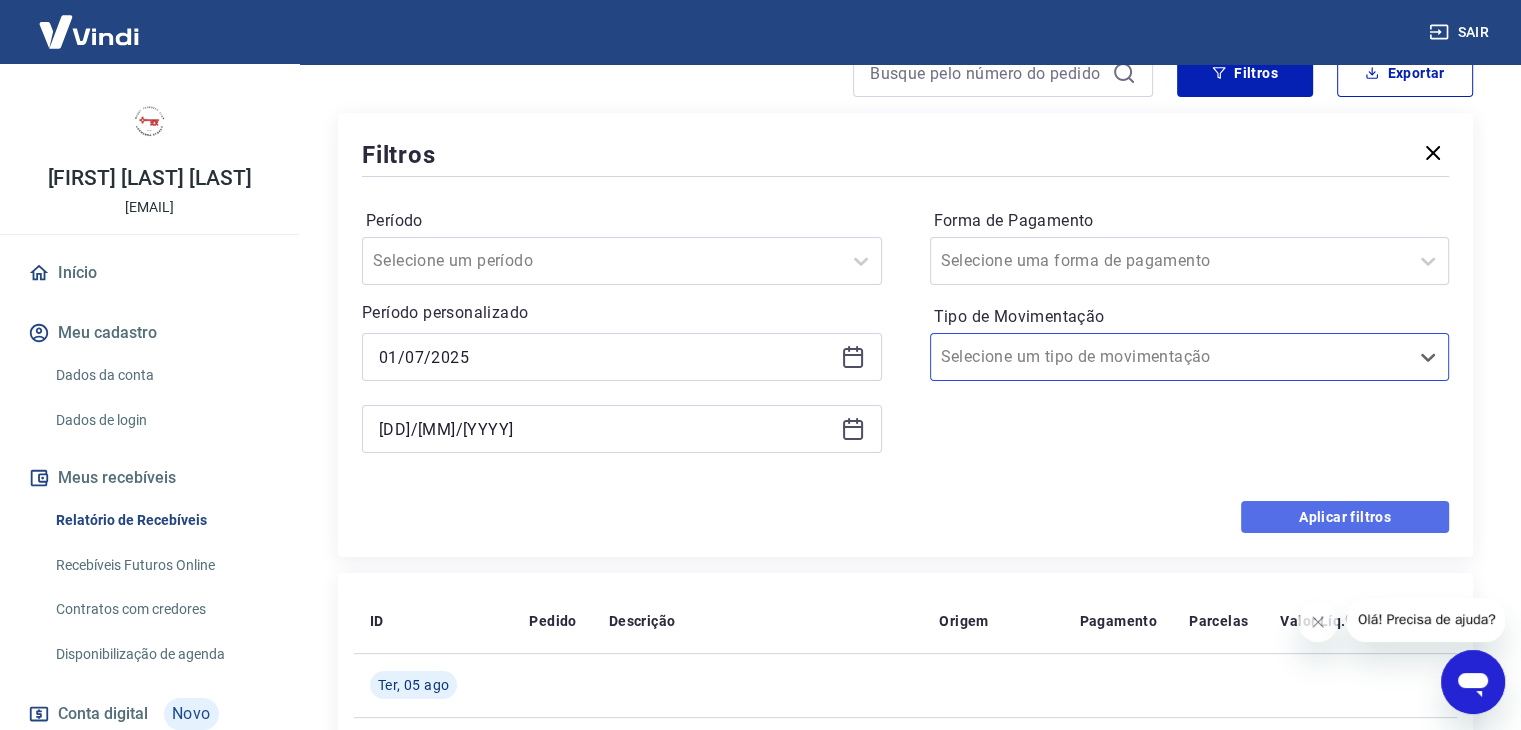 click on "Aplicar filtros" at bounding box center [1345, 517] 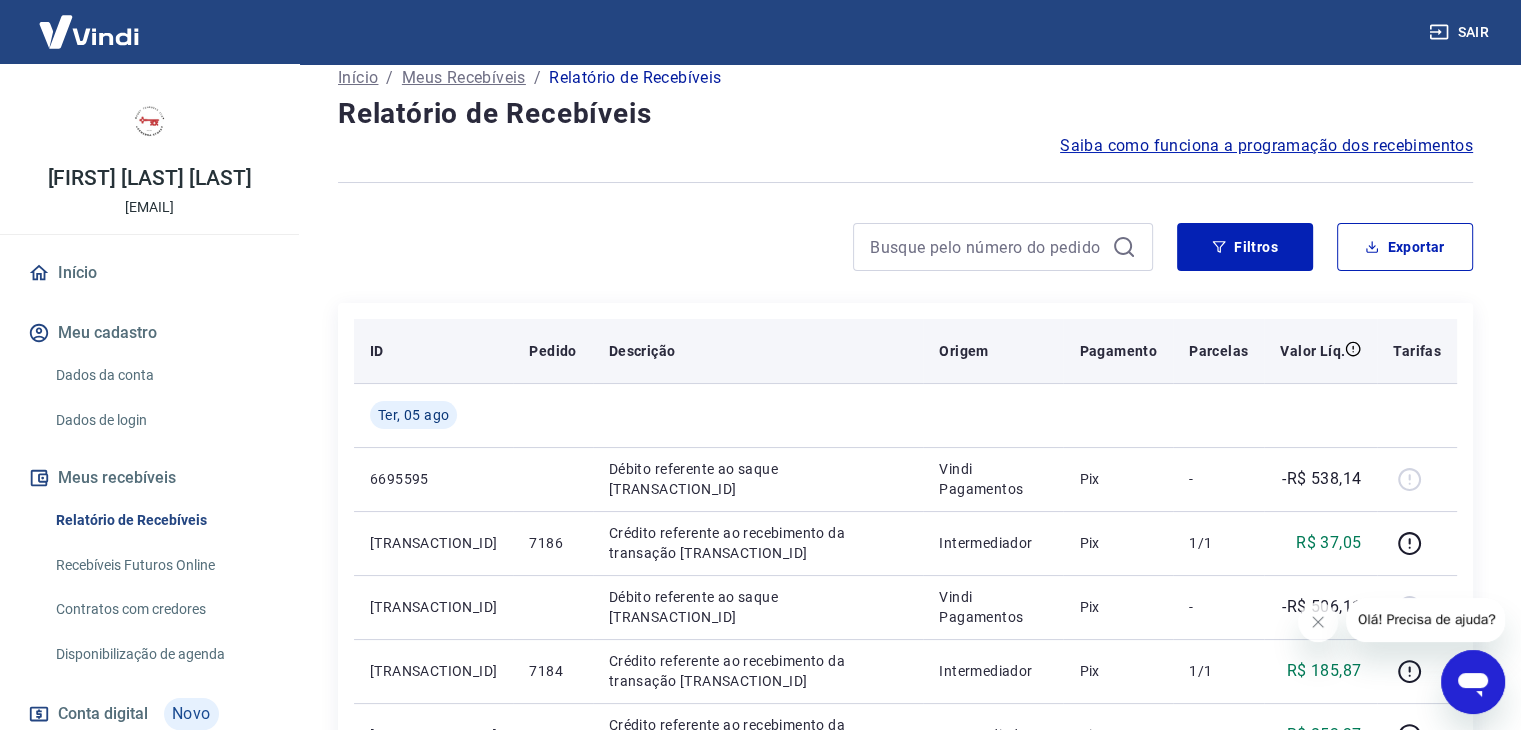 scroll, scrollTop: 0, scrollLeft: 0, axis: both 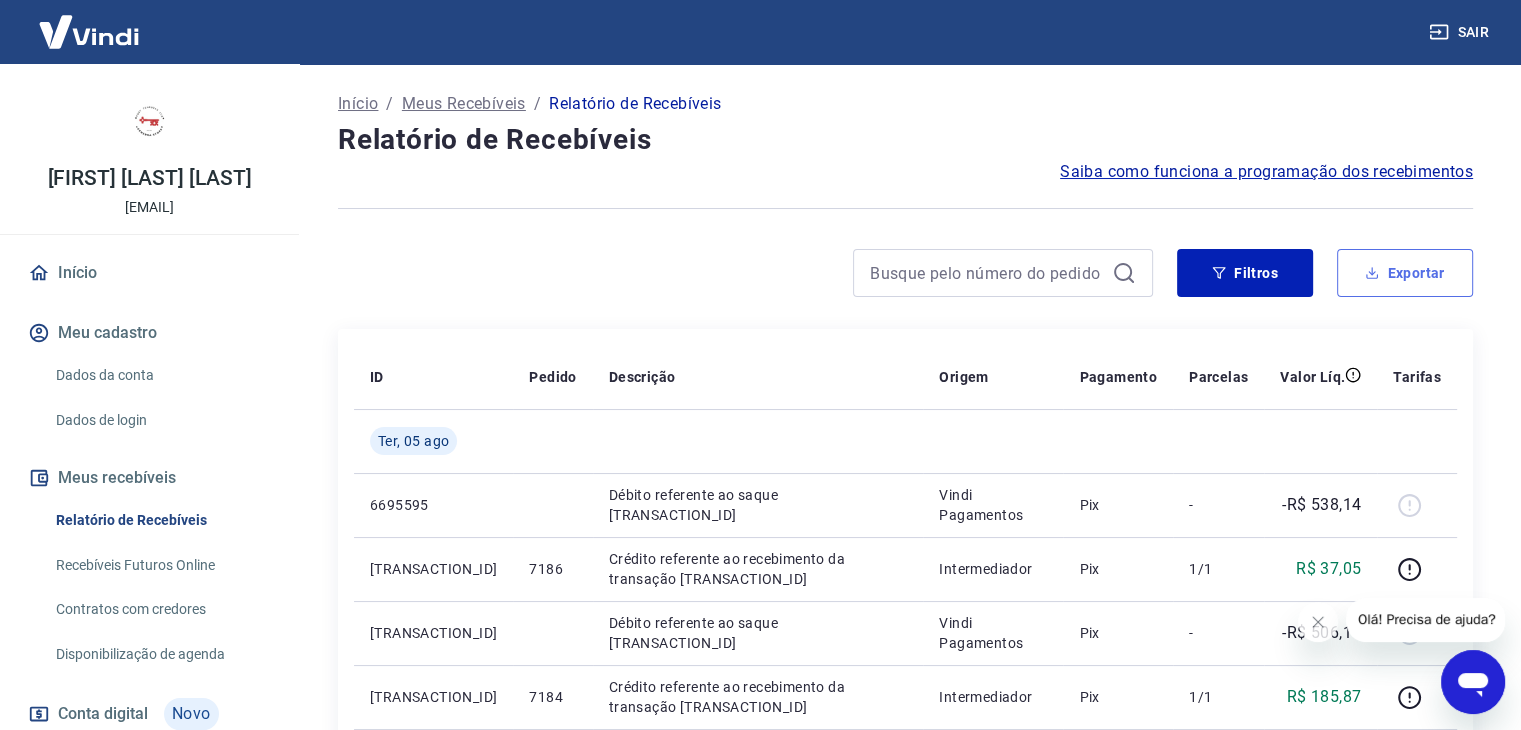 click on "Exportar" at bounding box center (1405, 273) 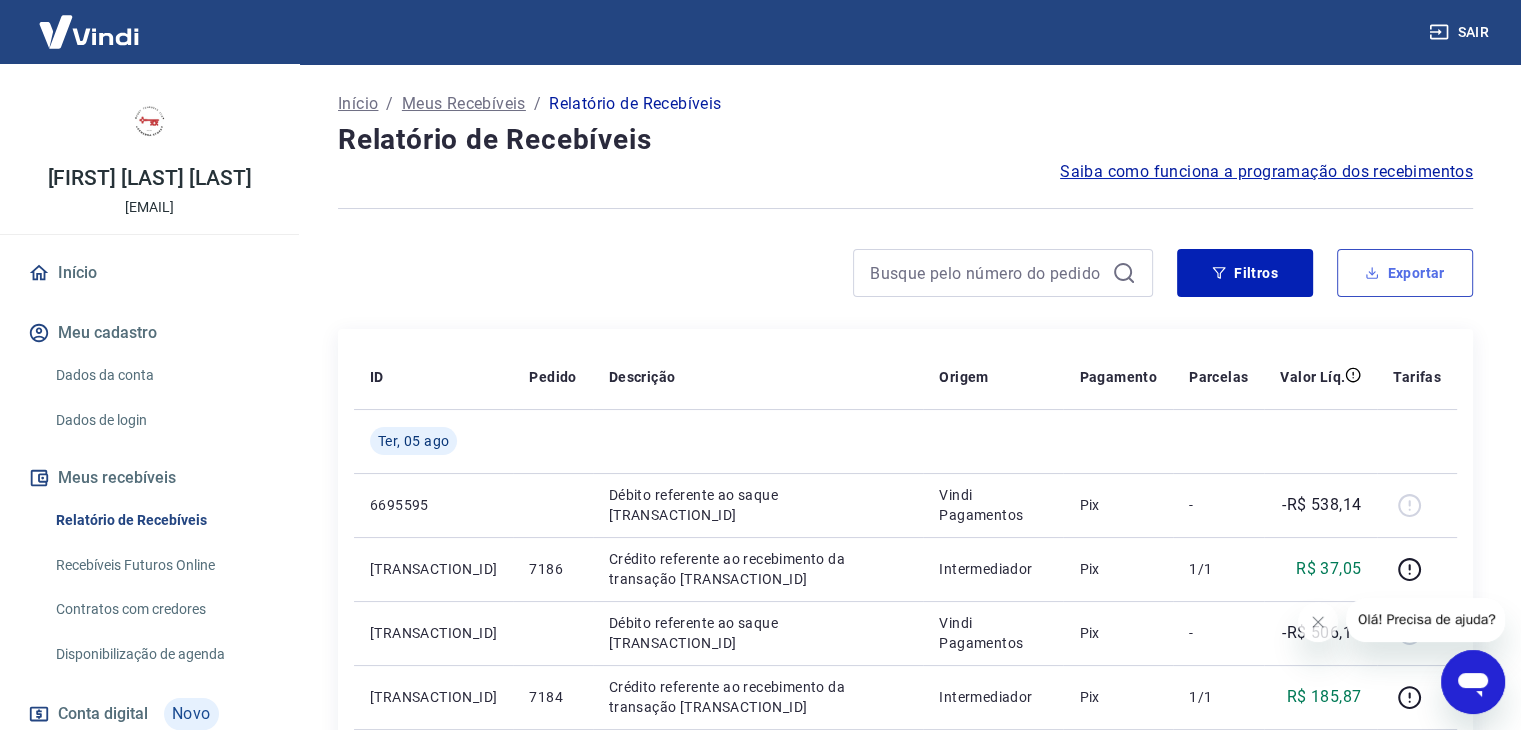 type on "01/07/2025" 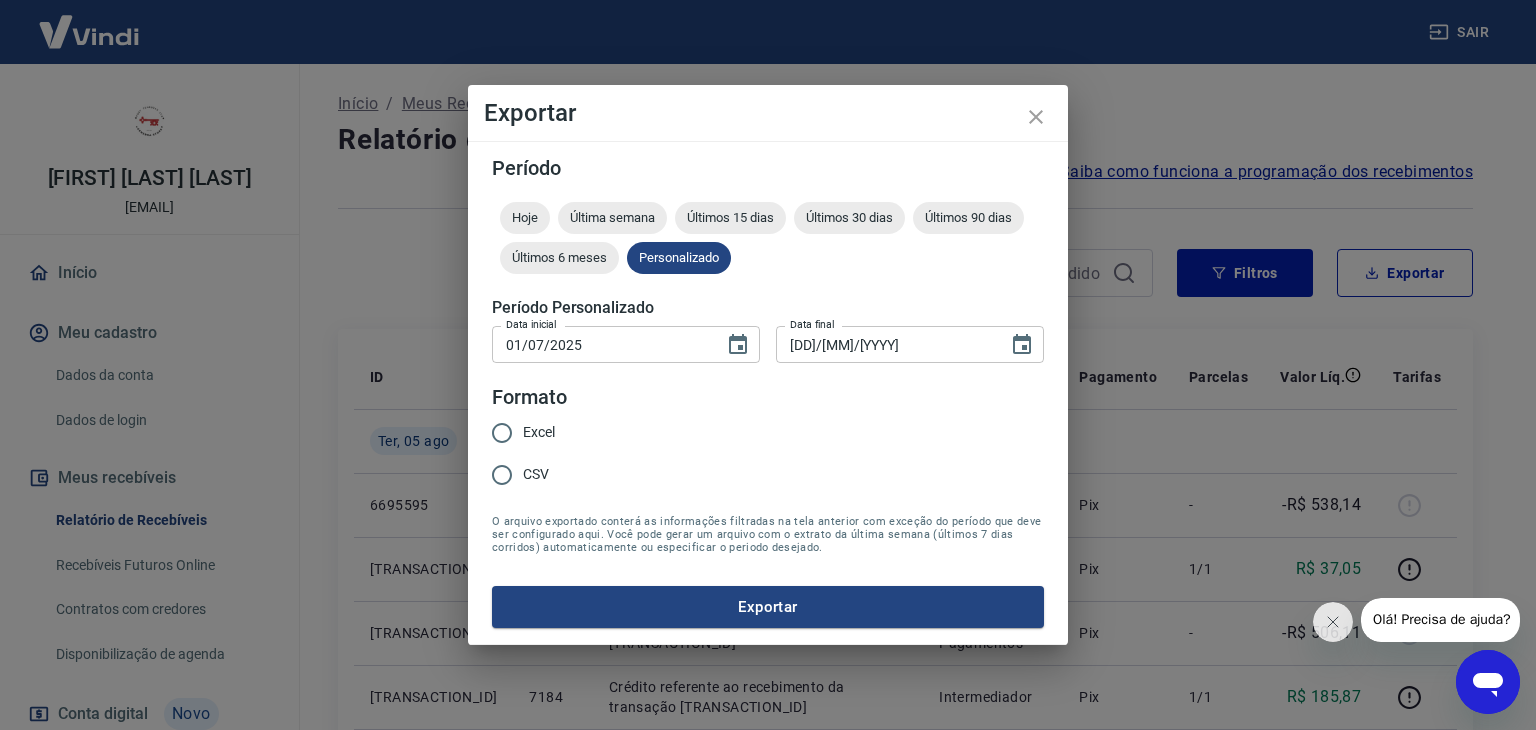 click on "Excel" at bounding box center [502, 433] 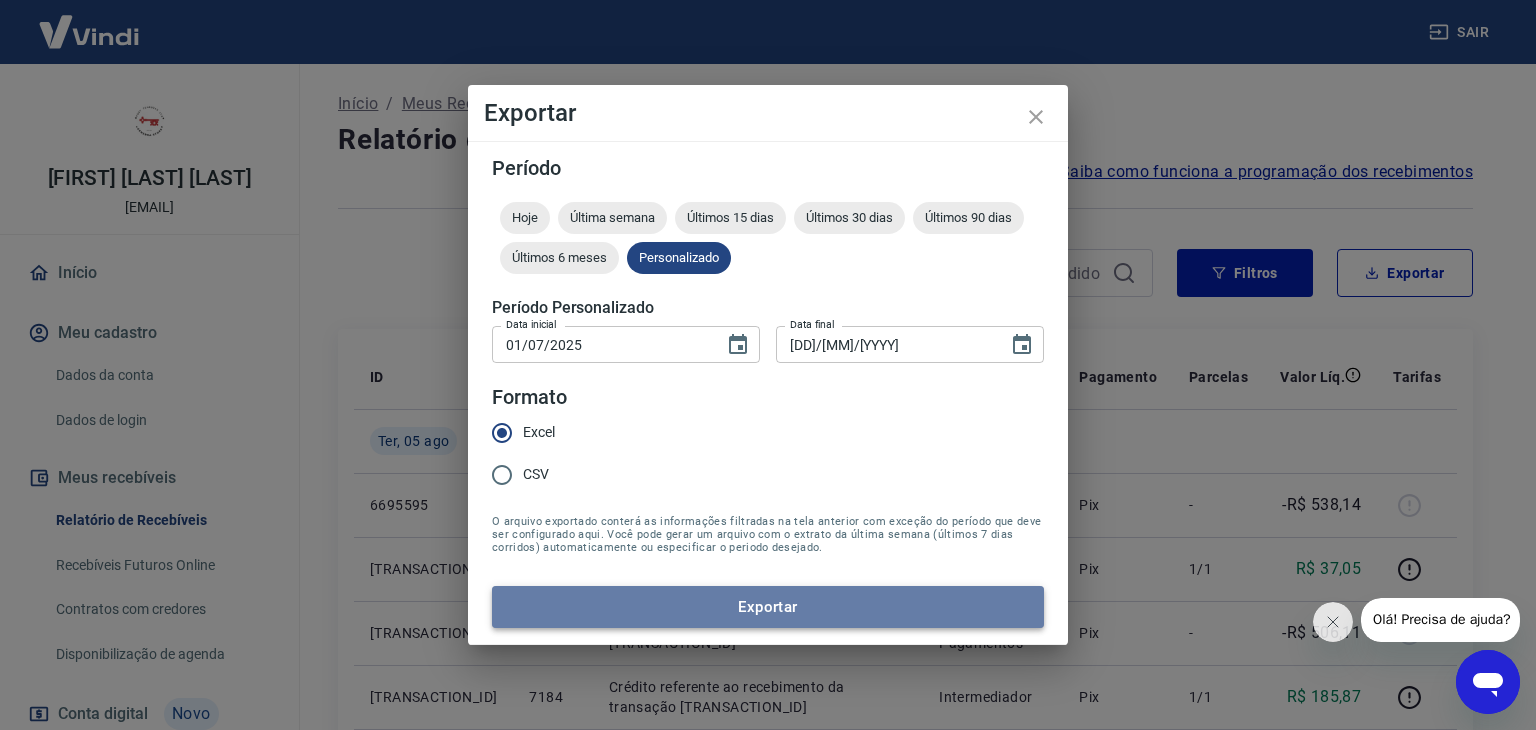 click on "Exportar" at bounding box center (768, 607) 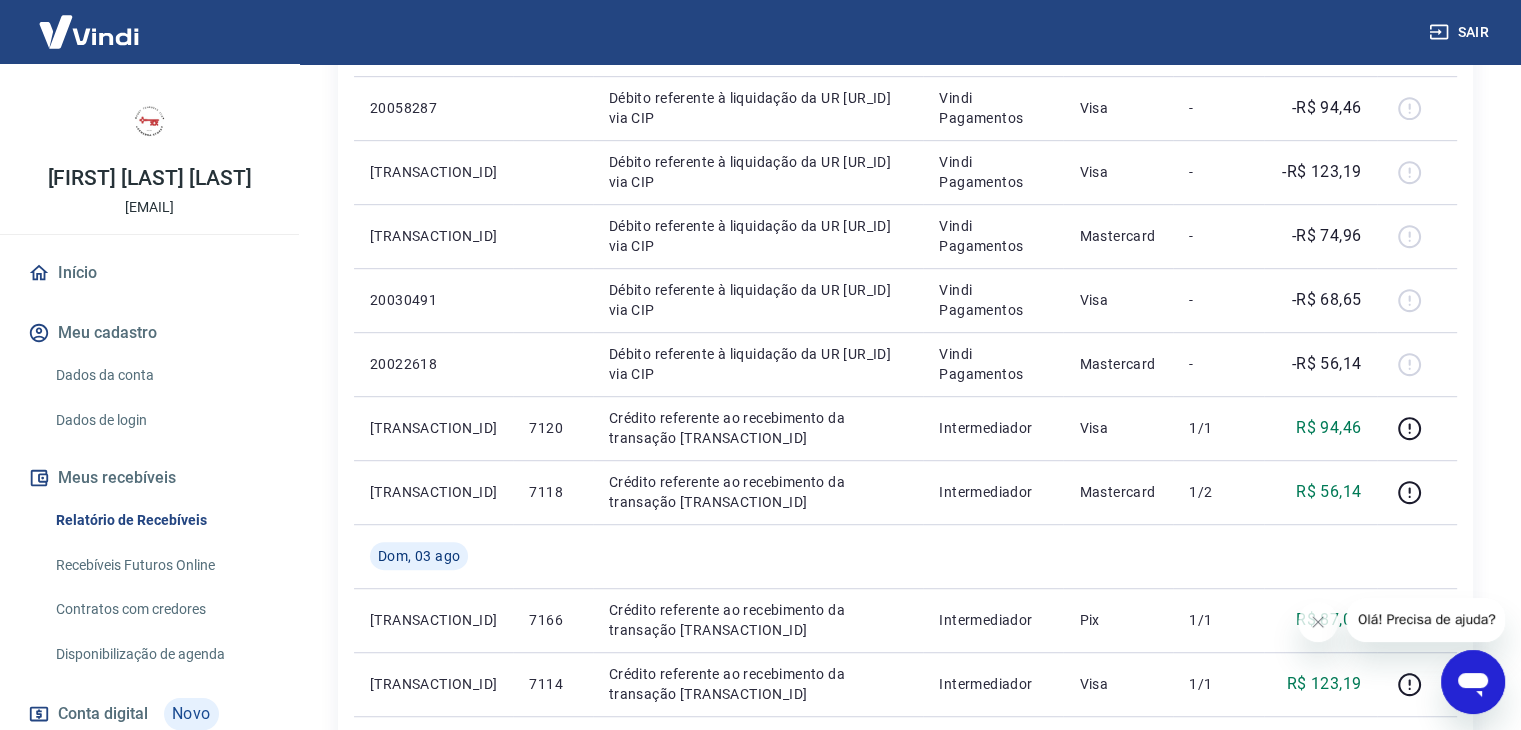scroll, scrollTop: 1479, scrollLeft: 0, axis: vertical 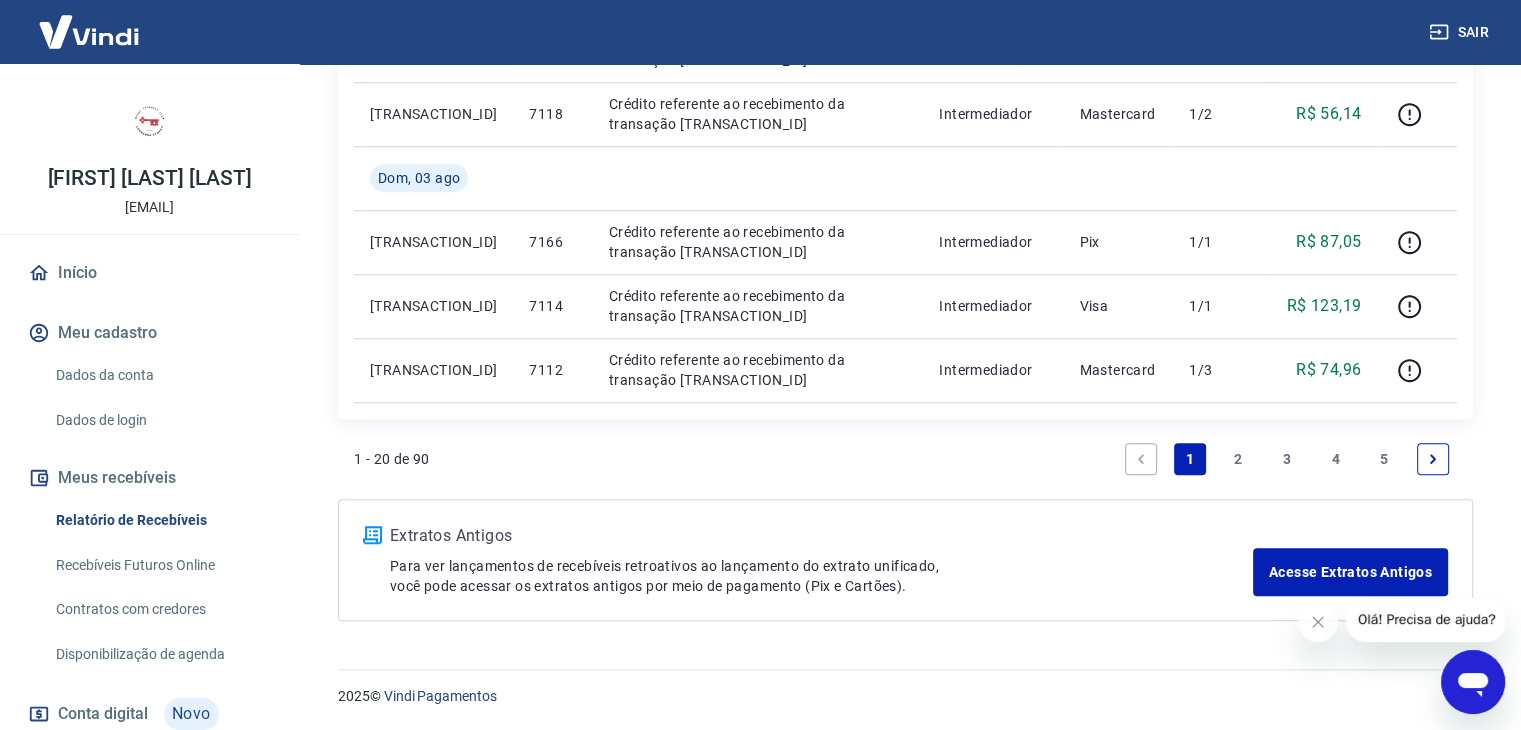 click on "5" at bounding box center [1384, 459] 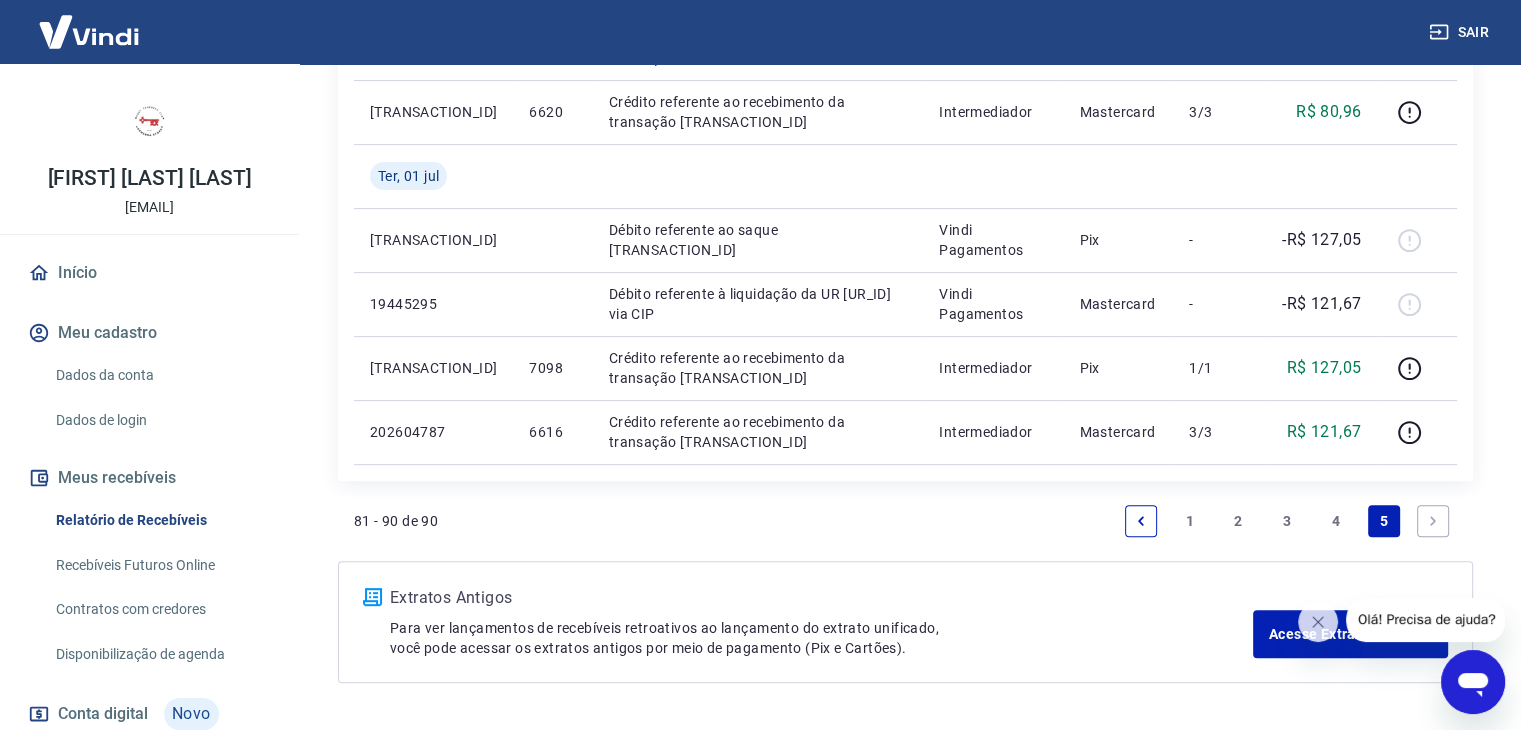 scroll, scrollTop: 775, scrollLeft: 0, axis: vertical 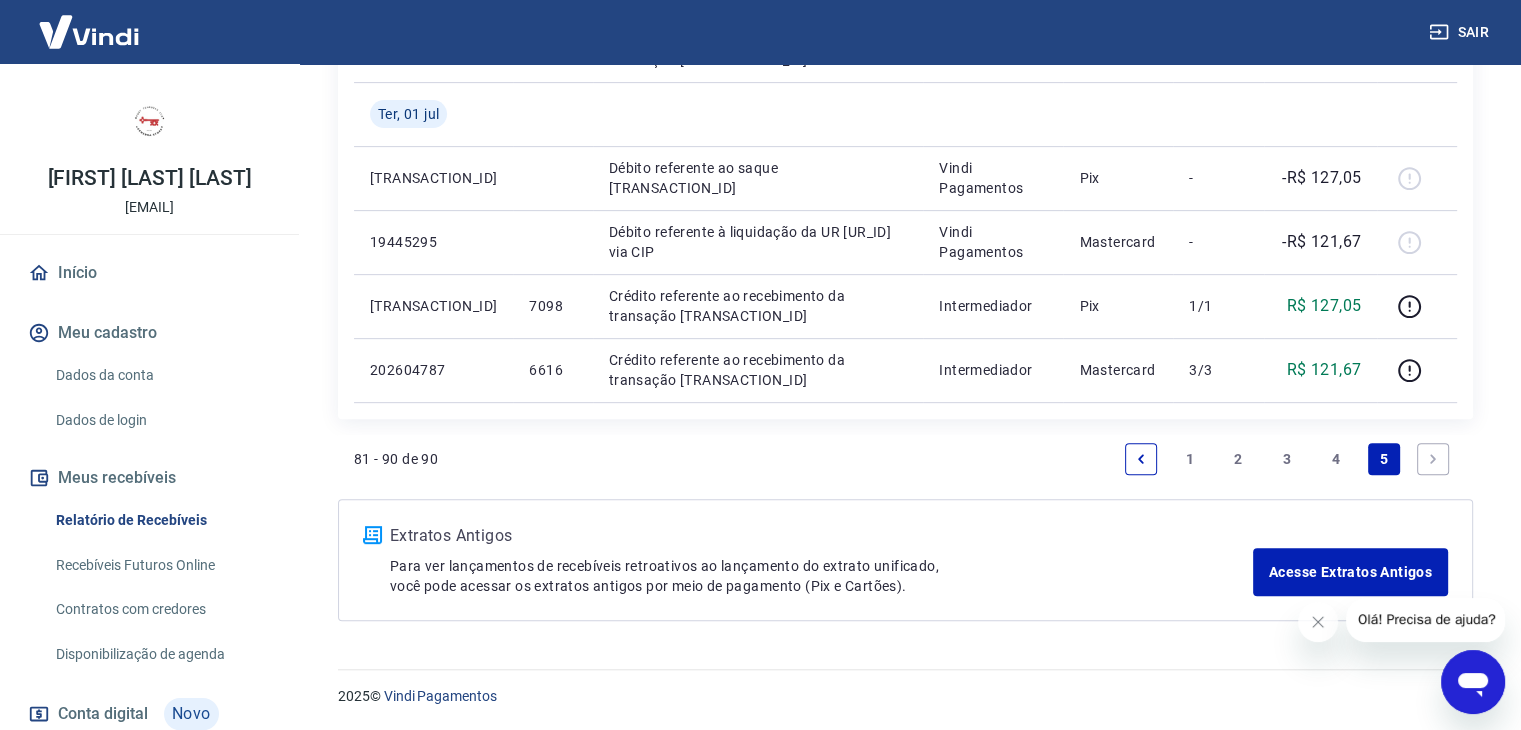 click 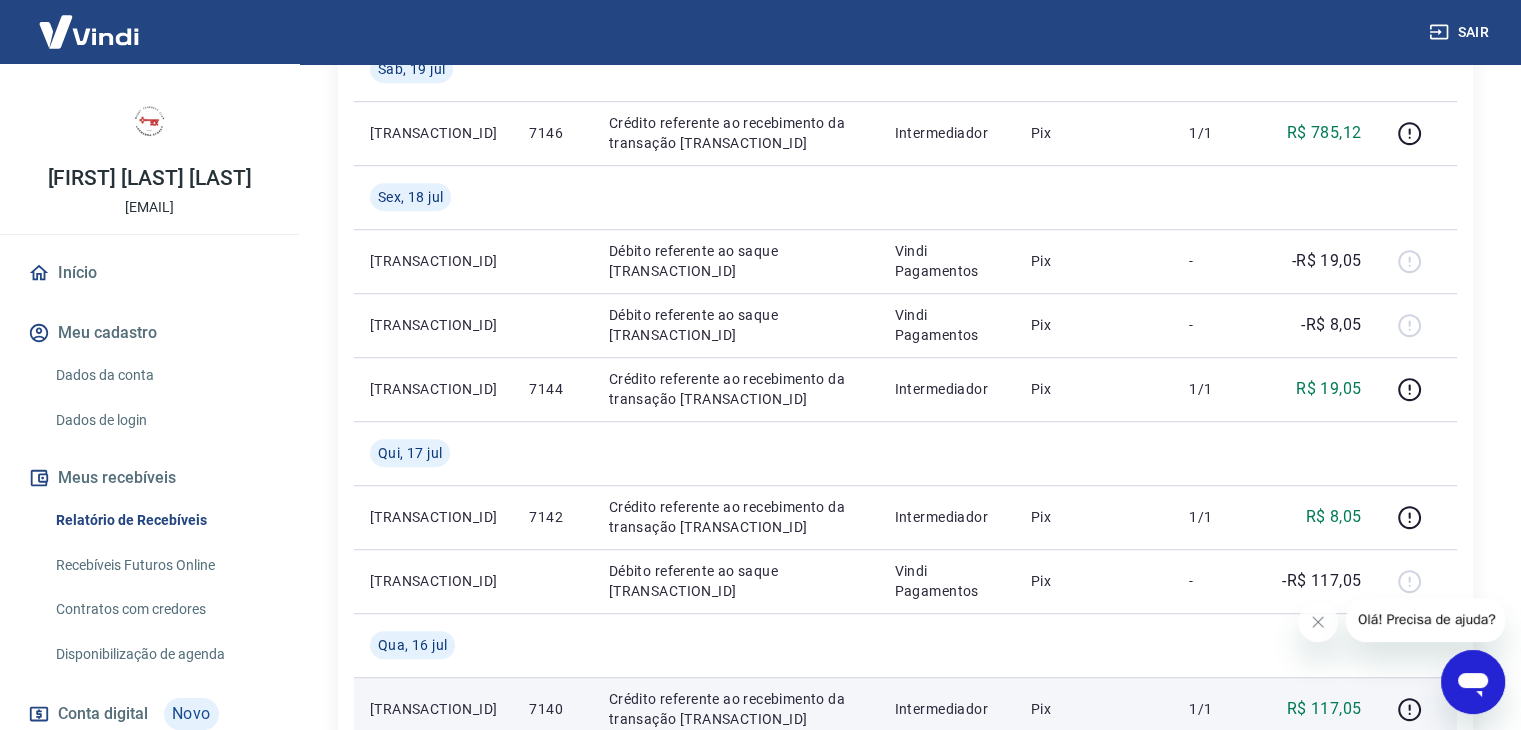 scroll, scrollTop: 1200, scrollLeft: 0, axis: vertical 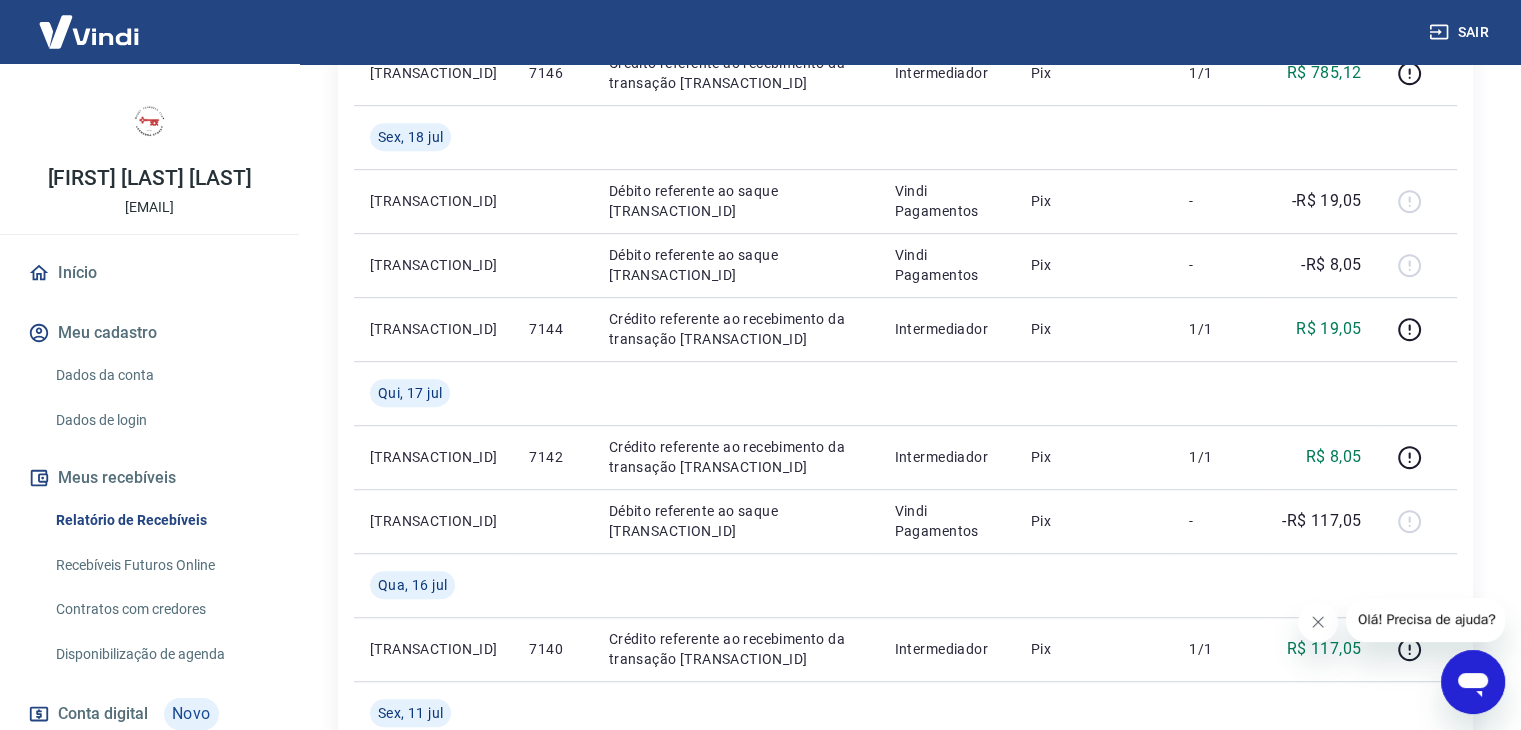 click 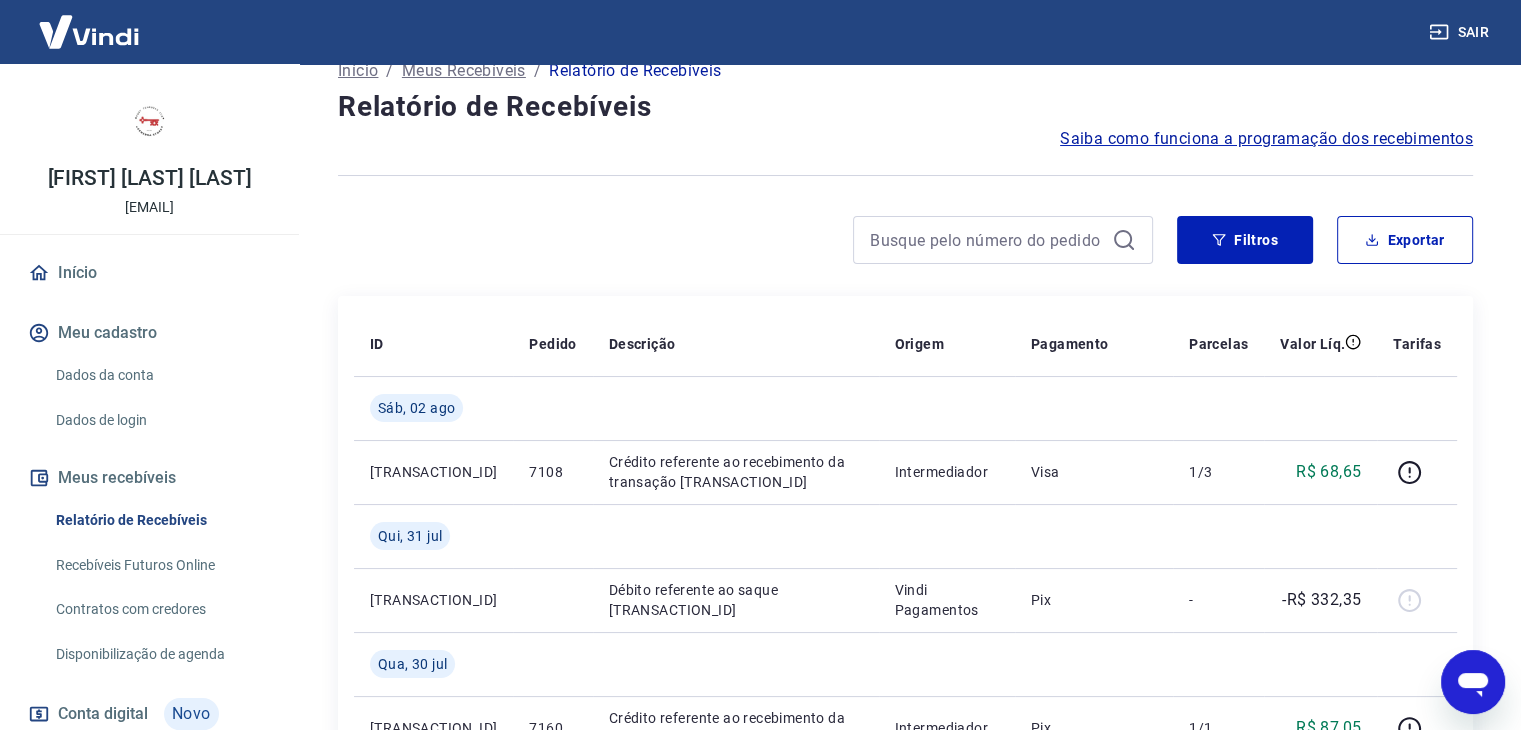 scroll, scrollTop: 0, scrollLeft: 0, axis: both 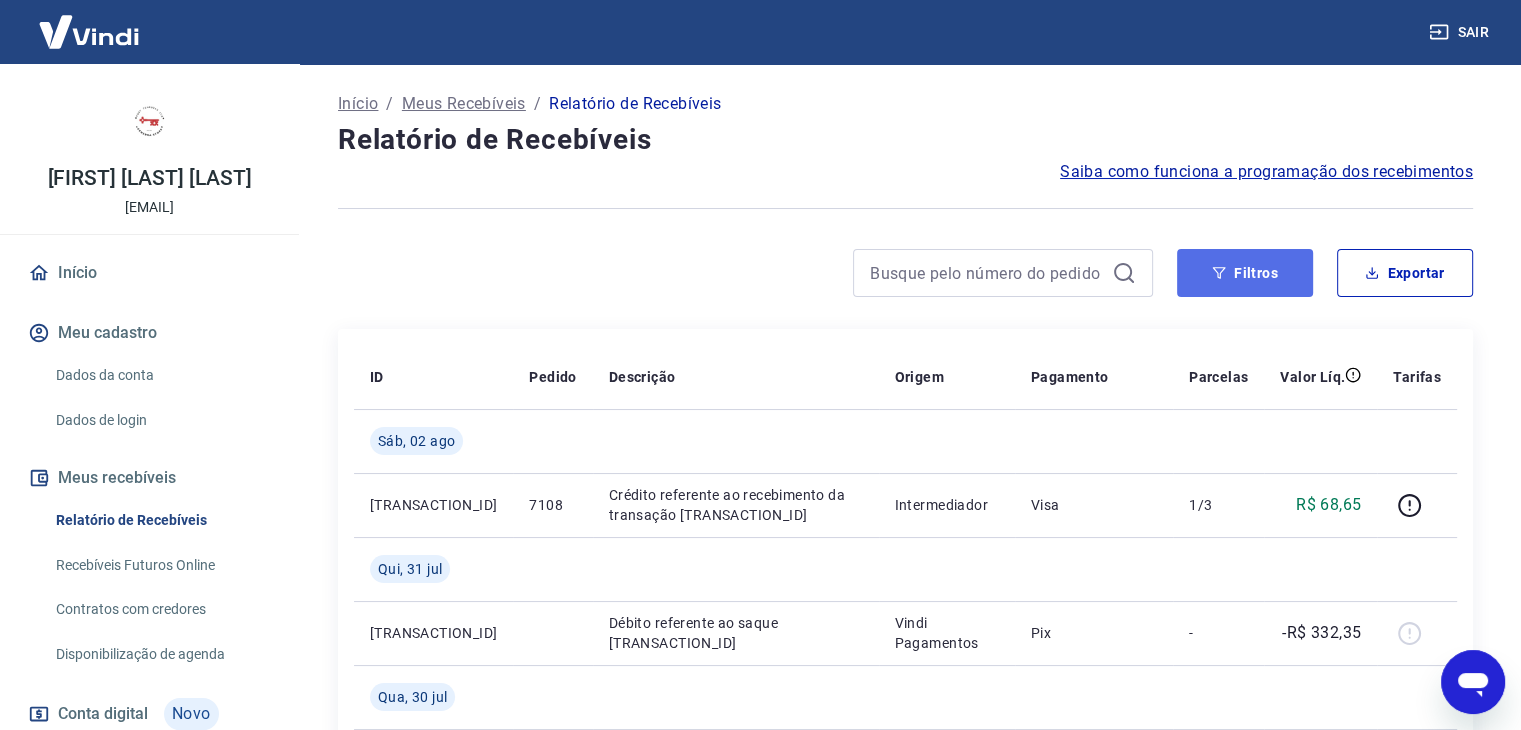 click on "Filtros" at bounding box center [1245, 273] 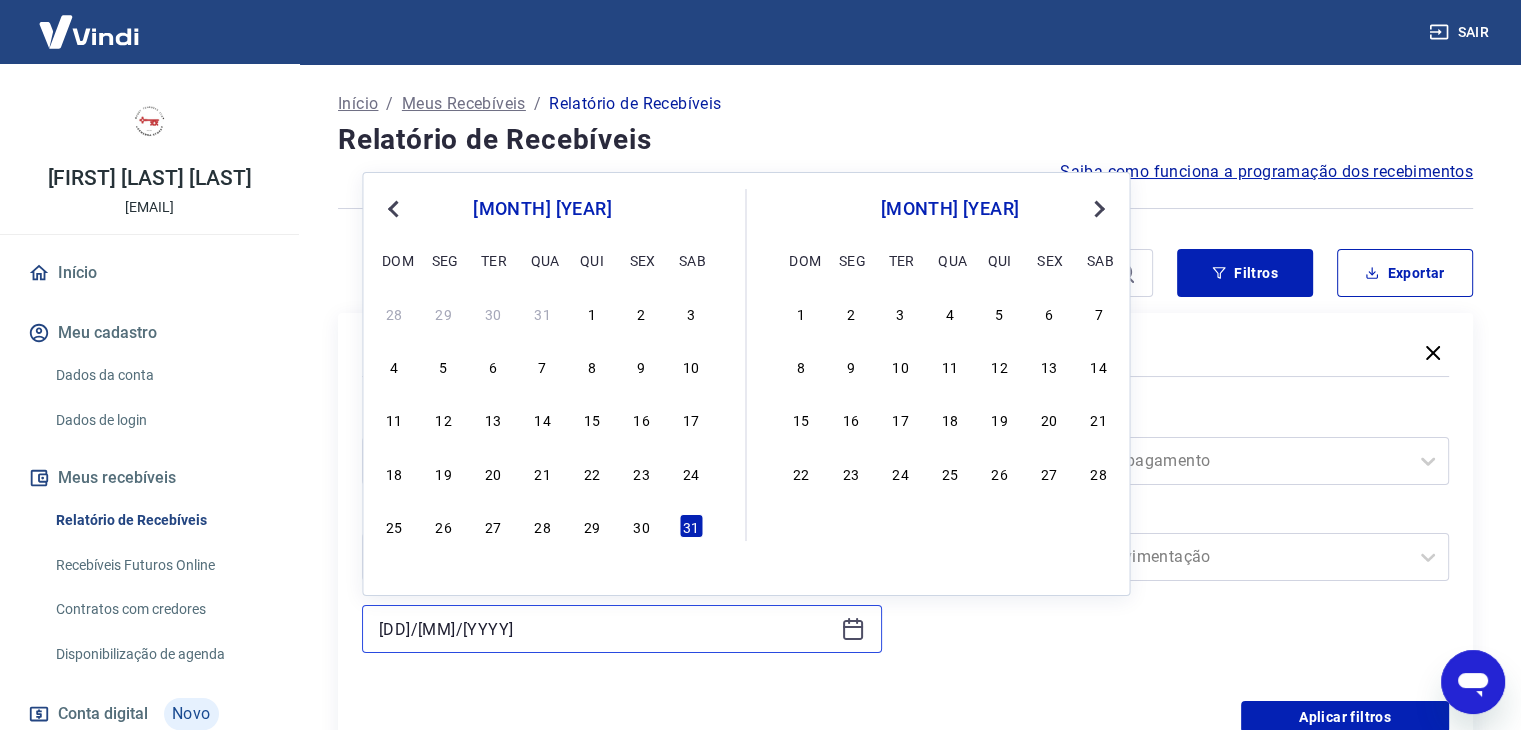 click on "[DD]/[MM]/[YYYY]" at bounding box center [606, 629] 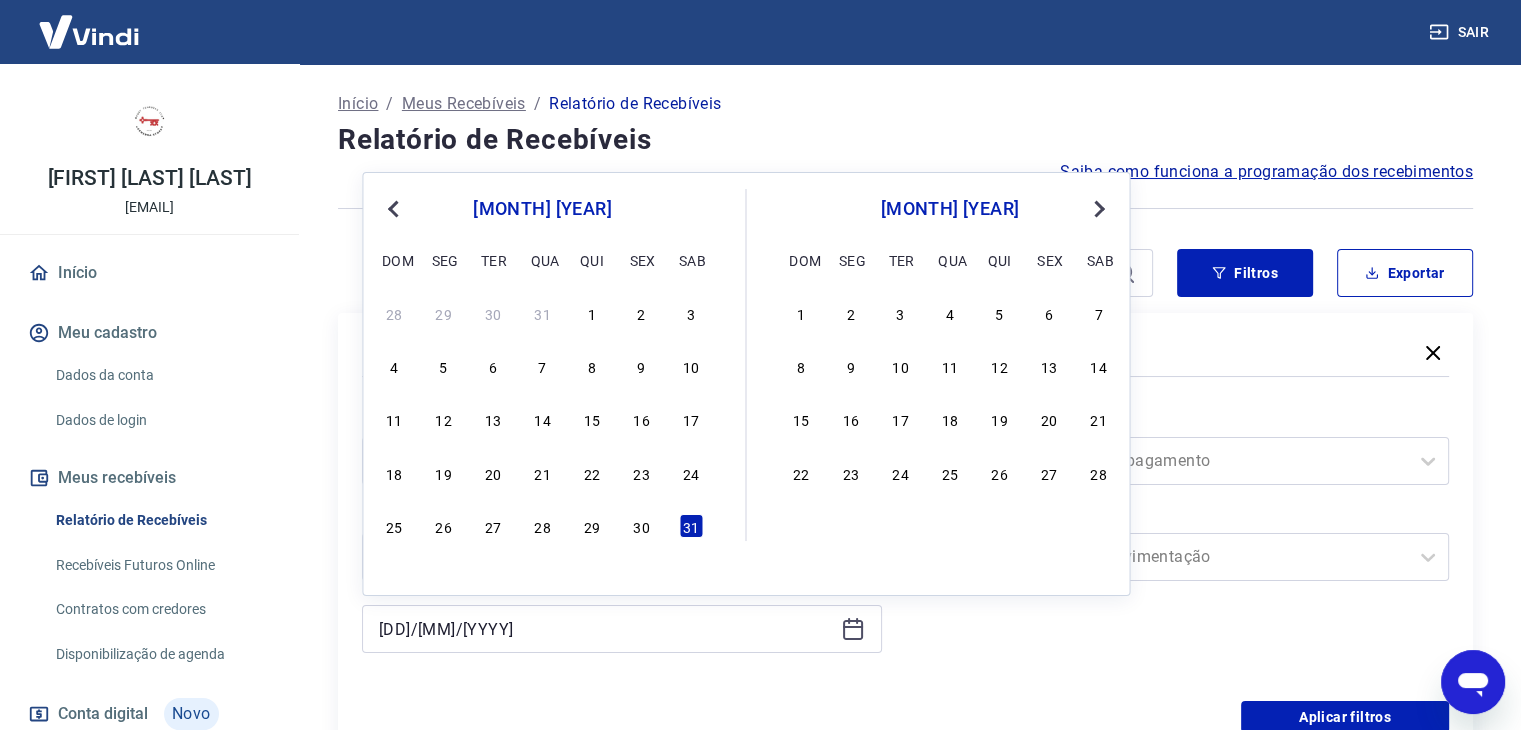 click on "Previous Month" at bounding box center (393, 209) 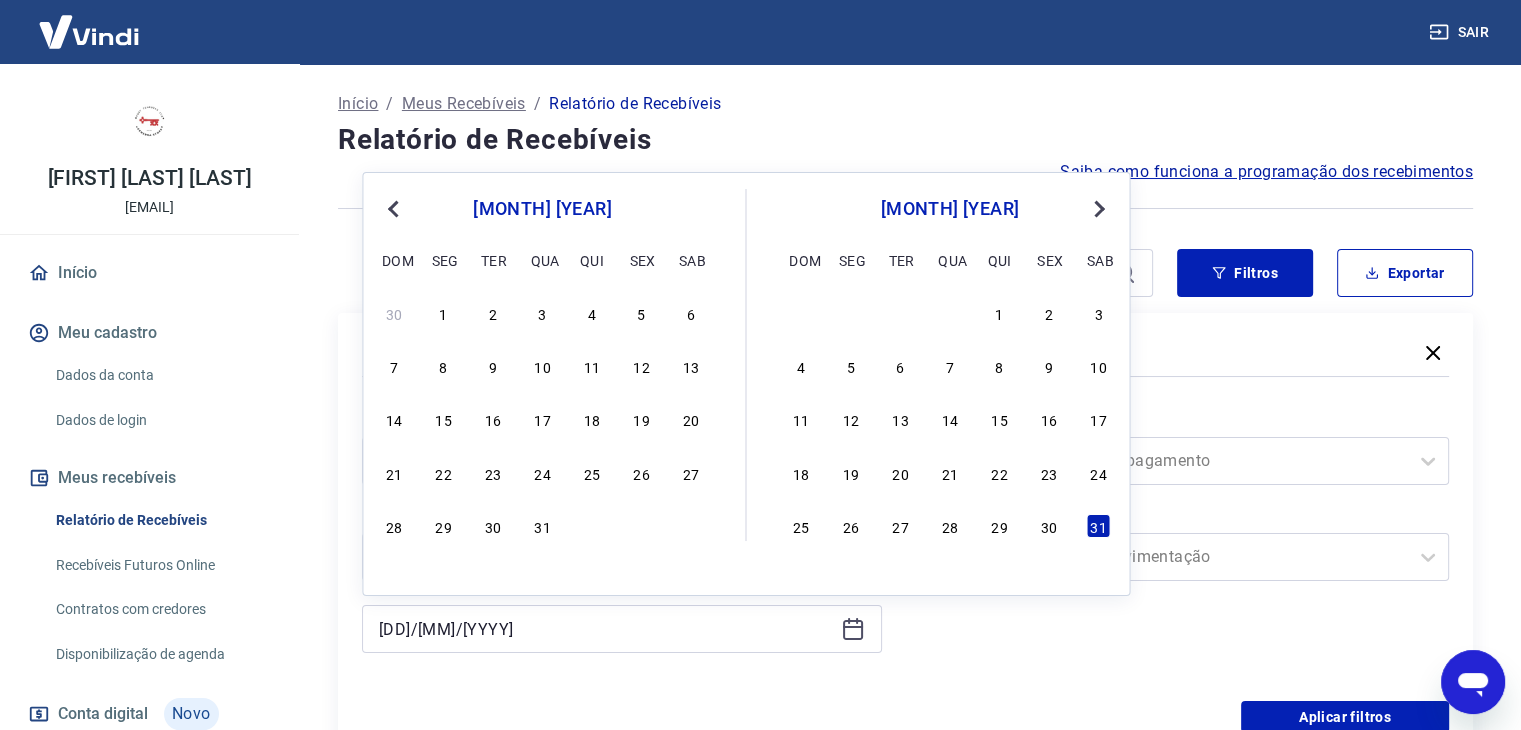 click on "Previous Month" at bounding box center [393, 209] 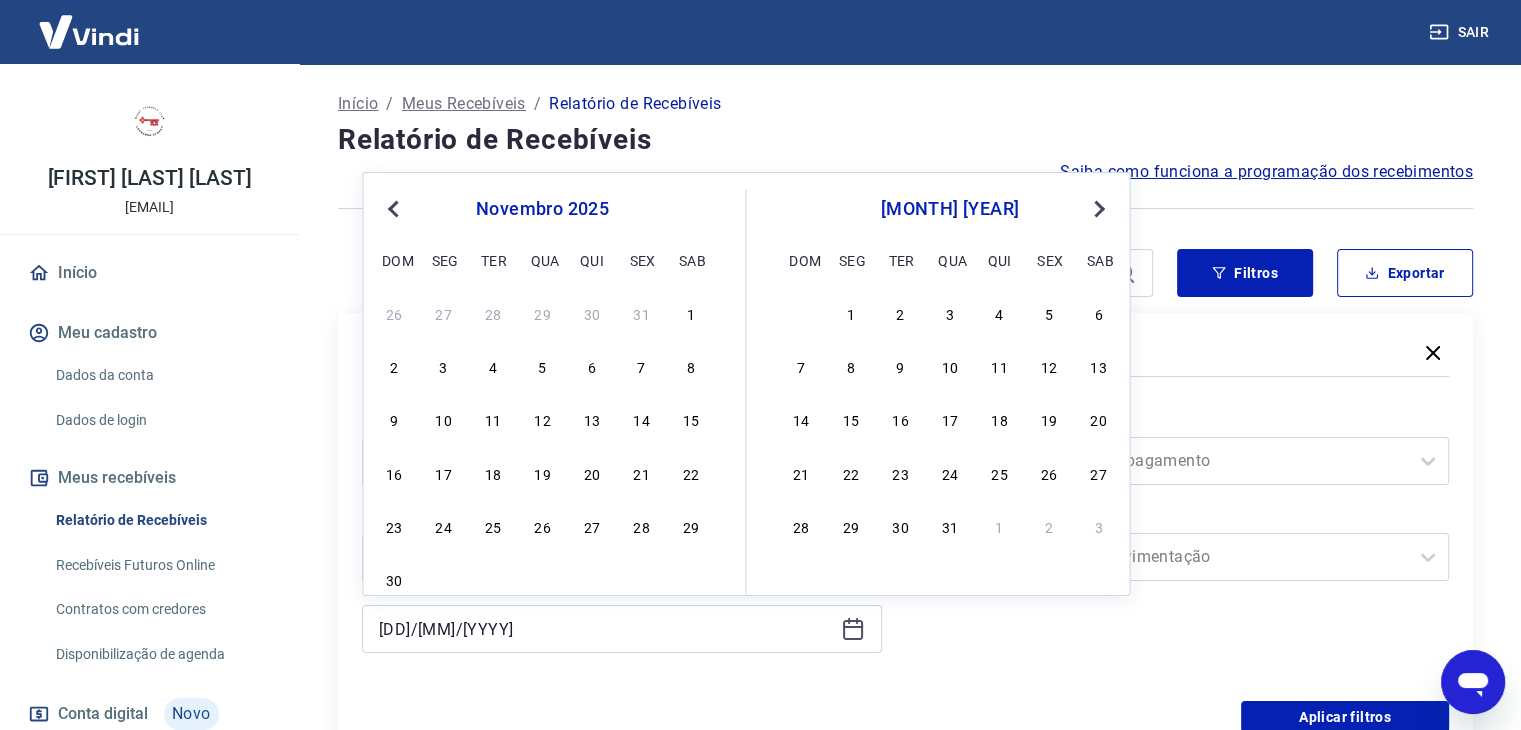 click on "Previous Month" at bounding box center (393, 209) 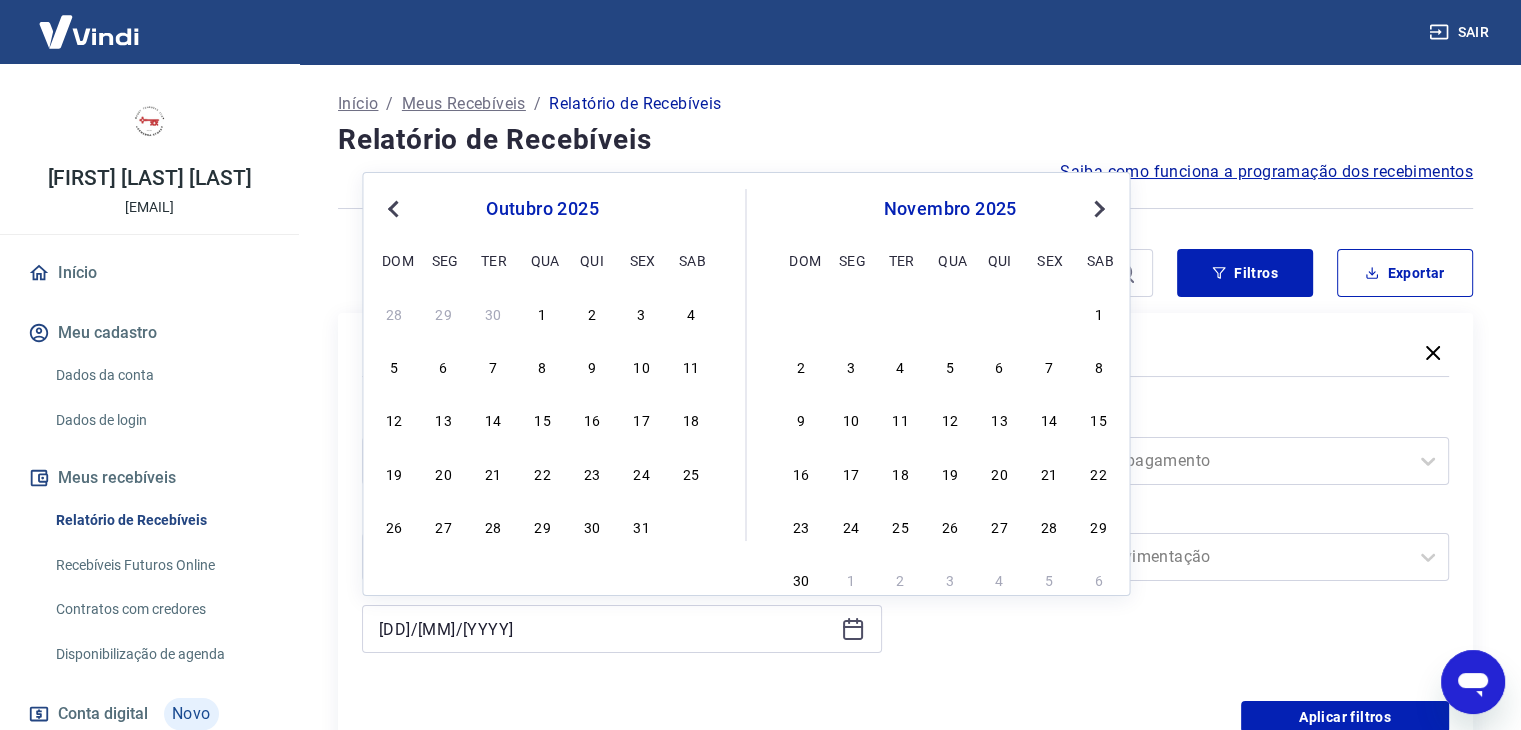 click on "Previous Month" at bounding box center [393, 209] 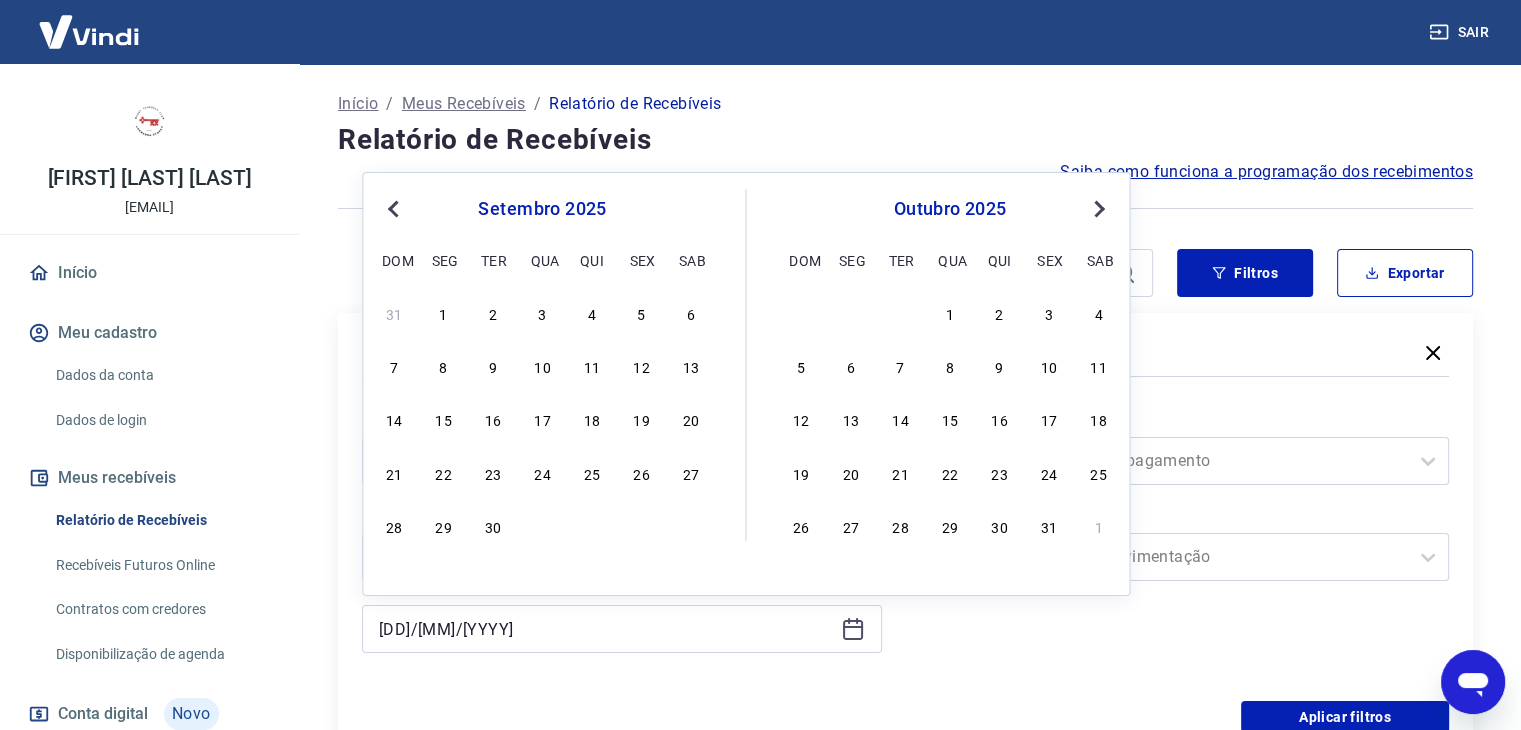 click on "Previous Month" at bounding box center (393, 209) 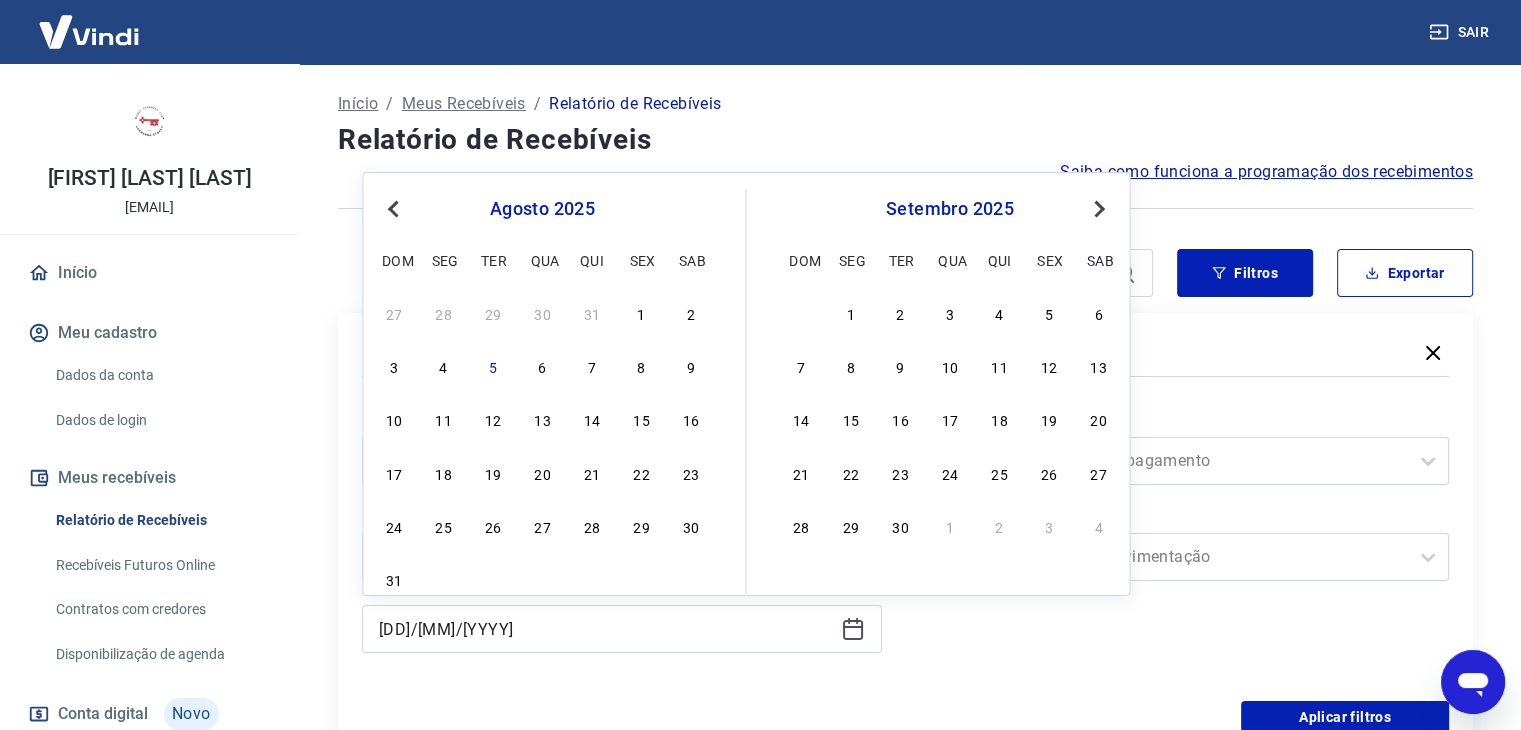 click on "Previous Month" at bounding box center [393, 209] 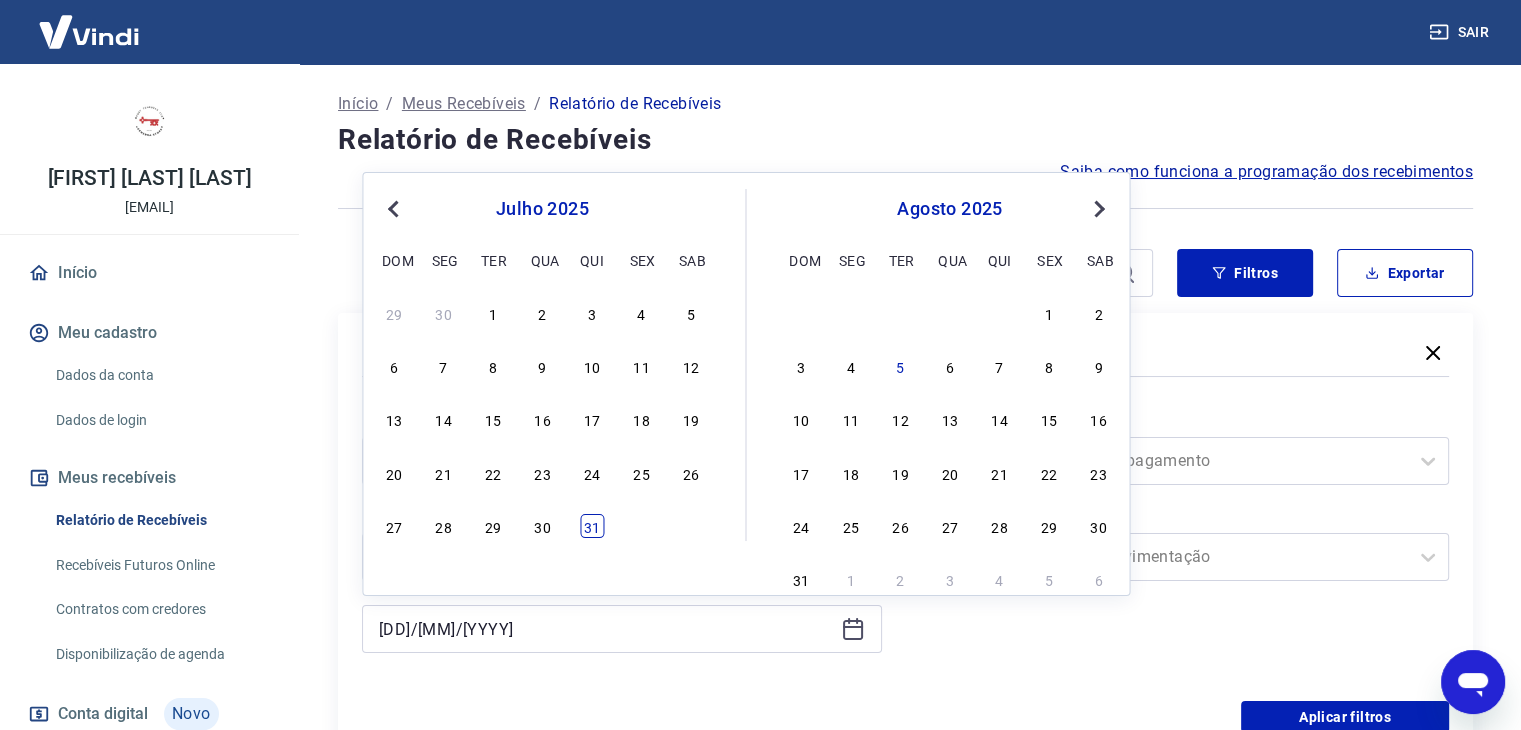 click on "31" at bounding box center (592, 526) 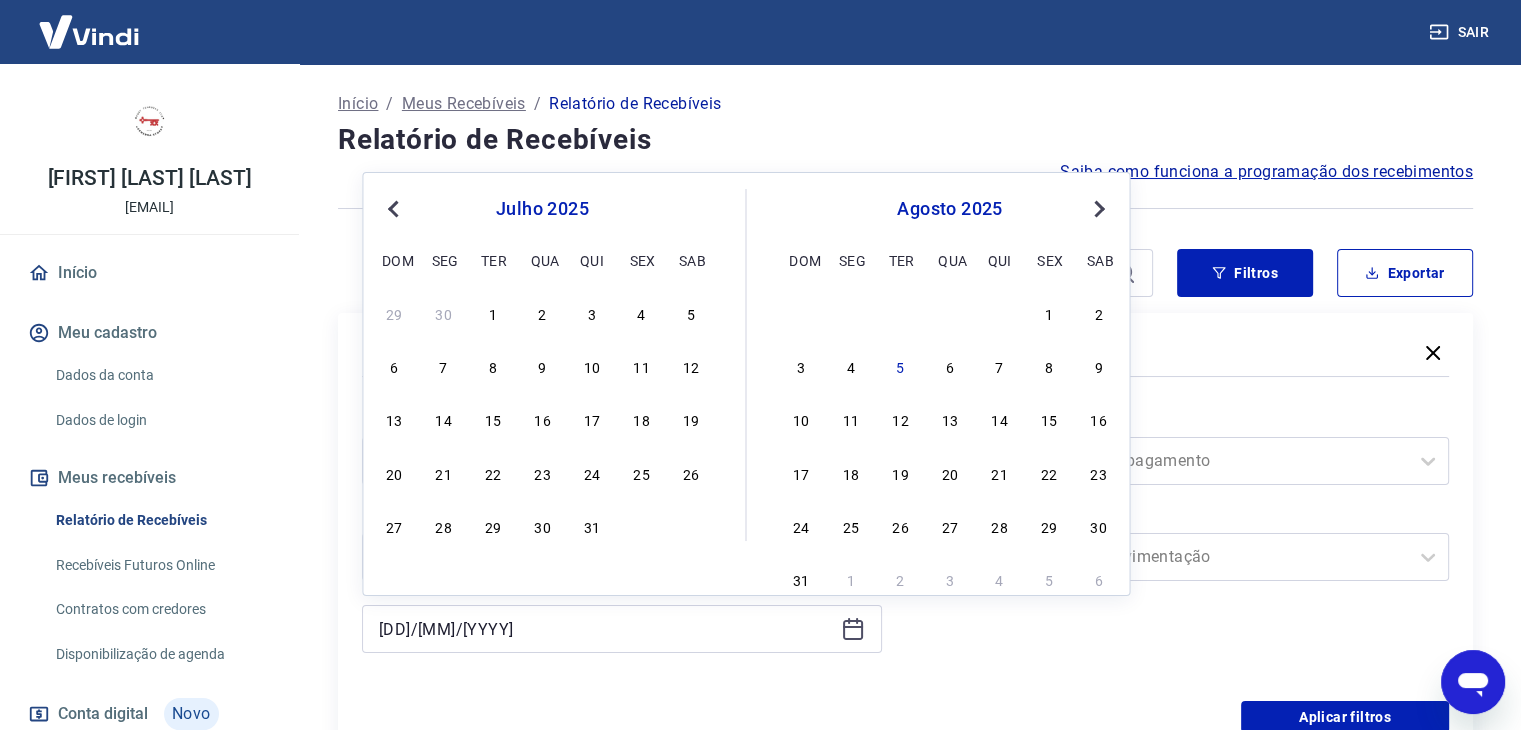 type on "31/07/2025" 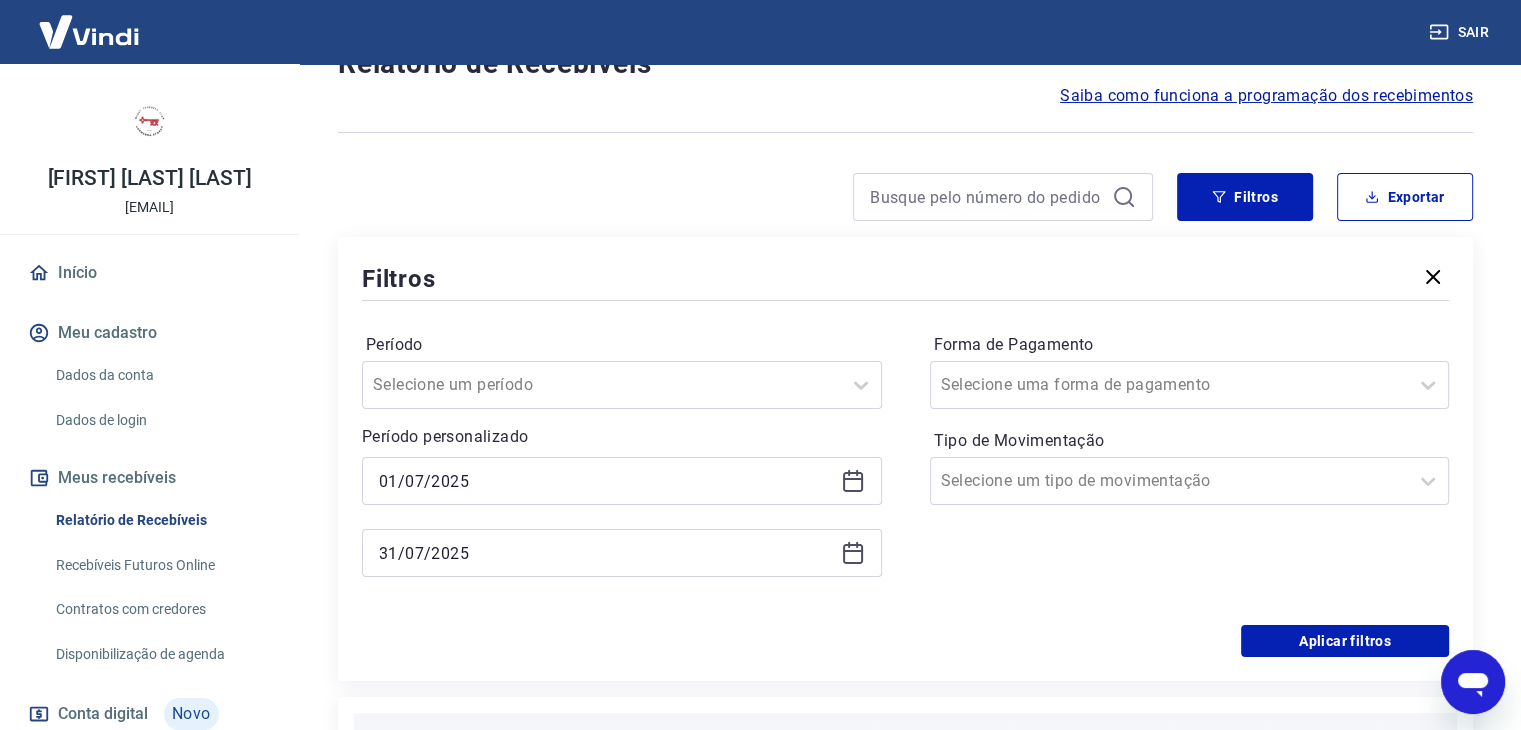 scroll, scrollTop: 200, scrollLeft: 0, axis: vertical 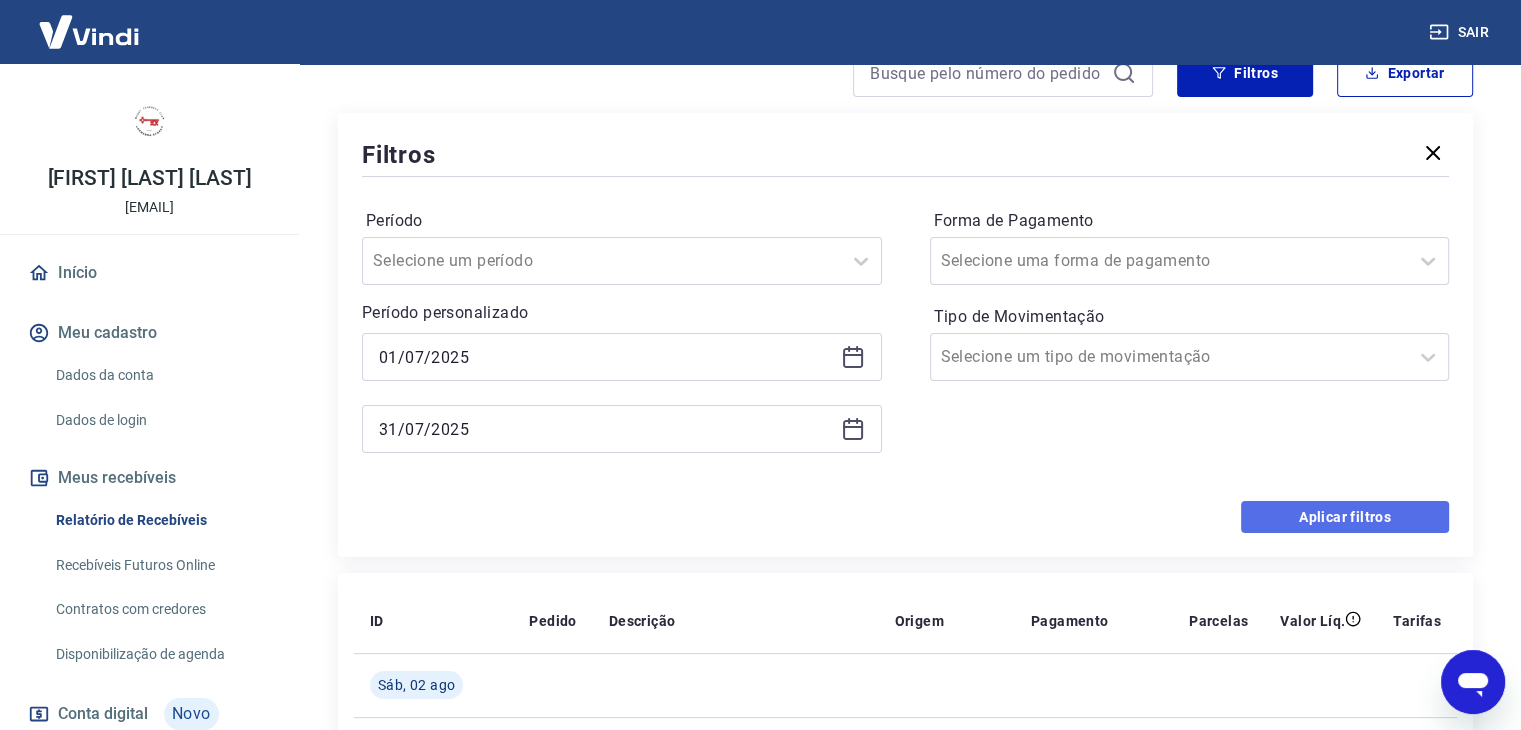 click on "Aplicar filtros" at bounding box center (1345, 517) 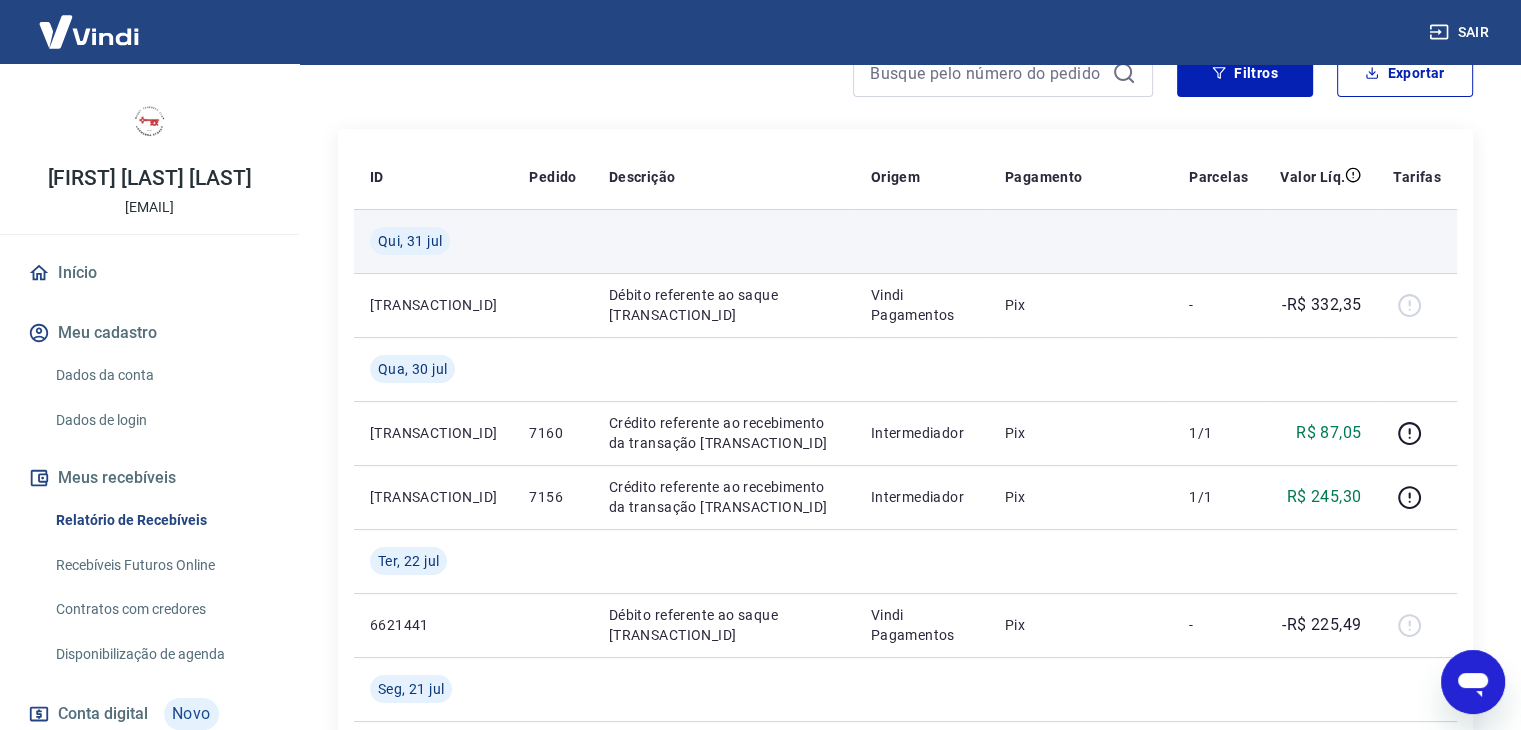scroll, scrollTop: 0, scrollLeft: 0, axis: both 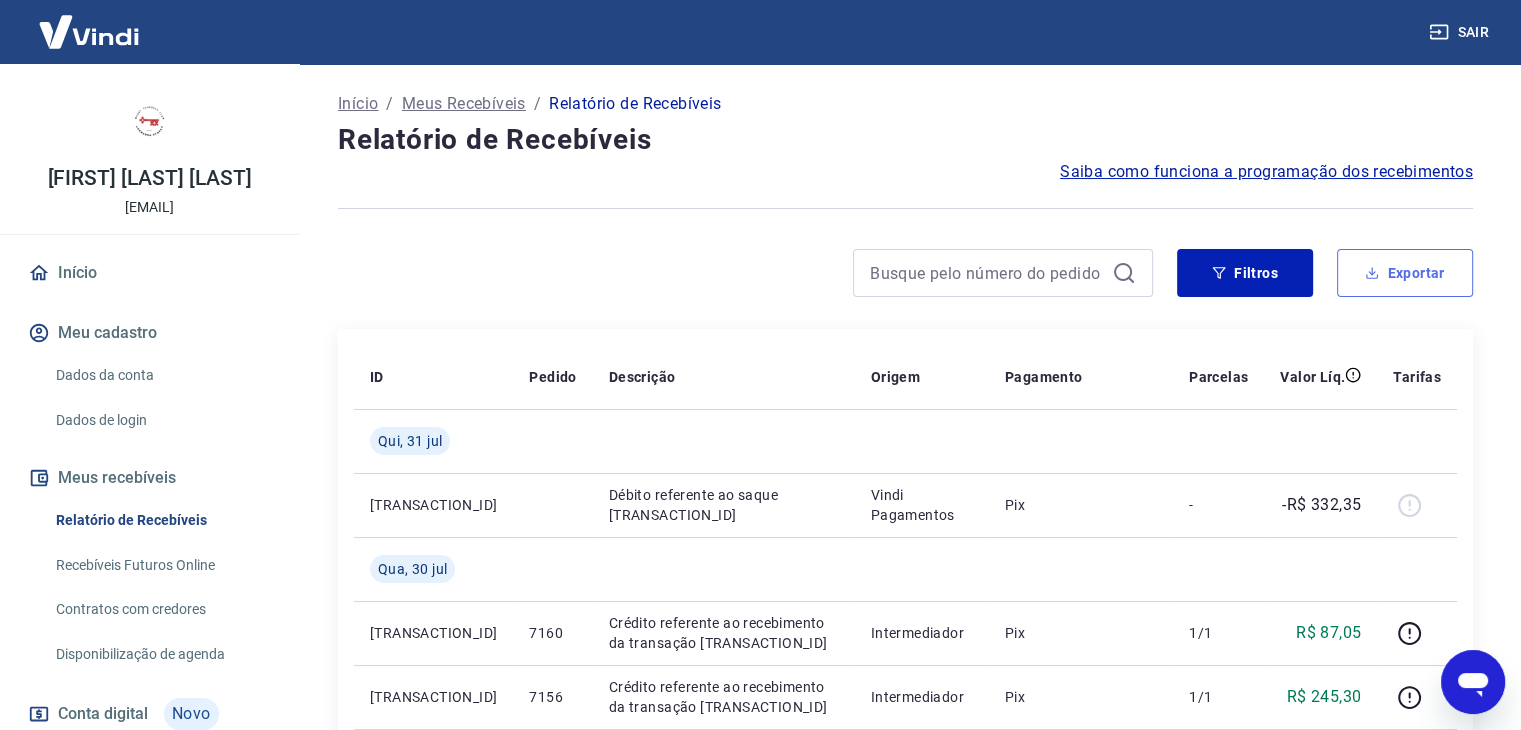 click on "Exportar" at bounding box center (1405, 273) 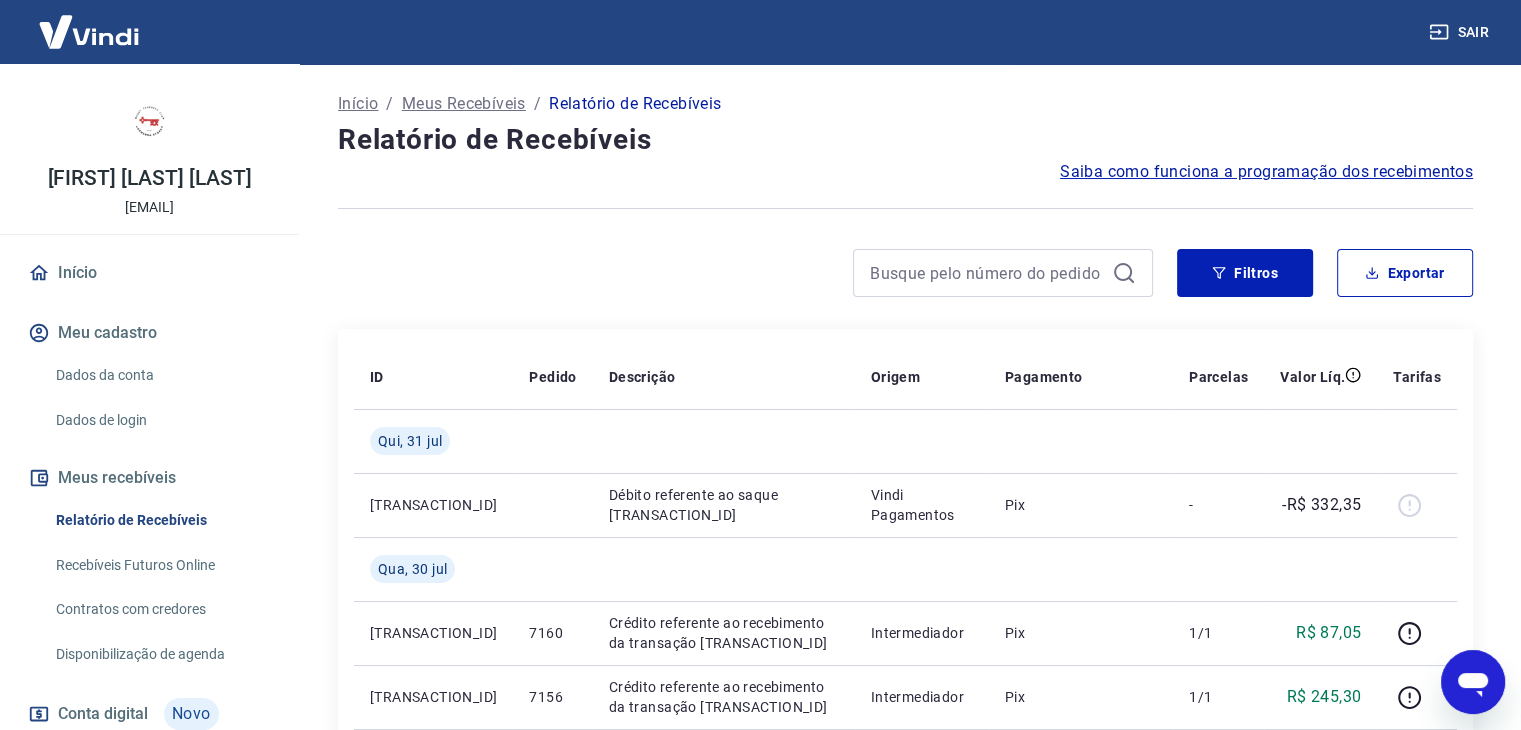 type on "31/07/2025" 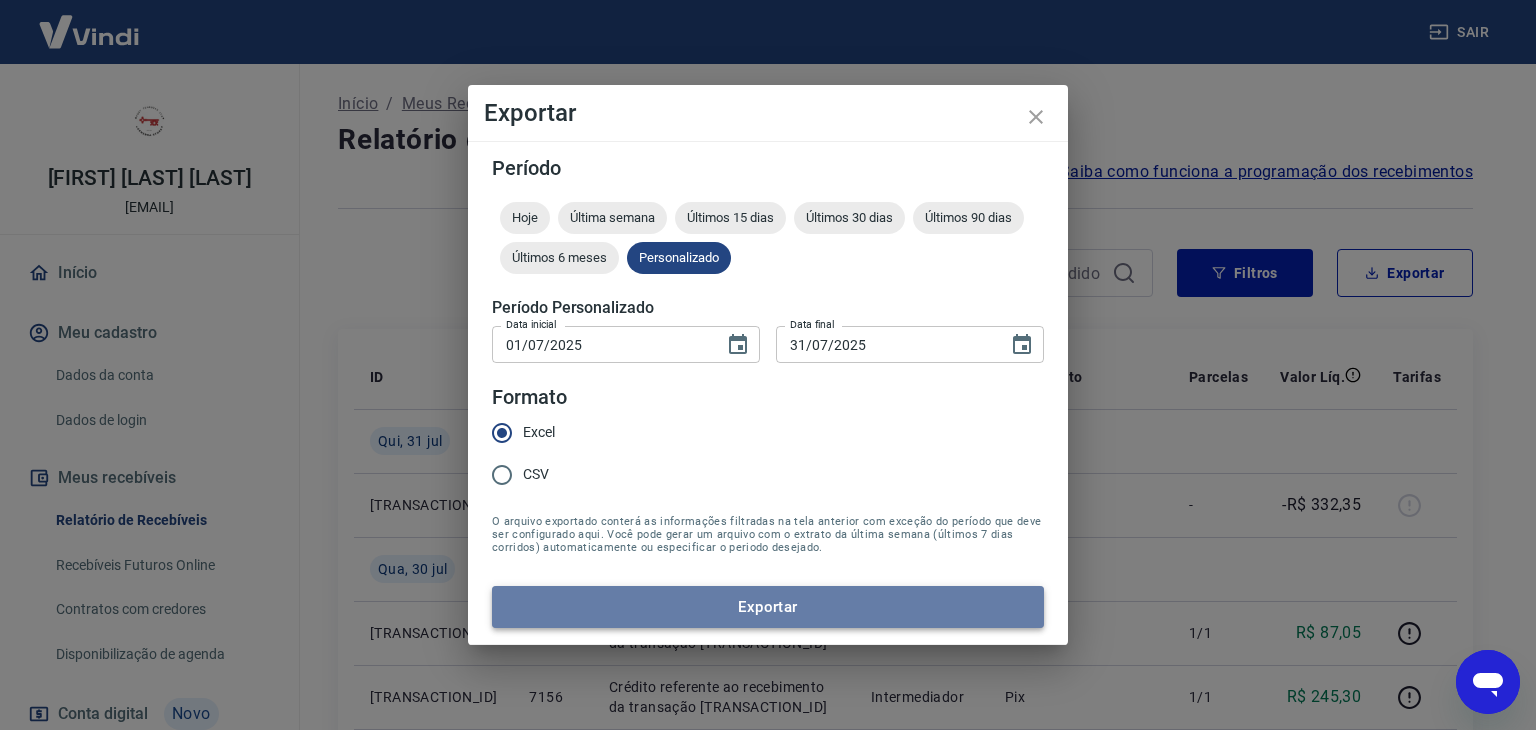 click on "Exportar" at bounding box center (768, 607) 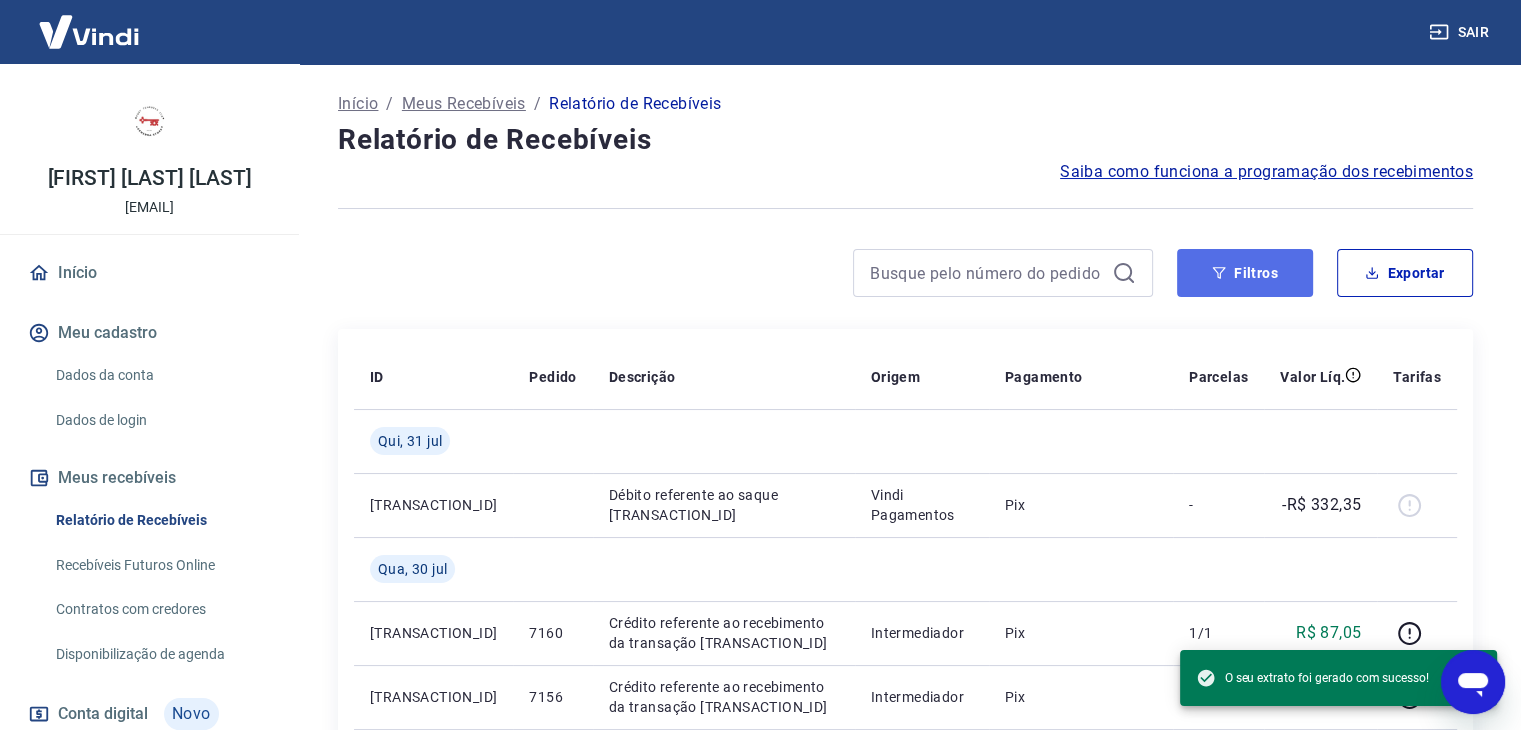 click on "Filtros" at bounding box center (1245, 273) 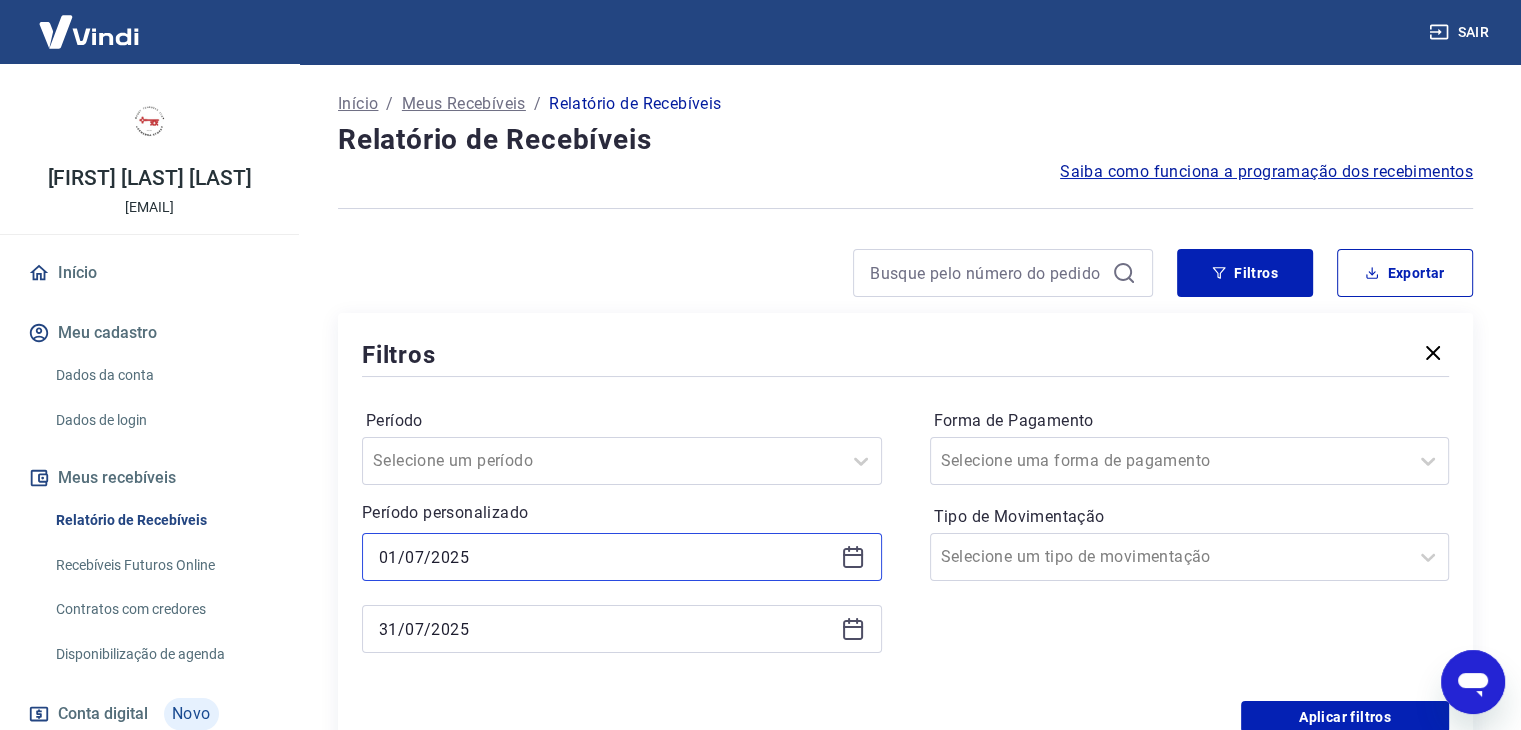 click on "01/07/2025" at bounding box center (606, 557) 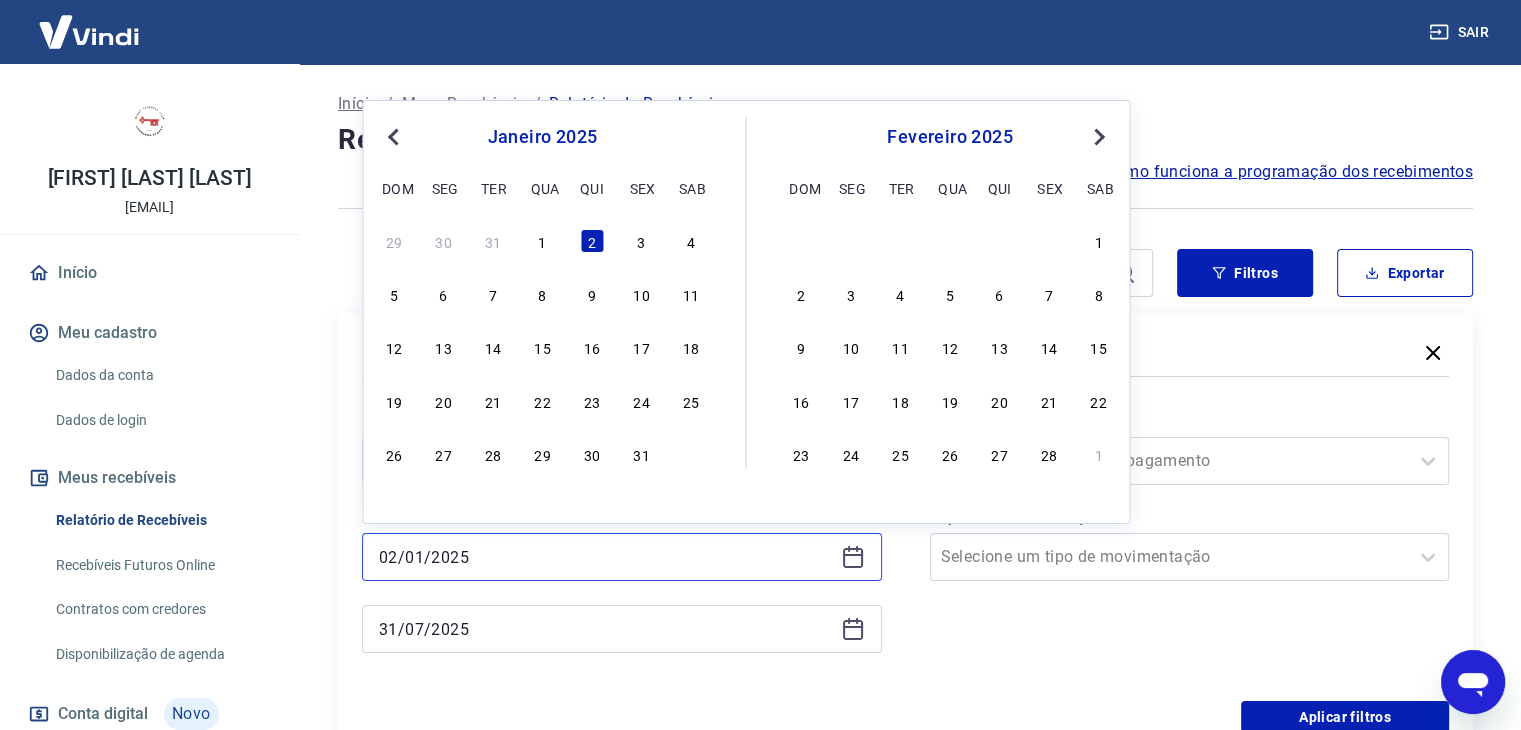 drag, startPoint x: 499, startPoint y: 558, endPoint x: 228, endPoint y: 597, distance: 273.7919 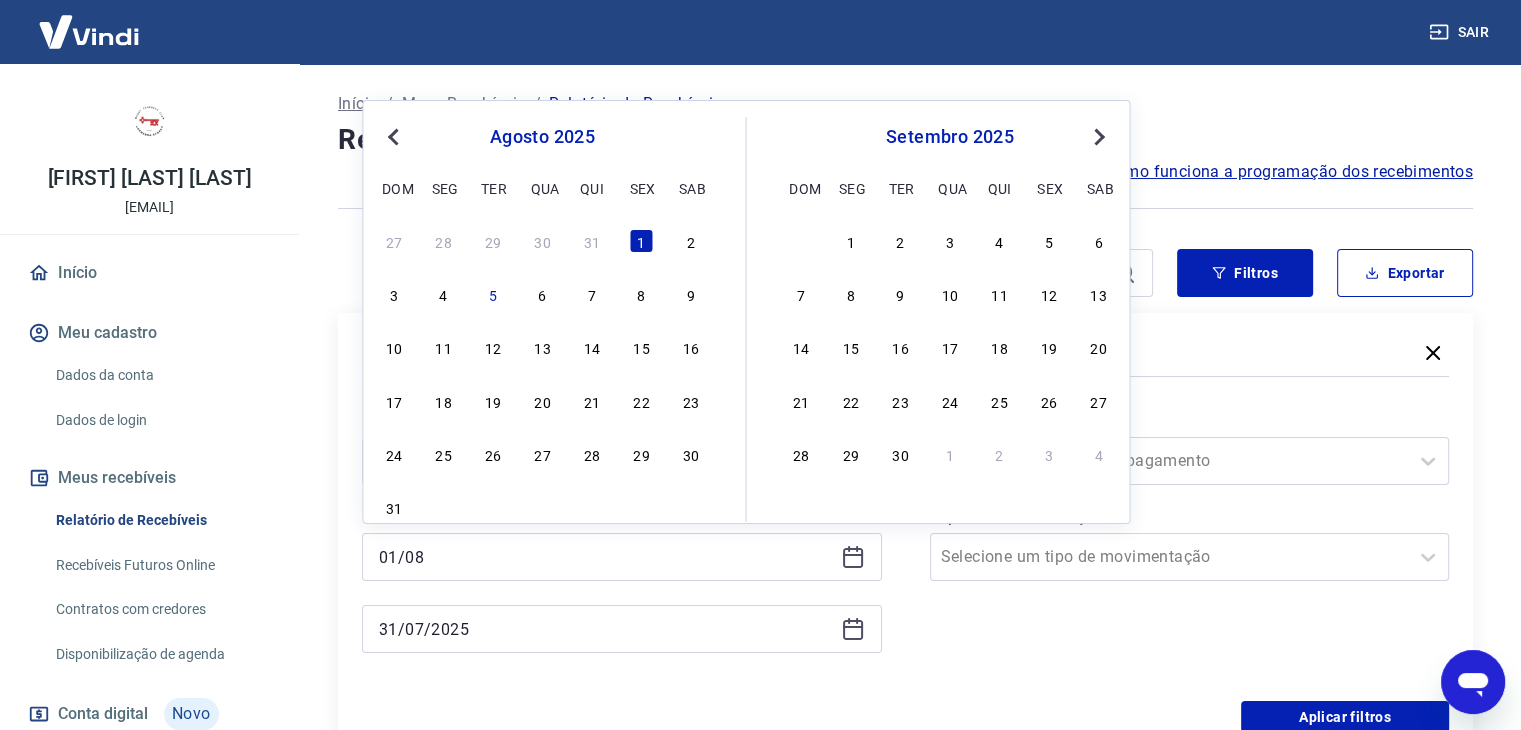 click on "1" at bounding box center [641, 241] 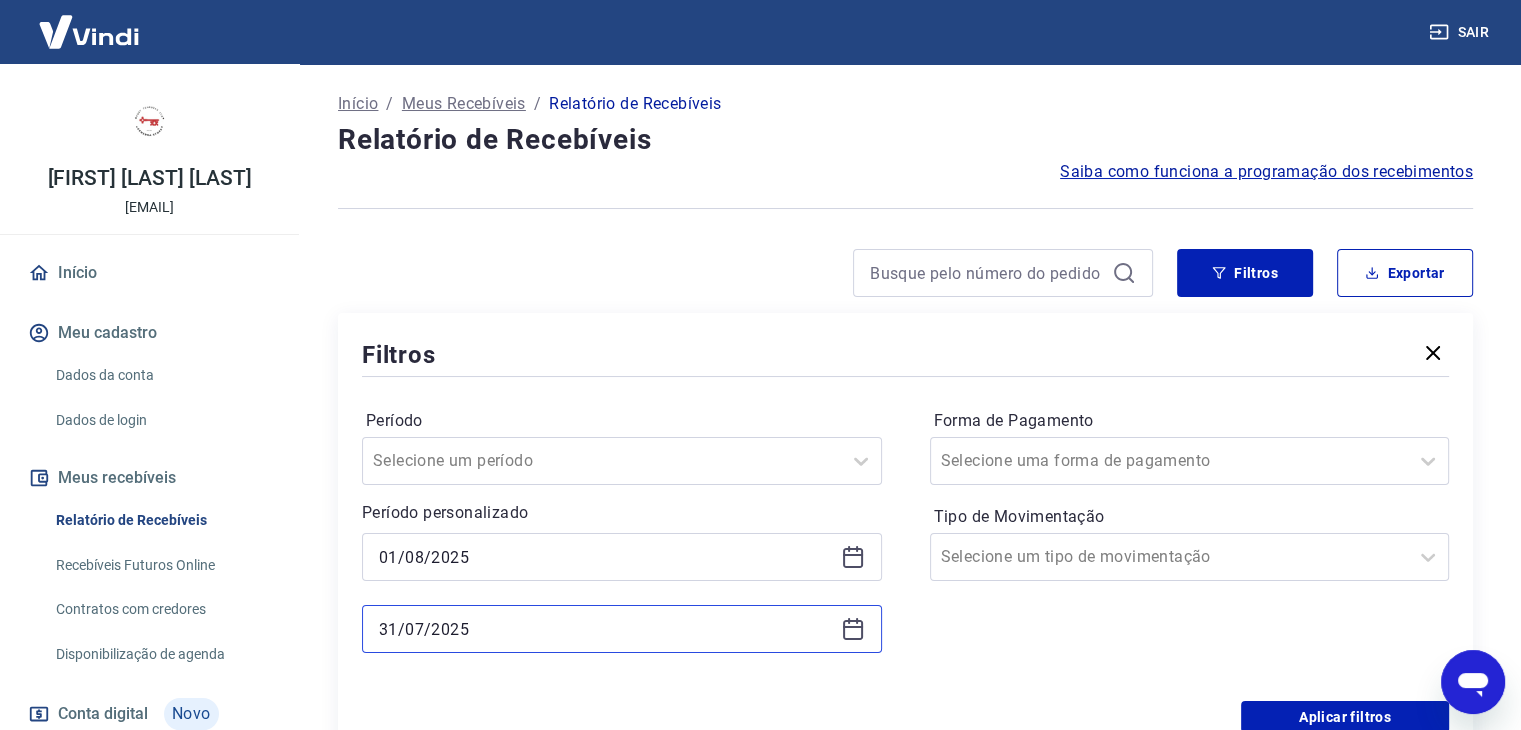 click on "31/07/2025" at bounding box center [606, 629] 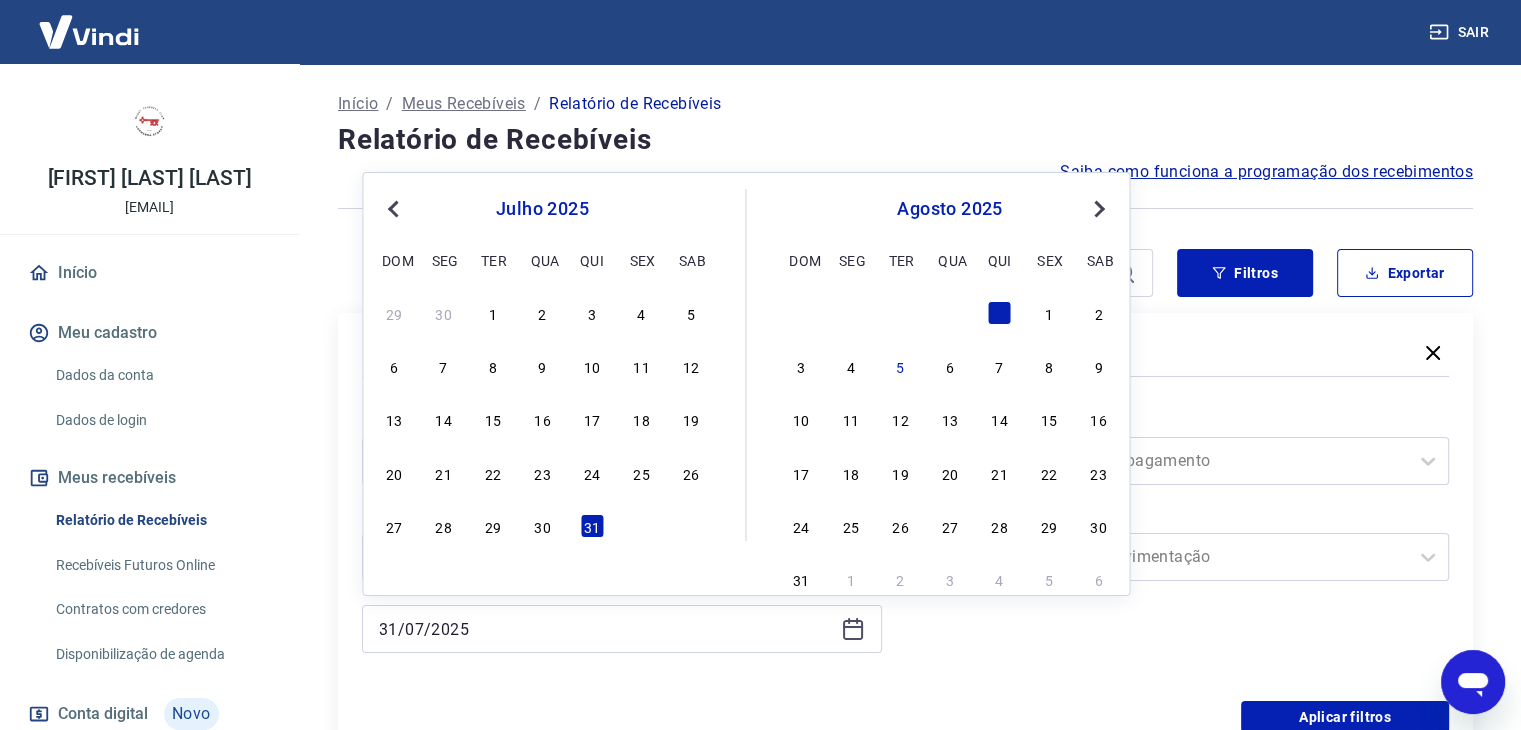 click on "Next Month" at bounding box center [1097, 208] 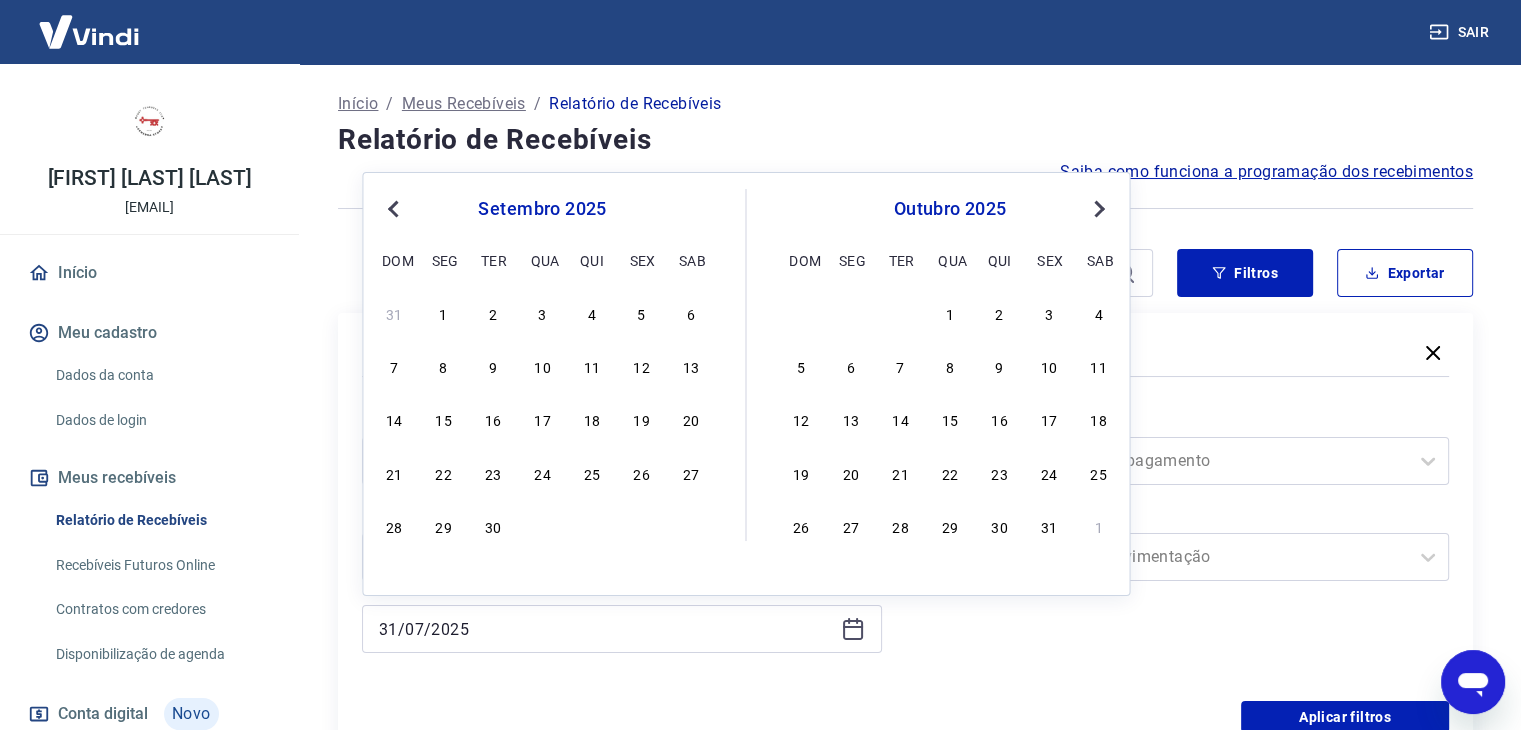 click on "Next Month" at bounding box center (1097, 208) 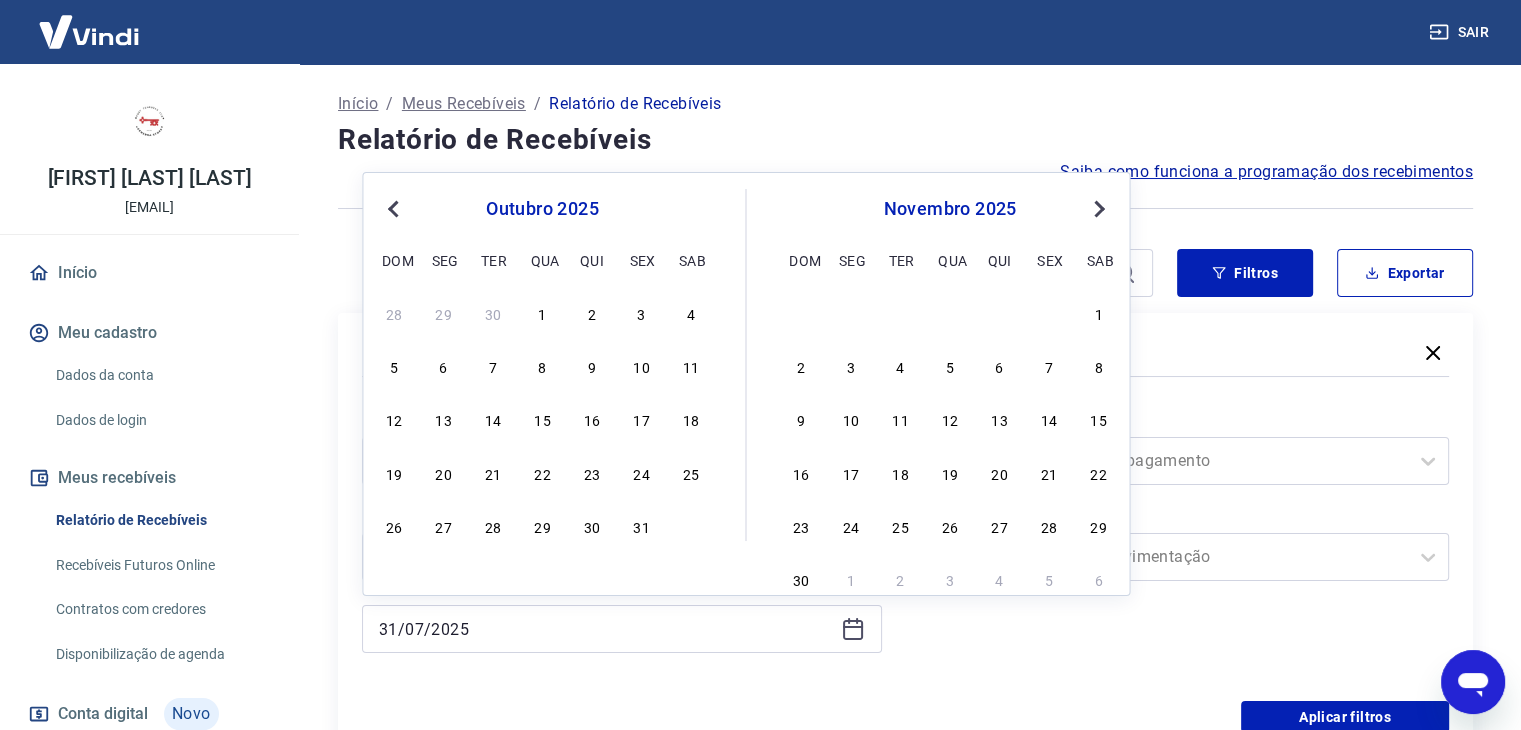 click on "Next Month" at bounding box center [1097, 208] 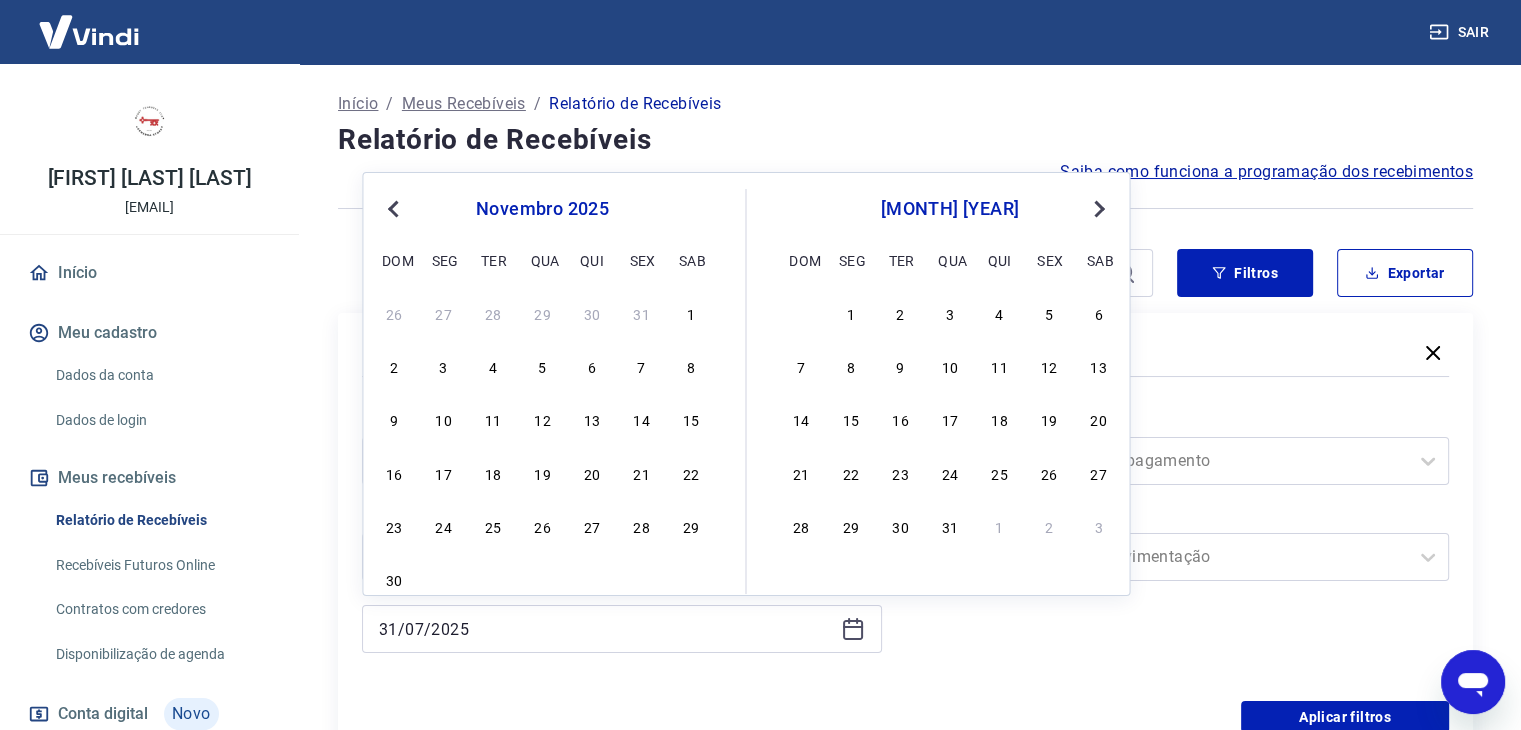 click on "Next Month" at bounding box center (1097, 208) 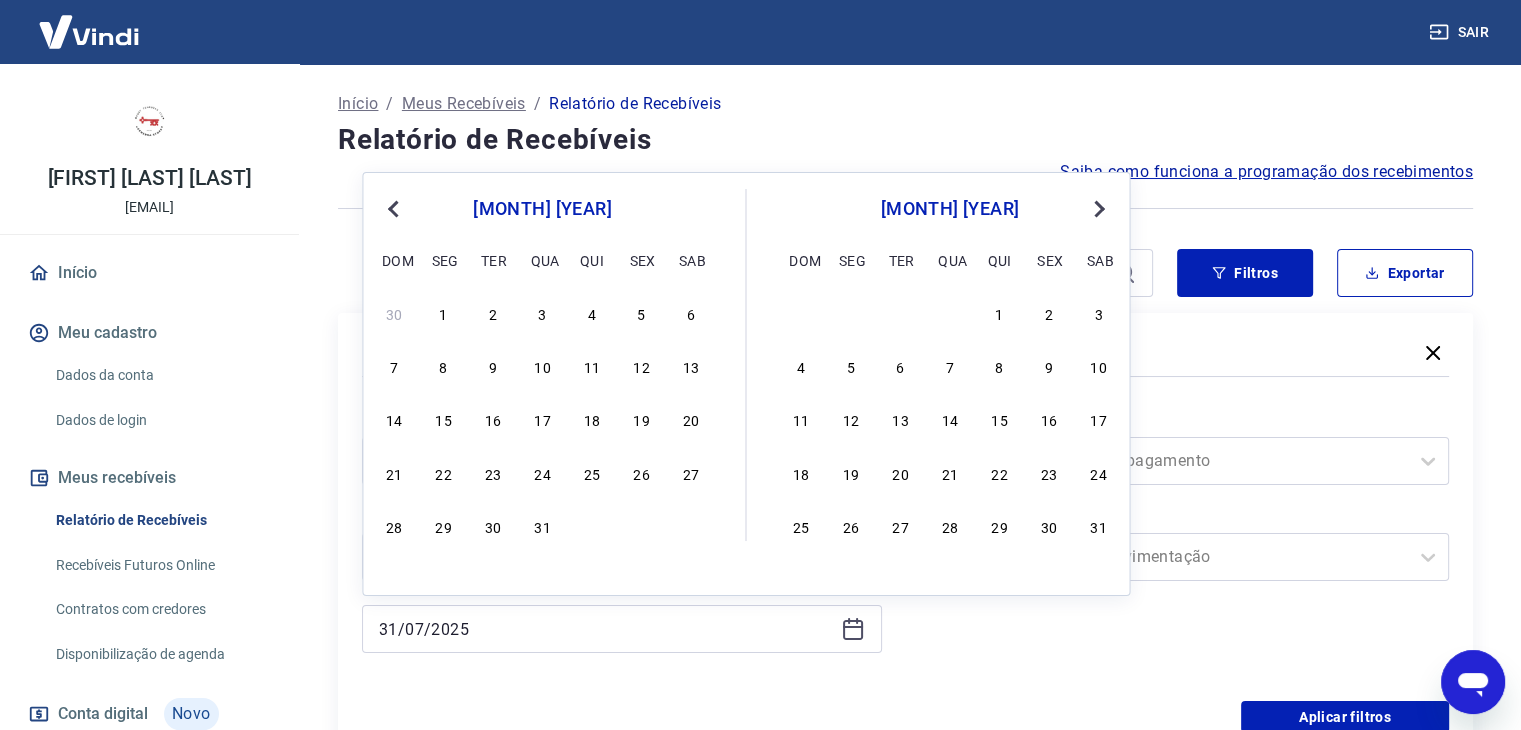 click on "Next Month" at bounding box center [1097, 208] 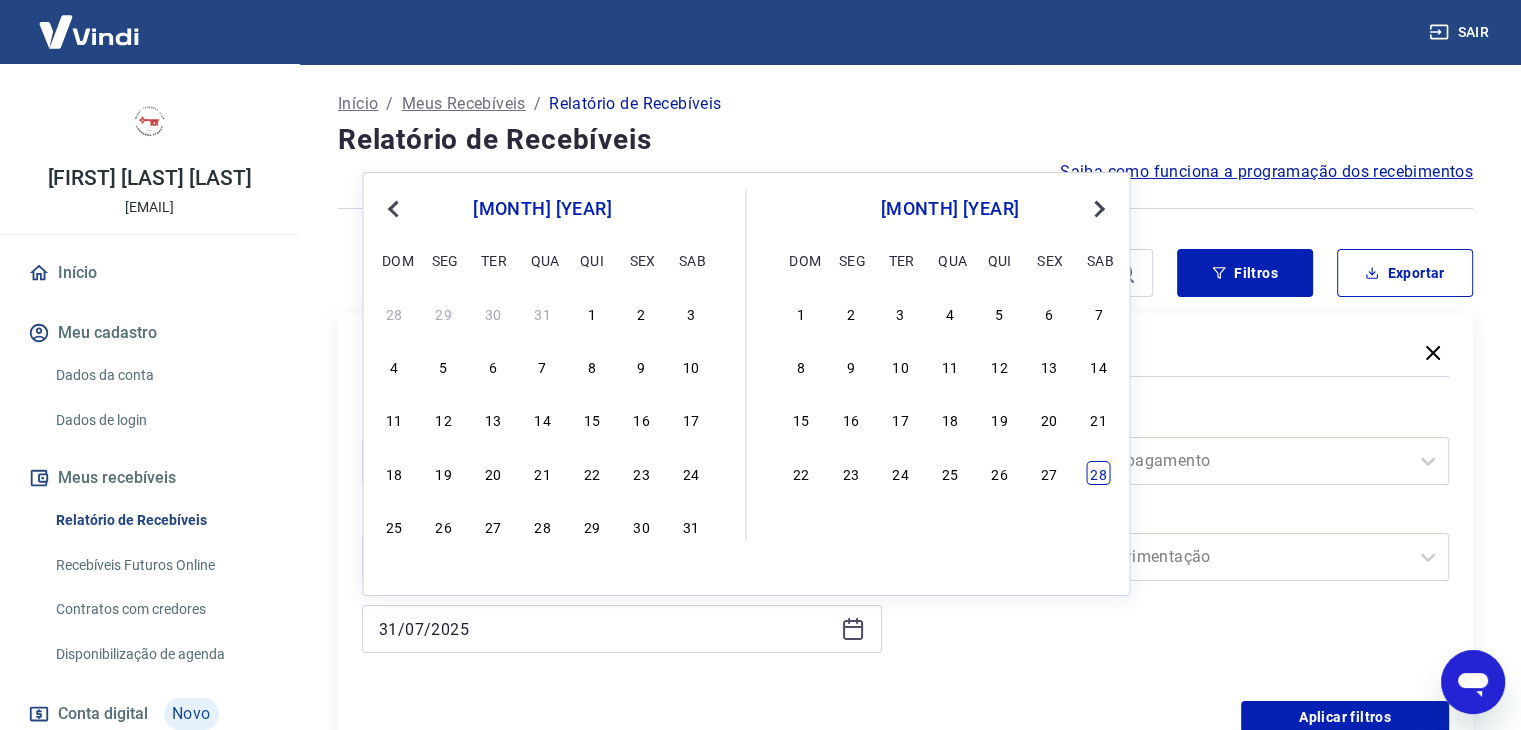 click on "28" at bounding box center (1099, 473) 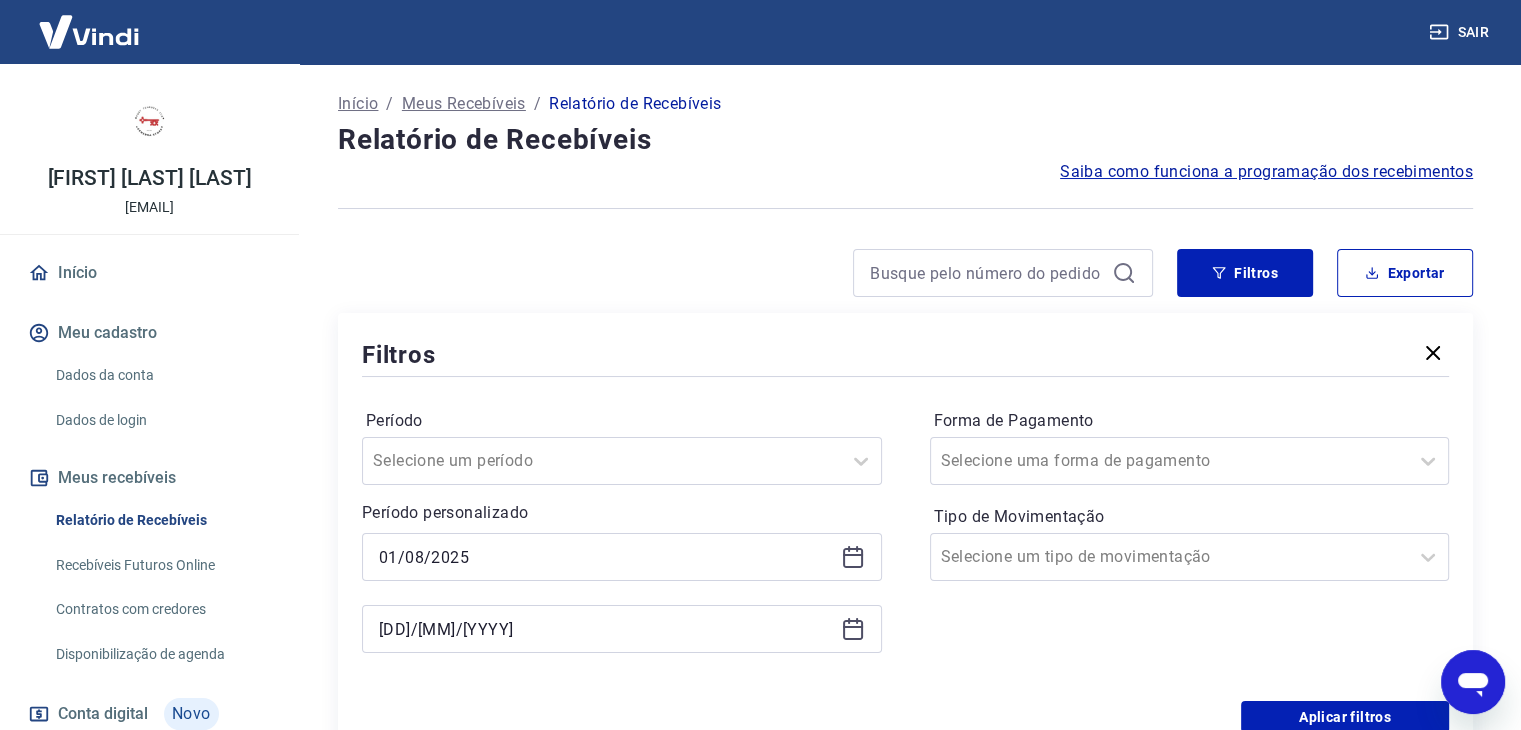type on "[DD]/[MM]/[YYYY]" 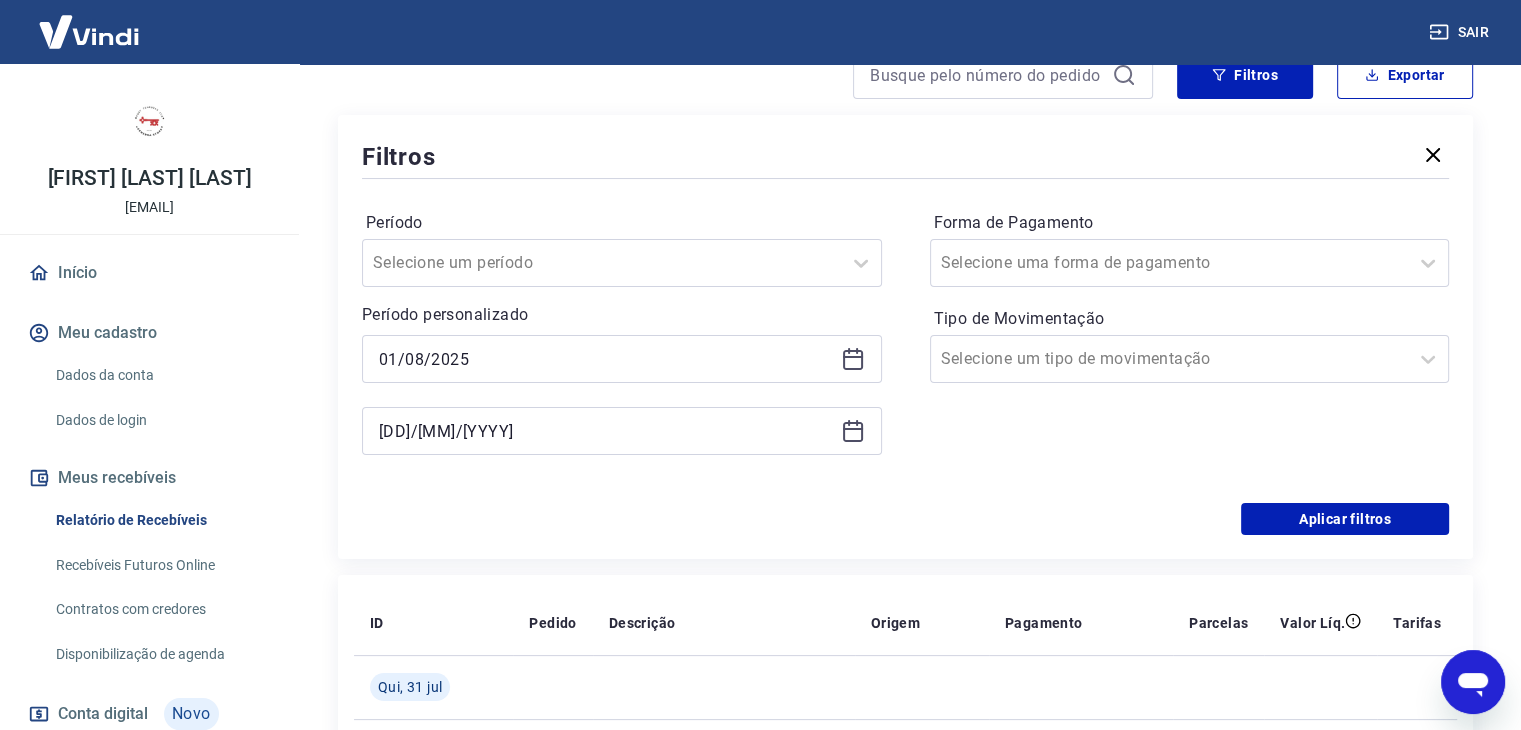 scroll, scrollTop: 200, scrollLeft: 0, axis: vertical 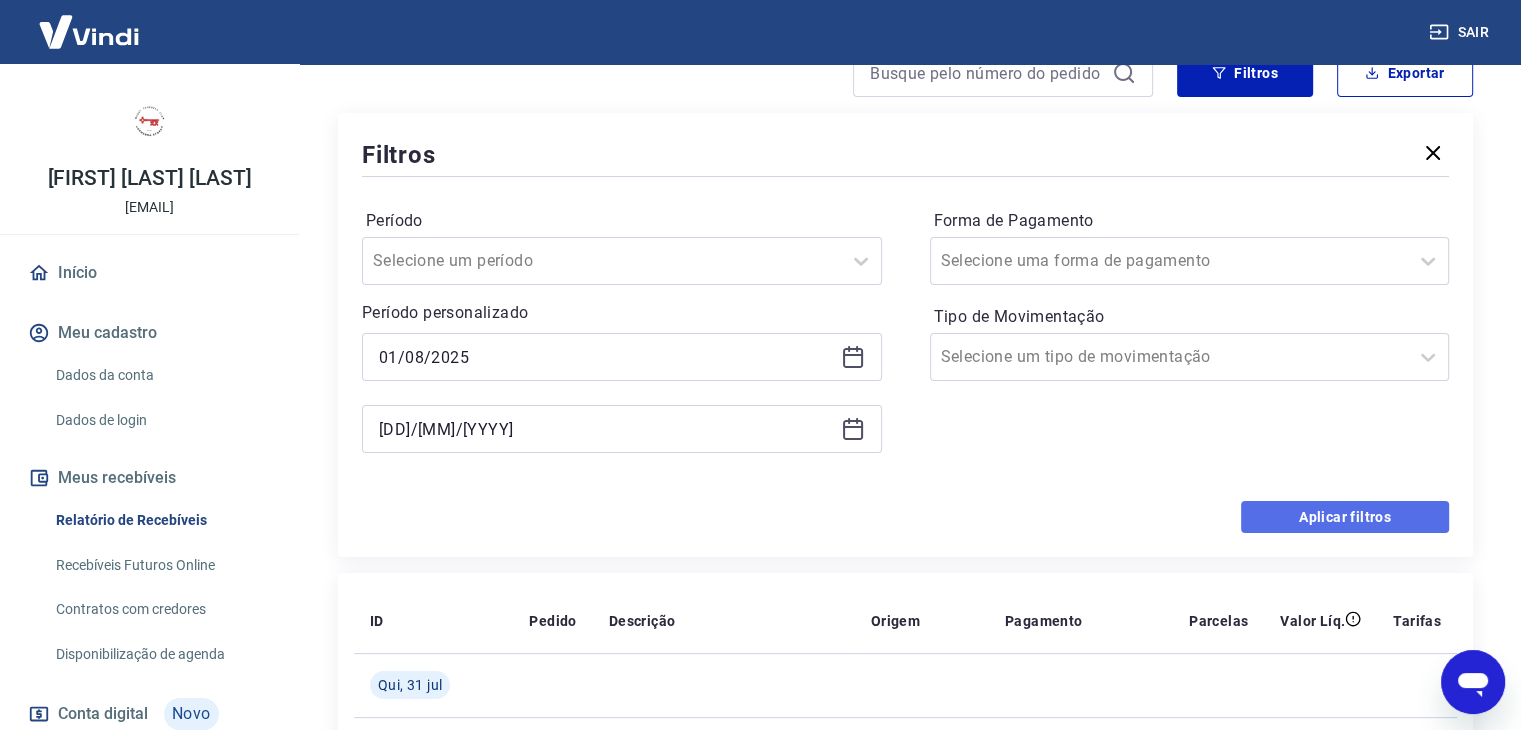 click on "Aplicar filtros" at bounding box center (1345, 517) 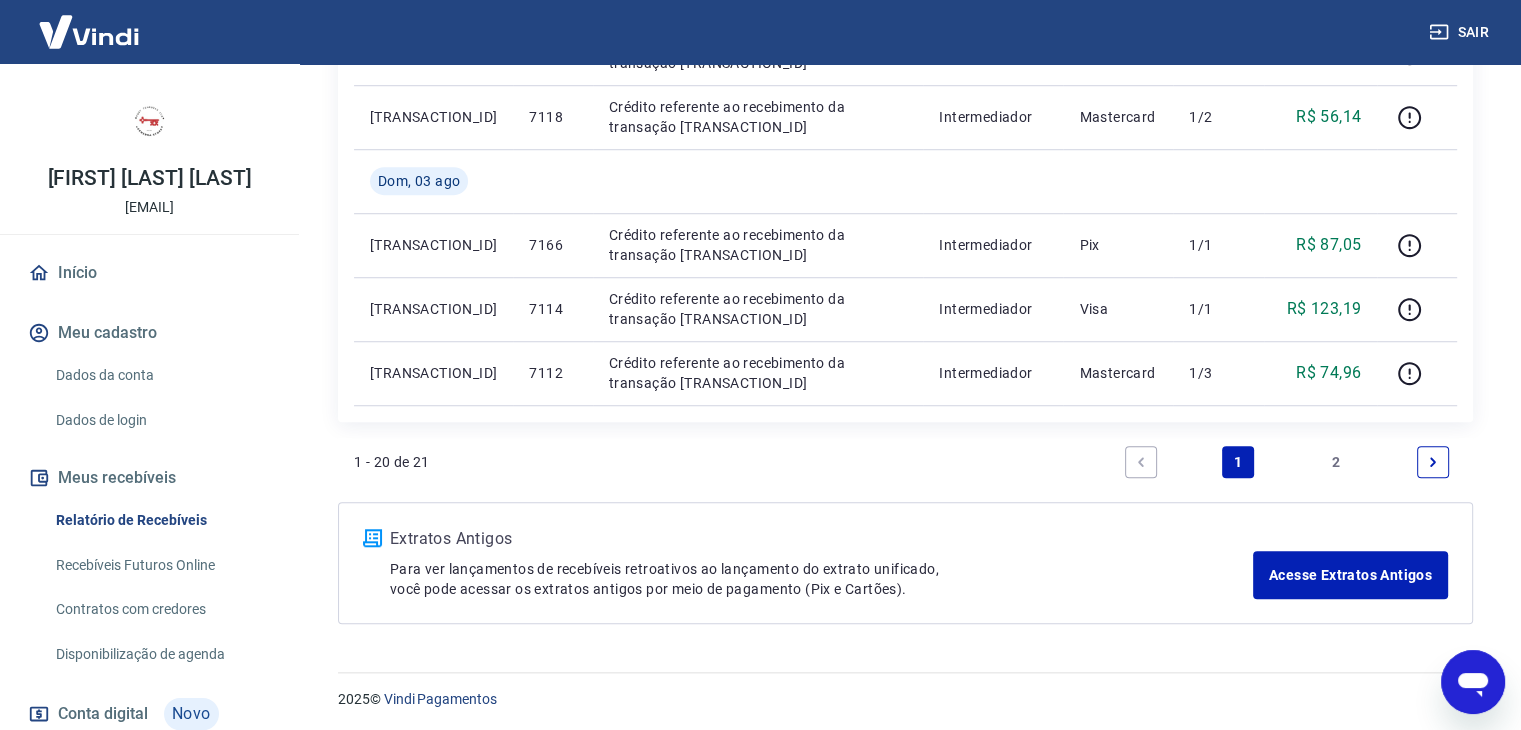 scroll, scrollTop: 1479, scrollLeft: 0, axis: vertical 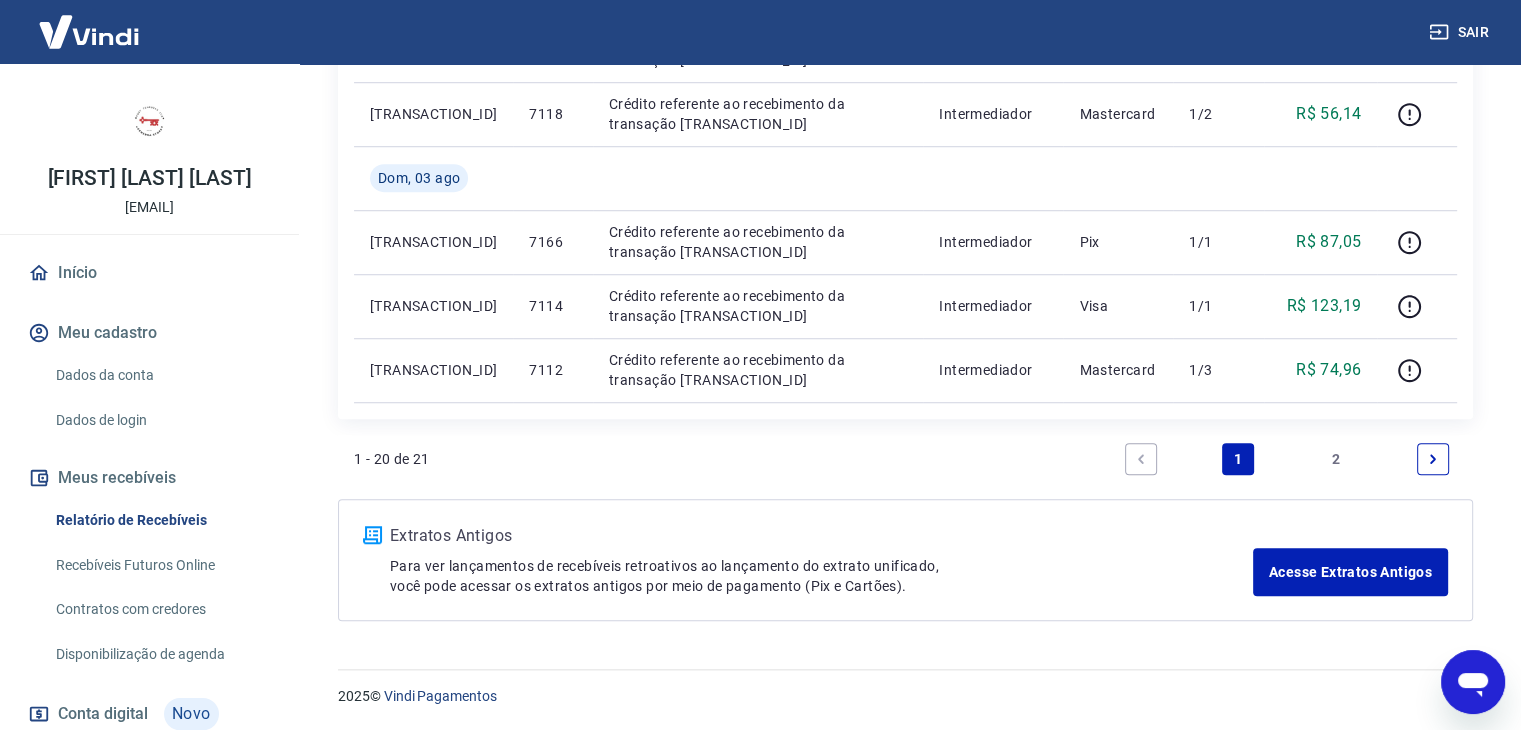 click on "2" at bounding box center (1336, 459) 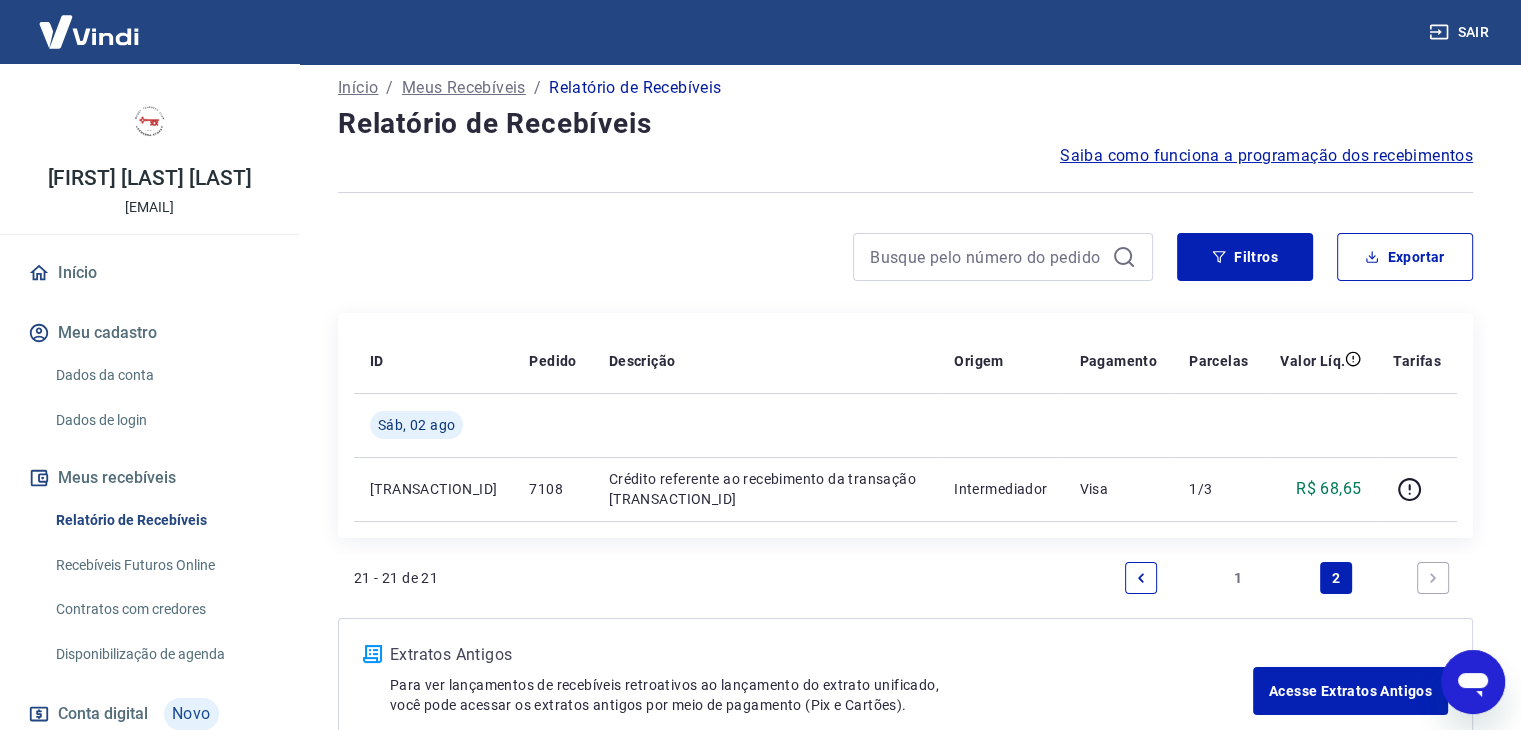 scroll, scrollTop: 0, scrollLeft: 0, axis: both 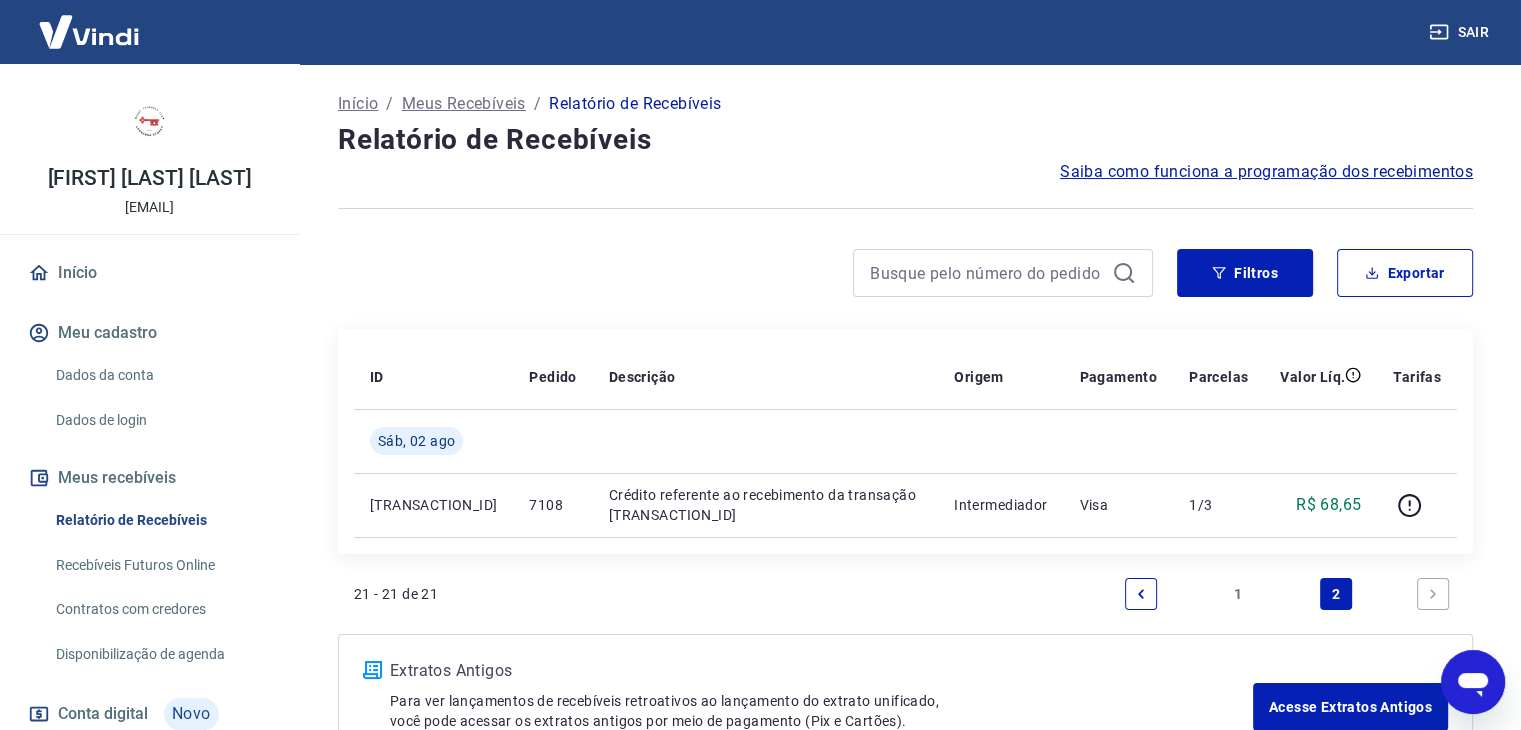 click on "1" at bounding box center (1238, 594) 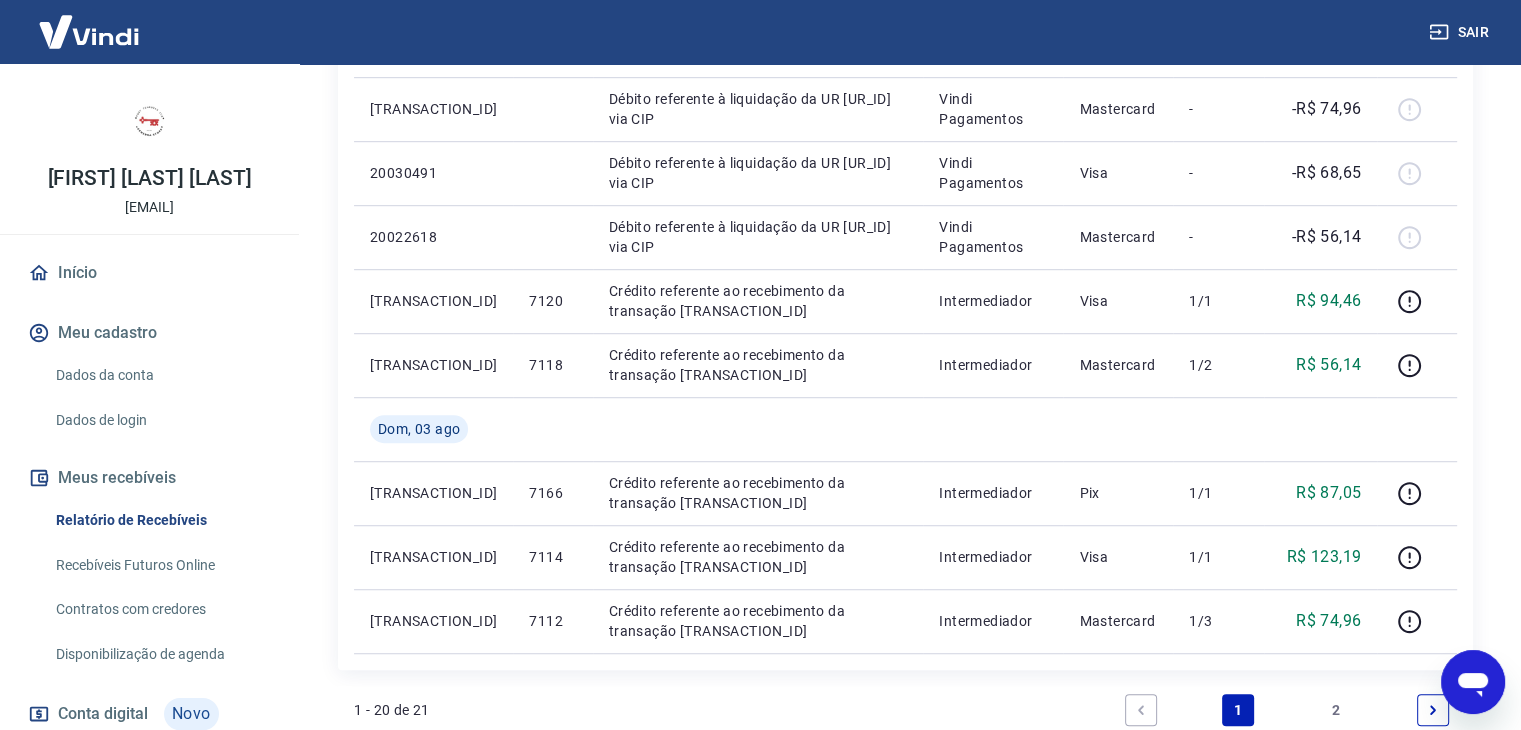 scroll, scrollTop: 1479, scrollLeft: 0, axis: vertical 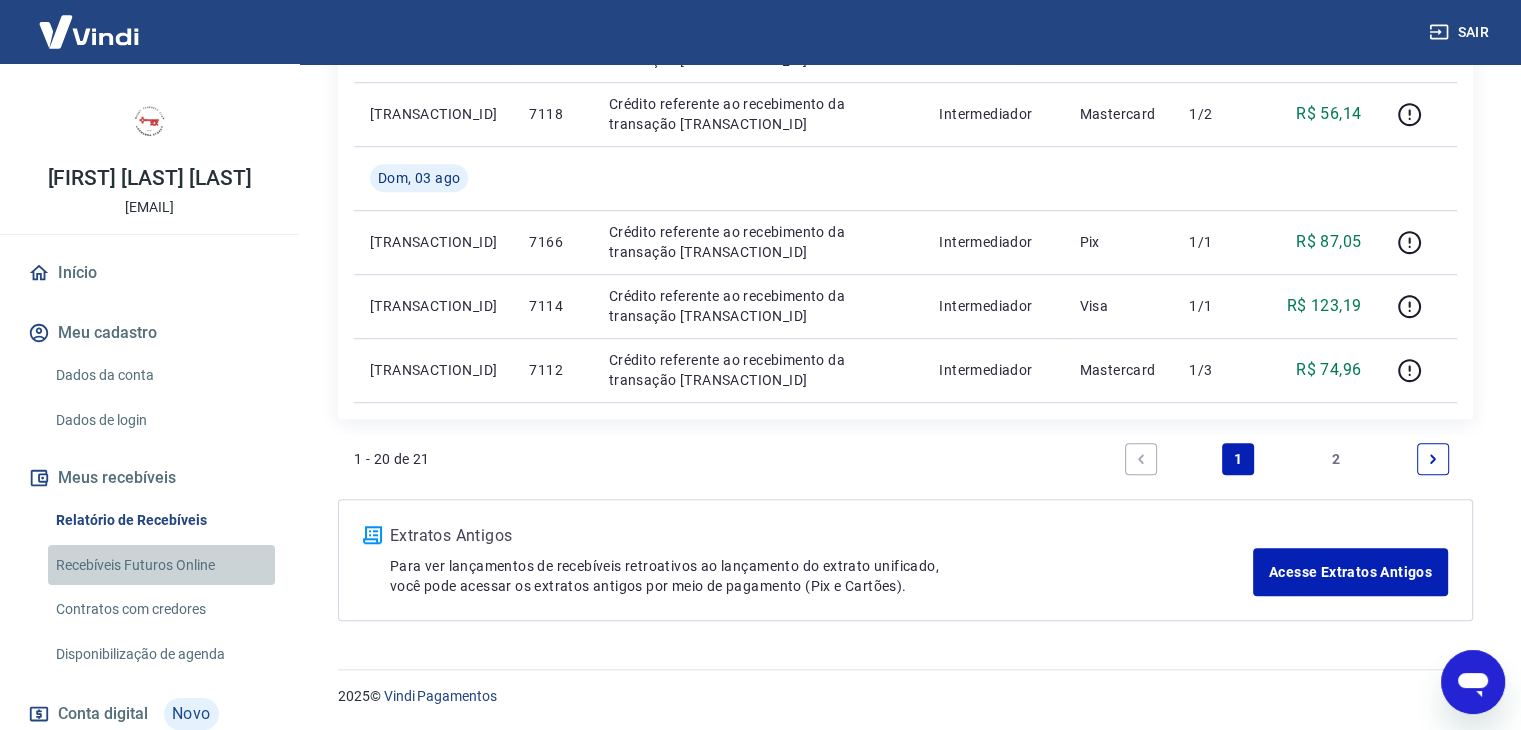 click on "Recebíveis Futuros Online" at bounding box center [161, 565] 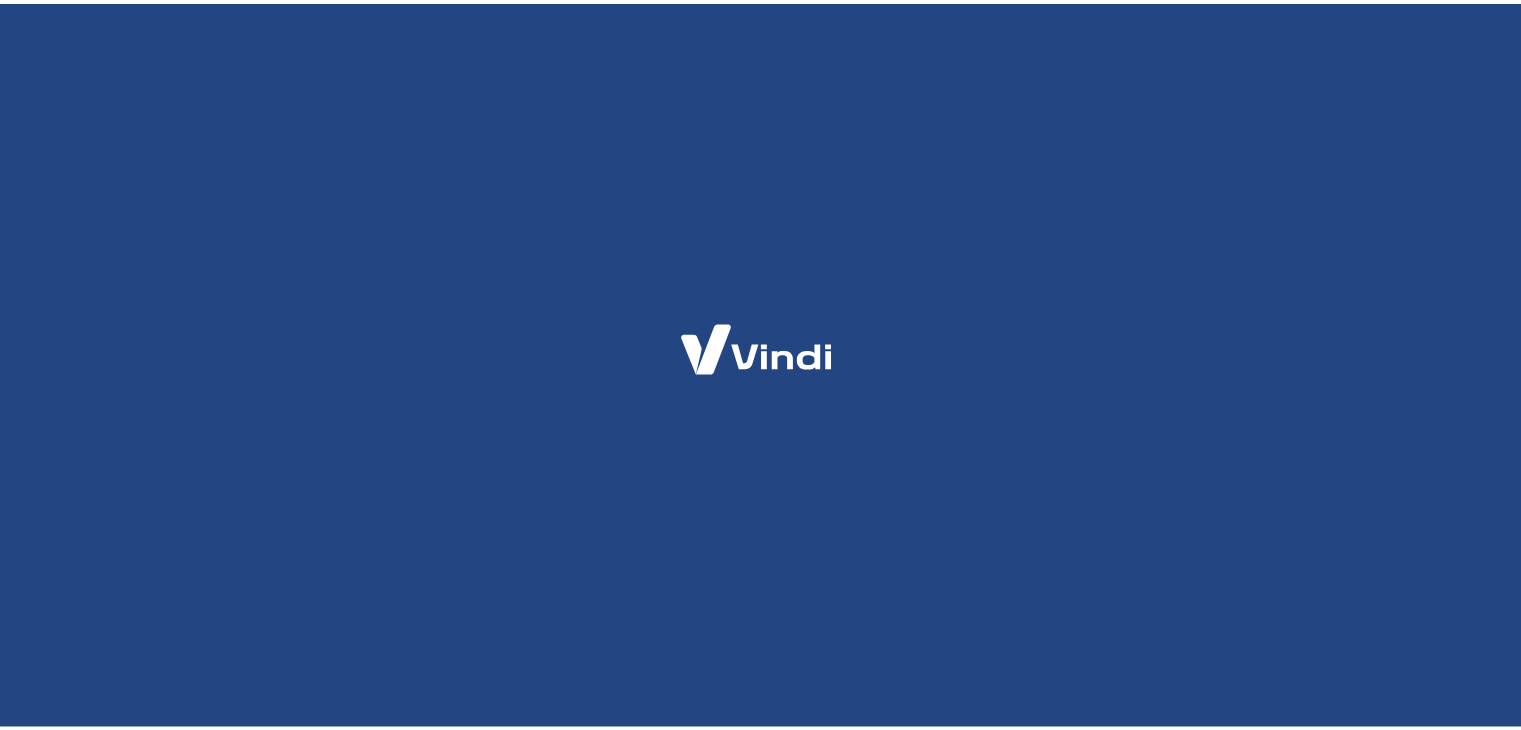 scroll, scrollTop: 0, scrollLeft: 0, axis: both 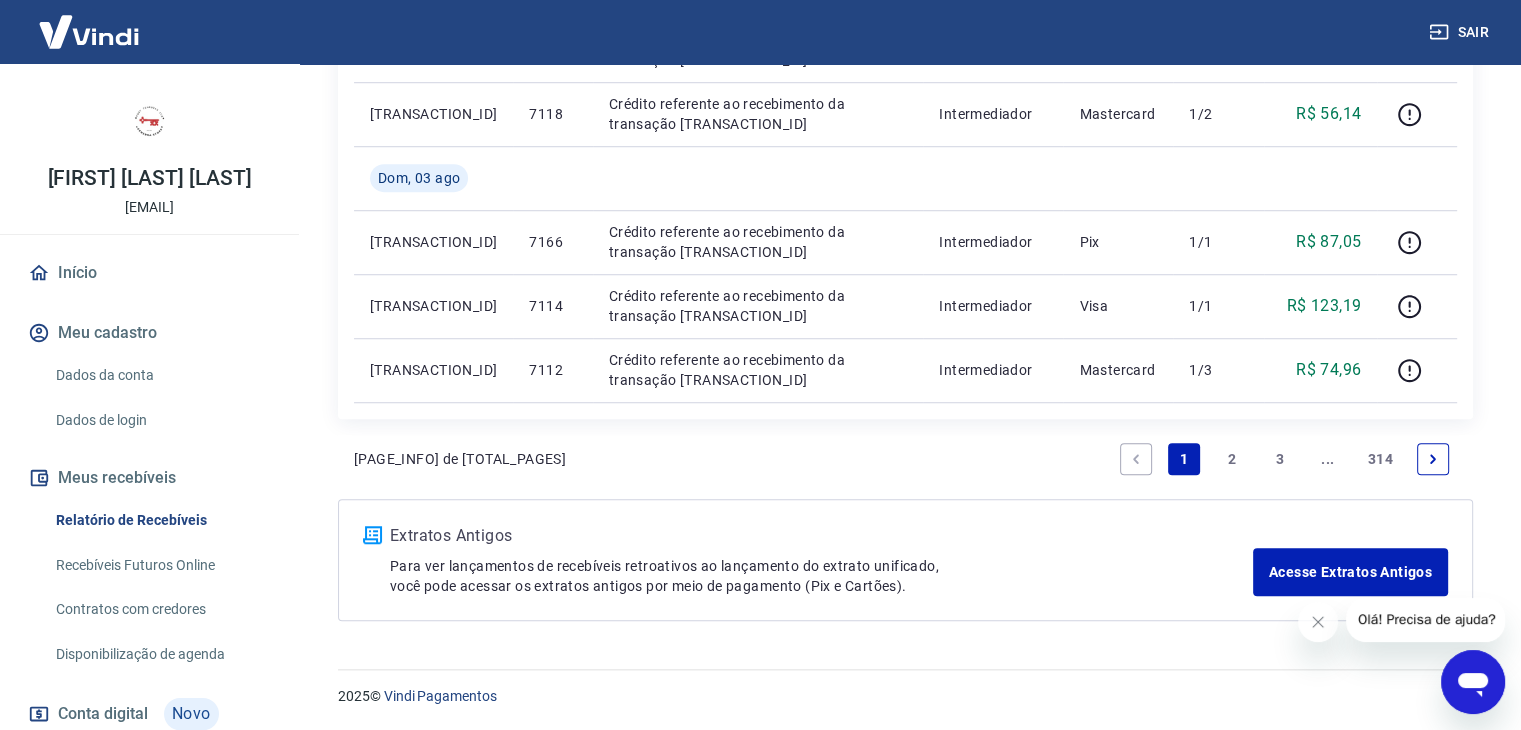 click on "3" at bounding box center [1280, 459] 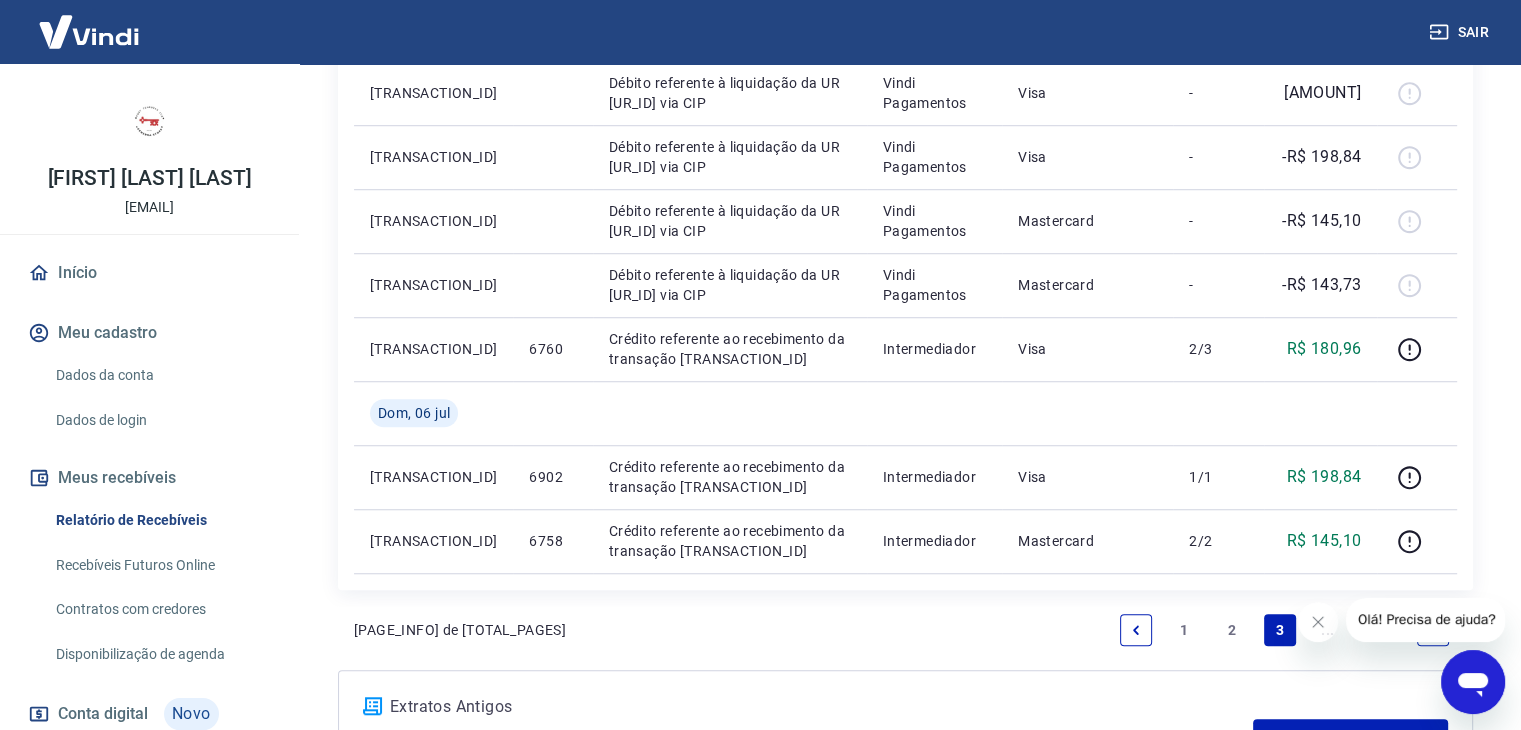 scroll, scrollTop: 1500, scrollLeft: 0, axis: vertical 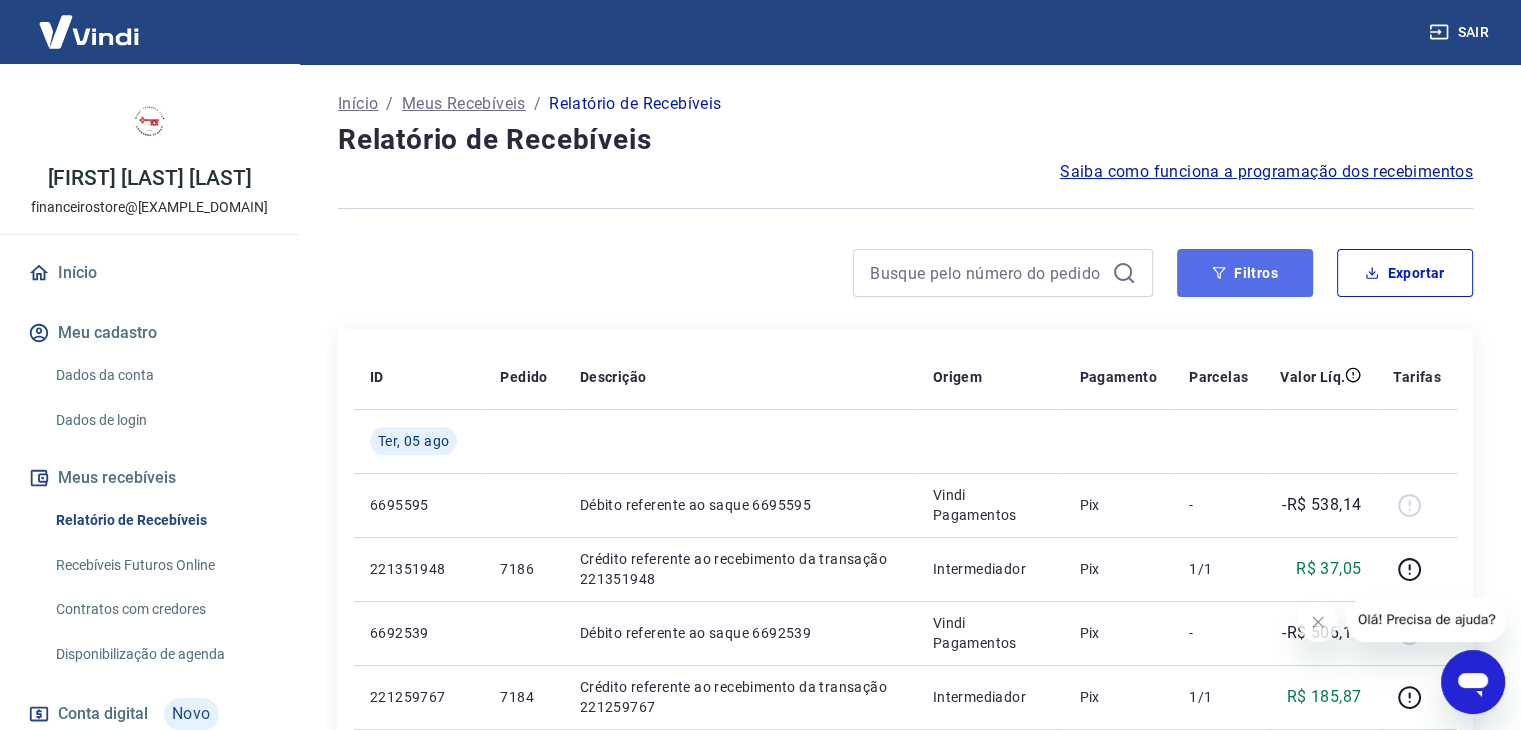 click on "Filtros" at bounding box center (1245, 273) 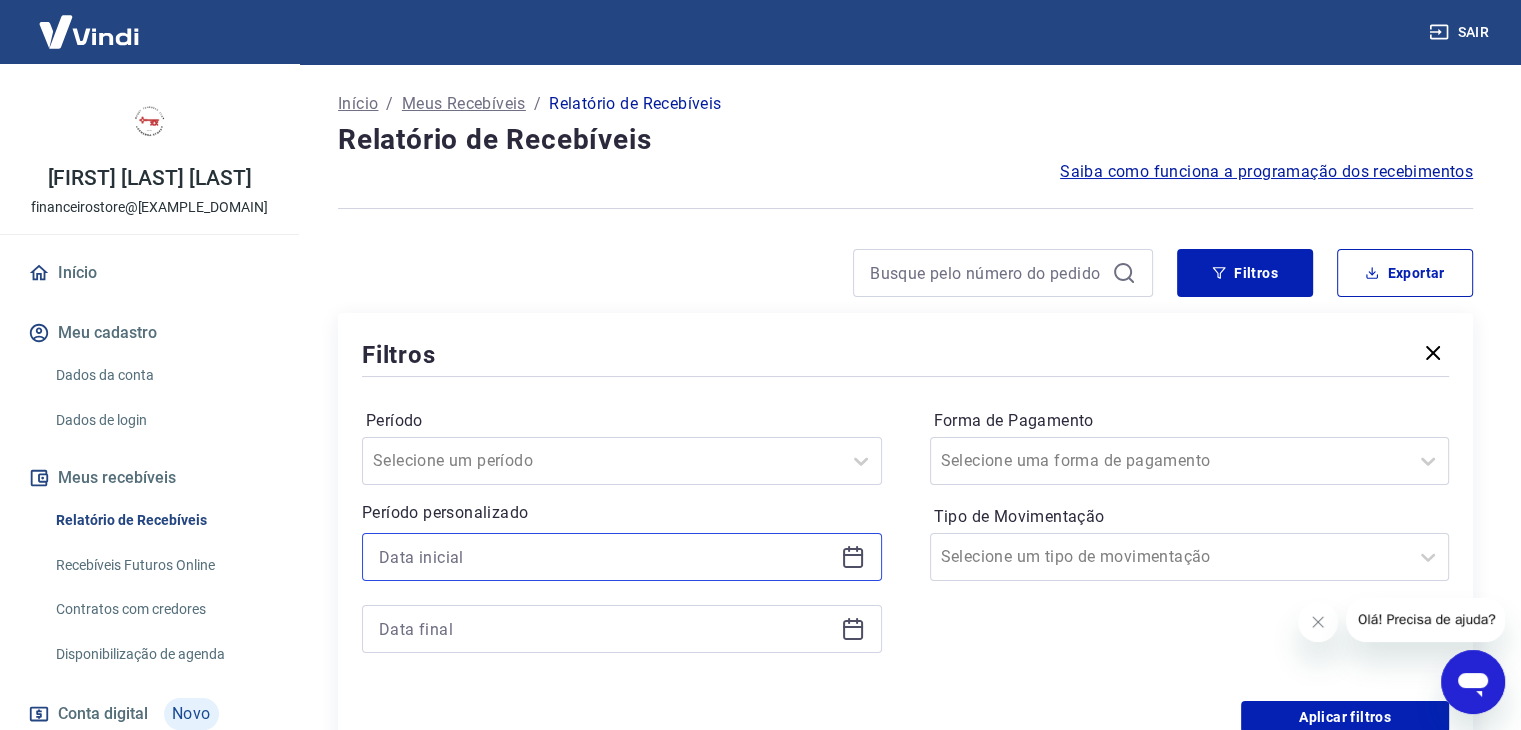 click at bounding box center (606, 557) 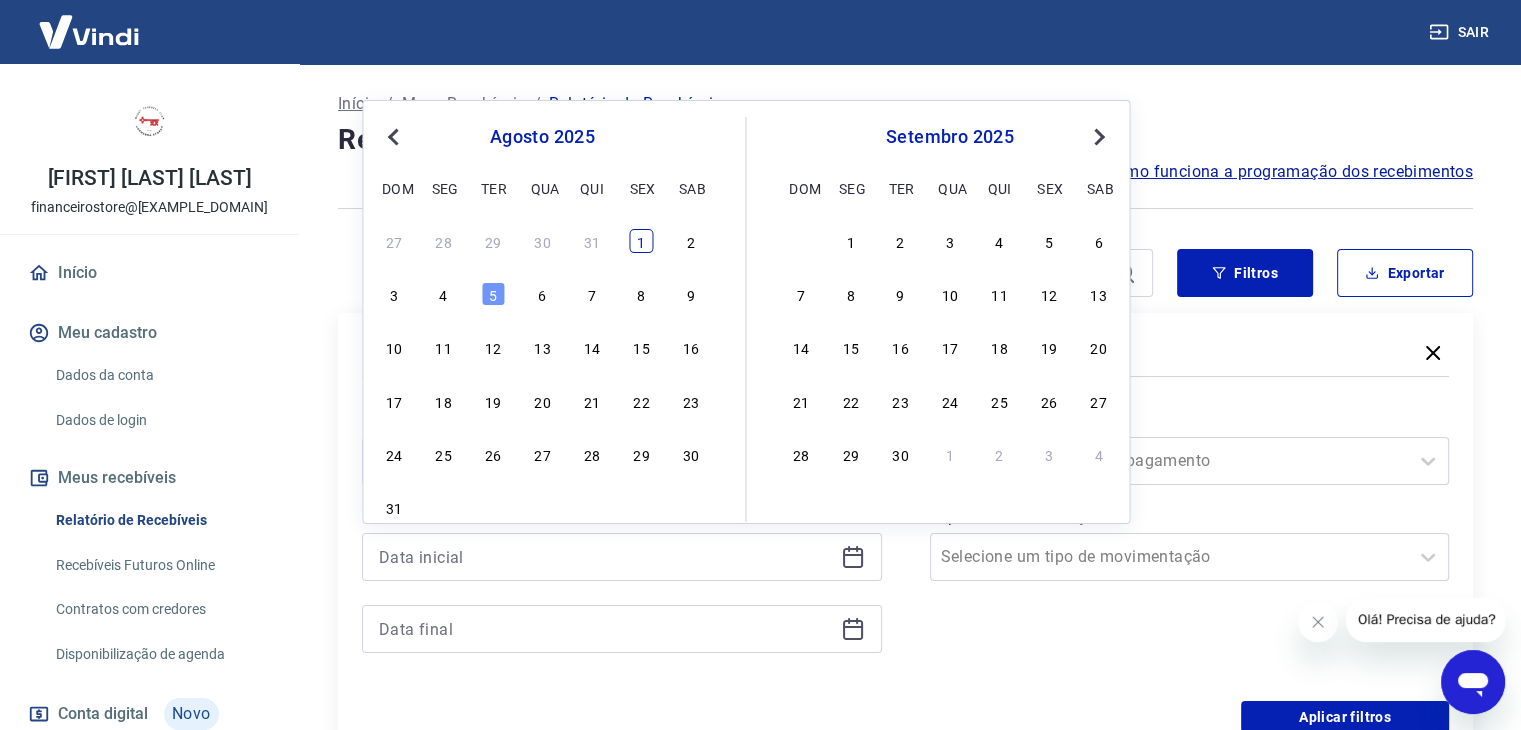 click on "1" at bounding box center (641, 241) 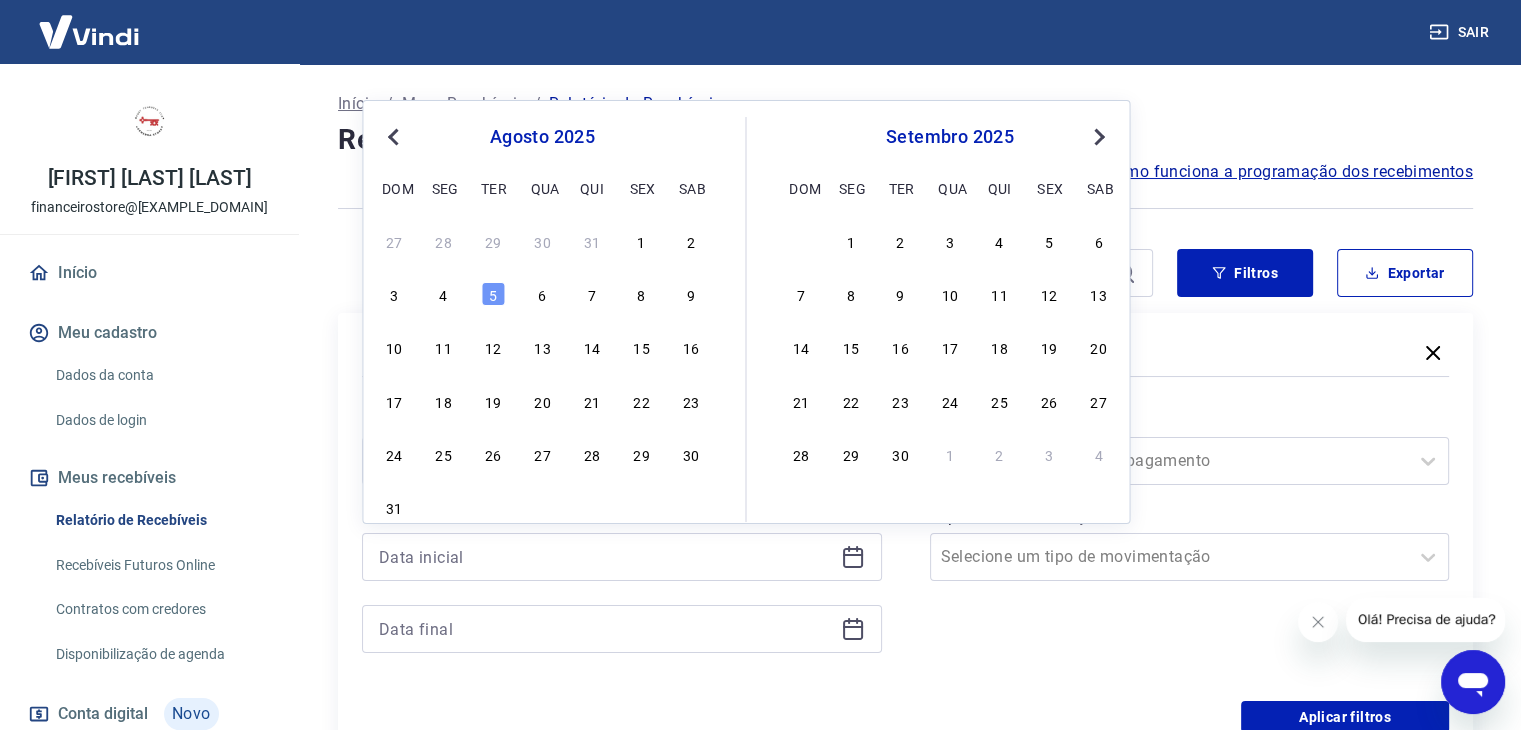 type on "01/08/2025" 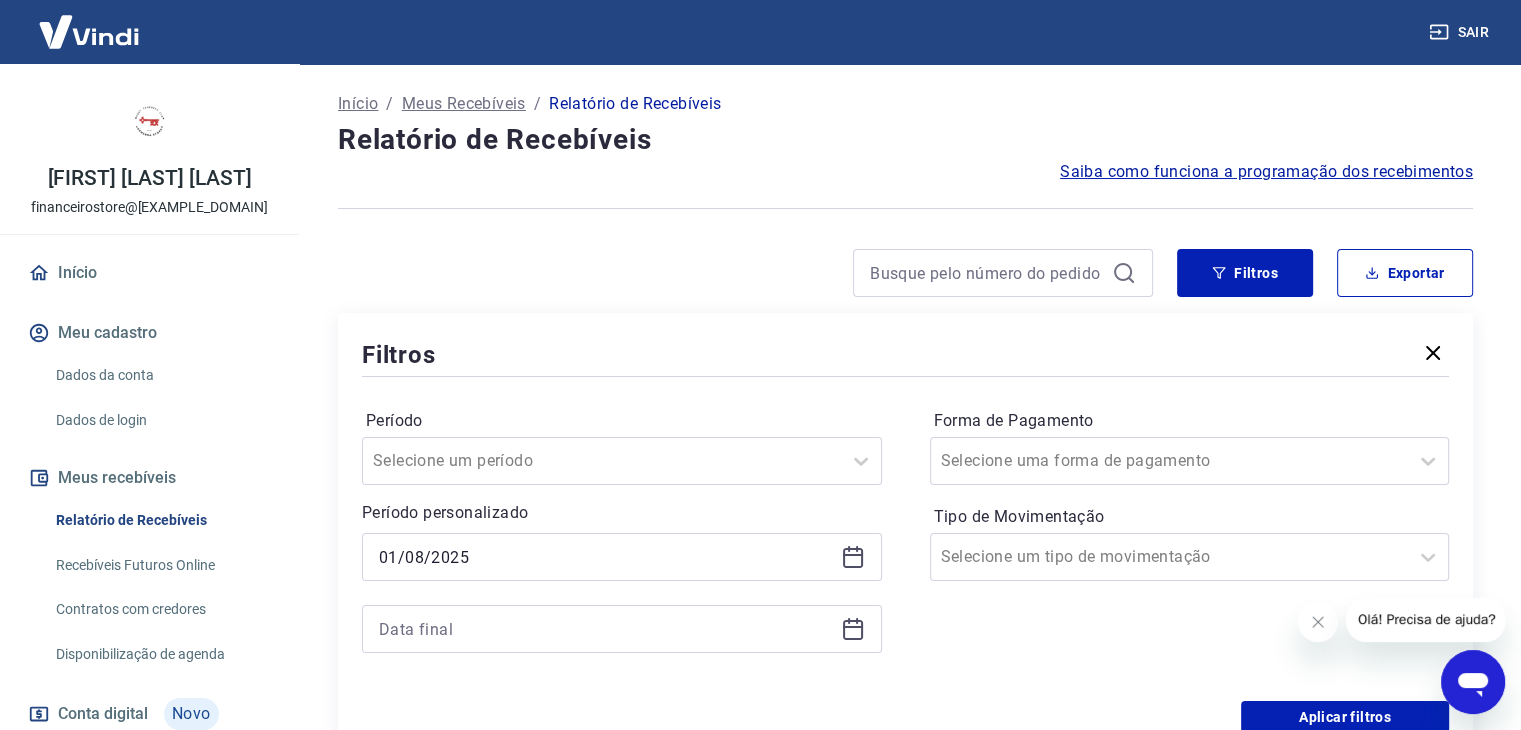 click 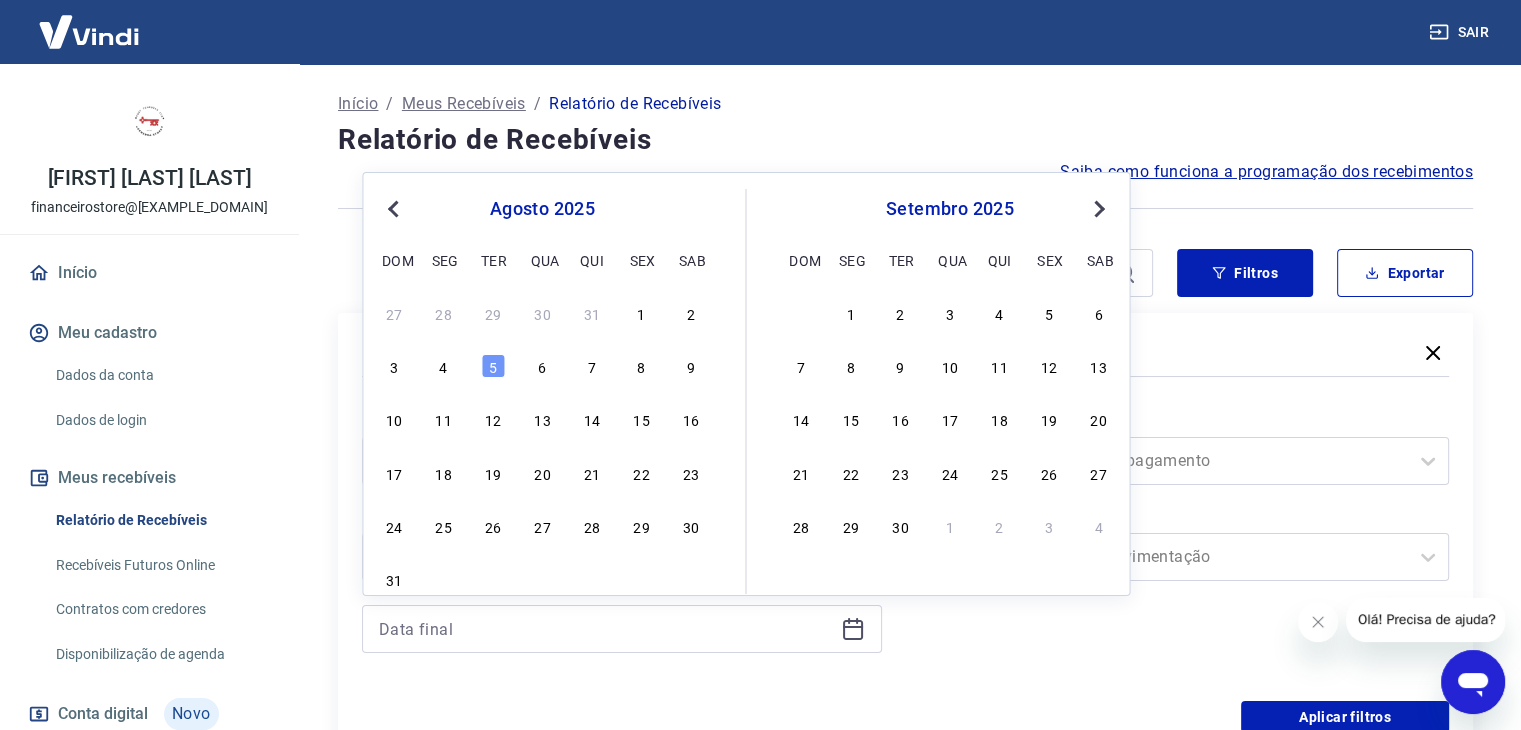 click on "Next Month" at bounding box center [1099, 209] 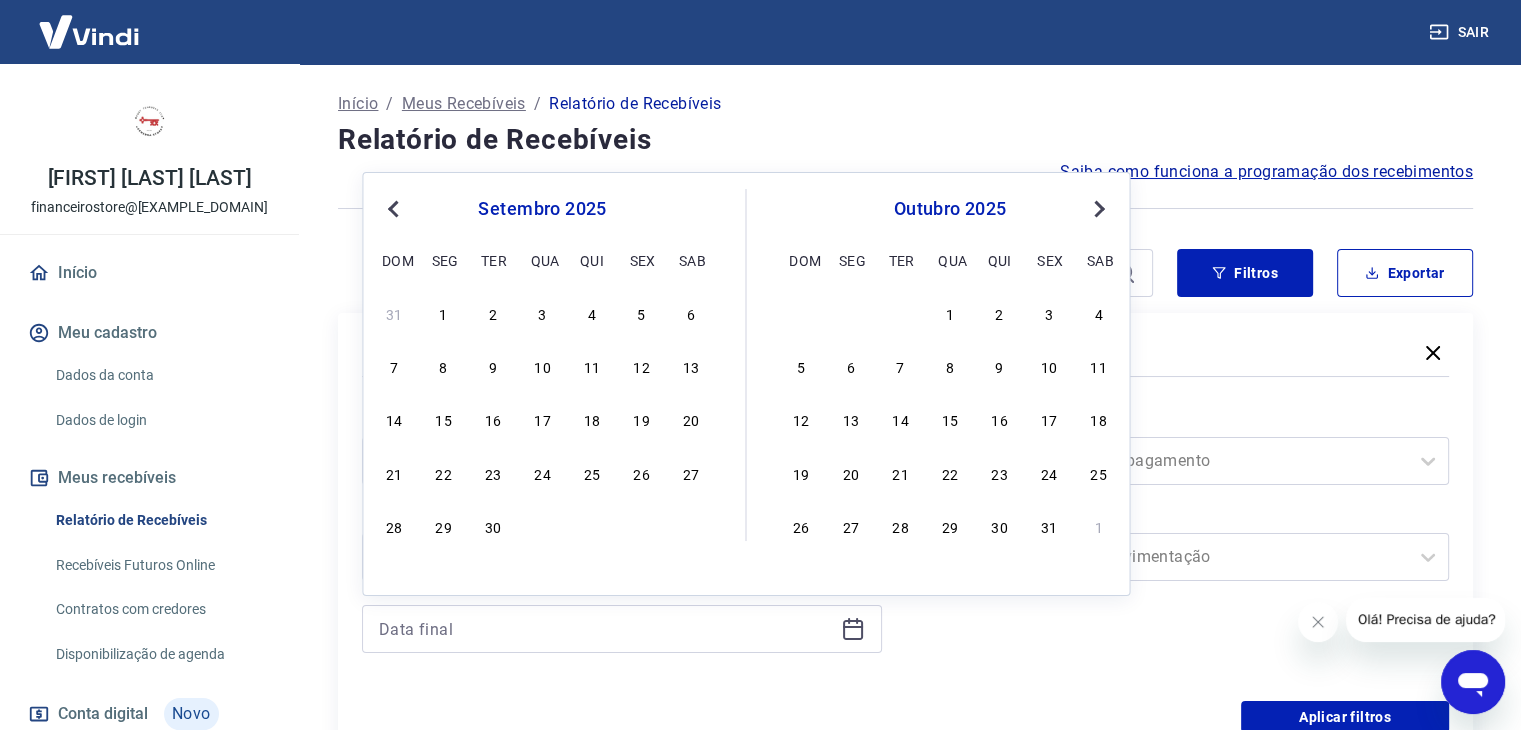 click on "Next Month" at bounding box center [1099, 209] 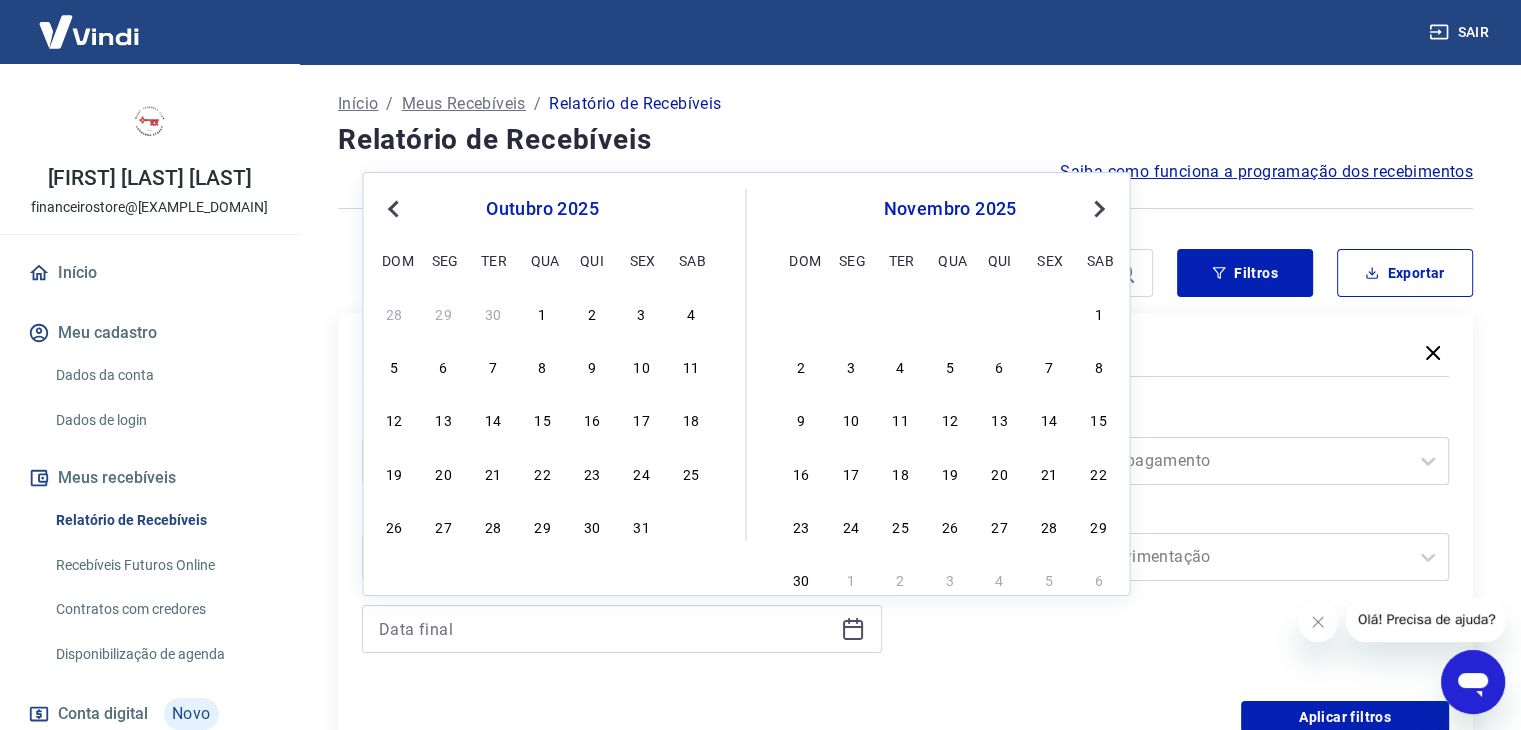 click on "Next Month" at bounding box center (1099, 209) 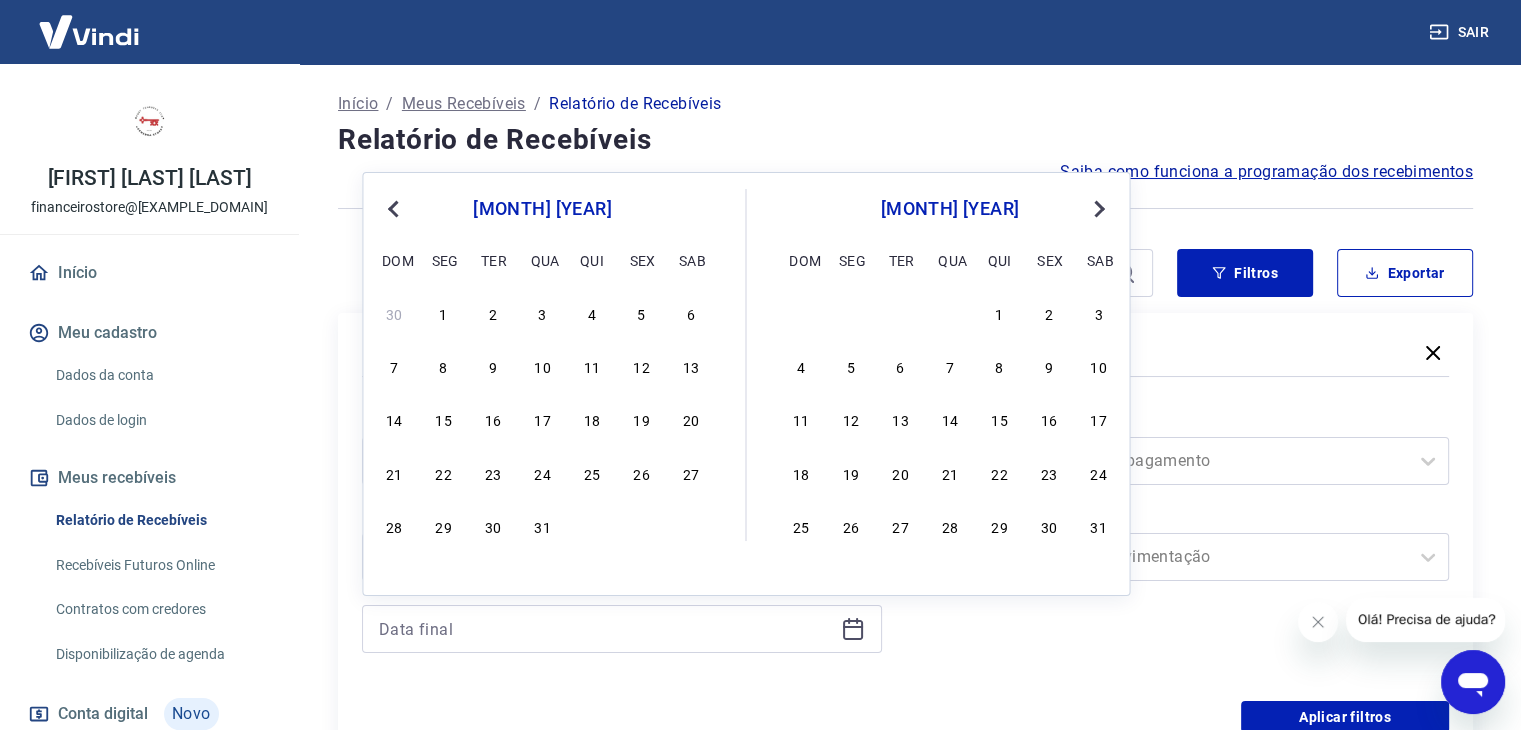 click on "Next Month" at bounding box center [1099, 209] 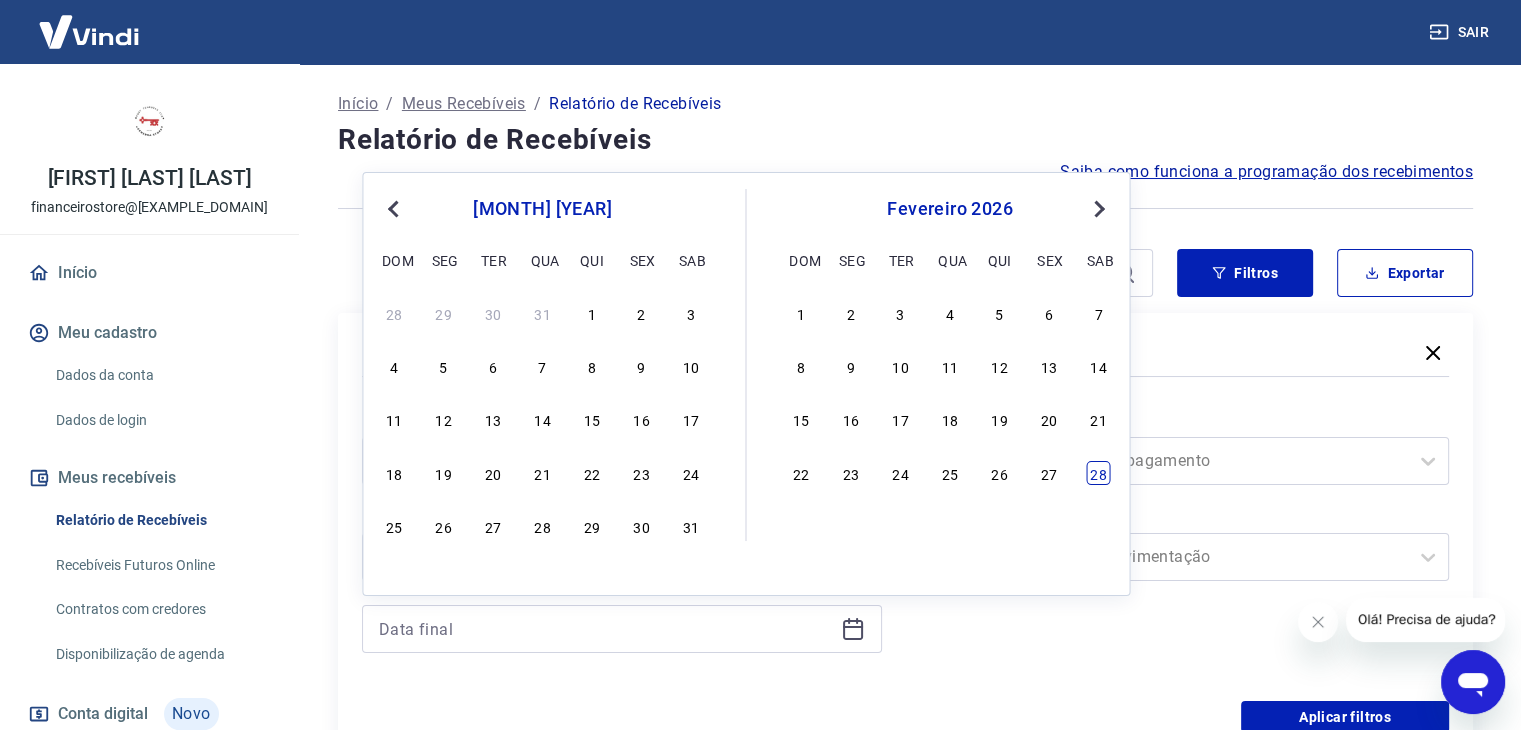 click on "28" at bounding box center (1099, 473) 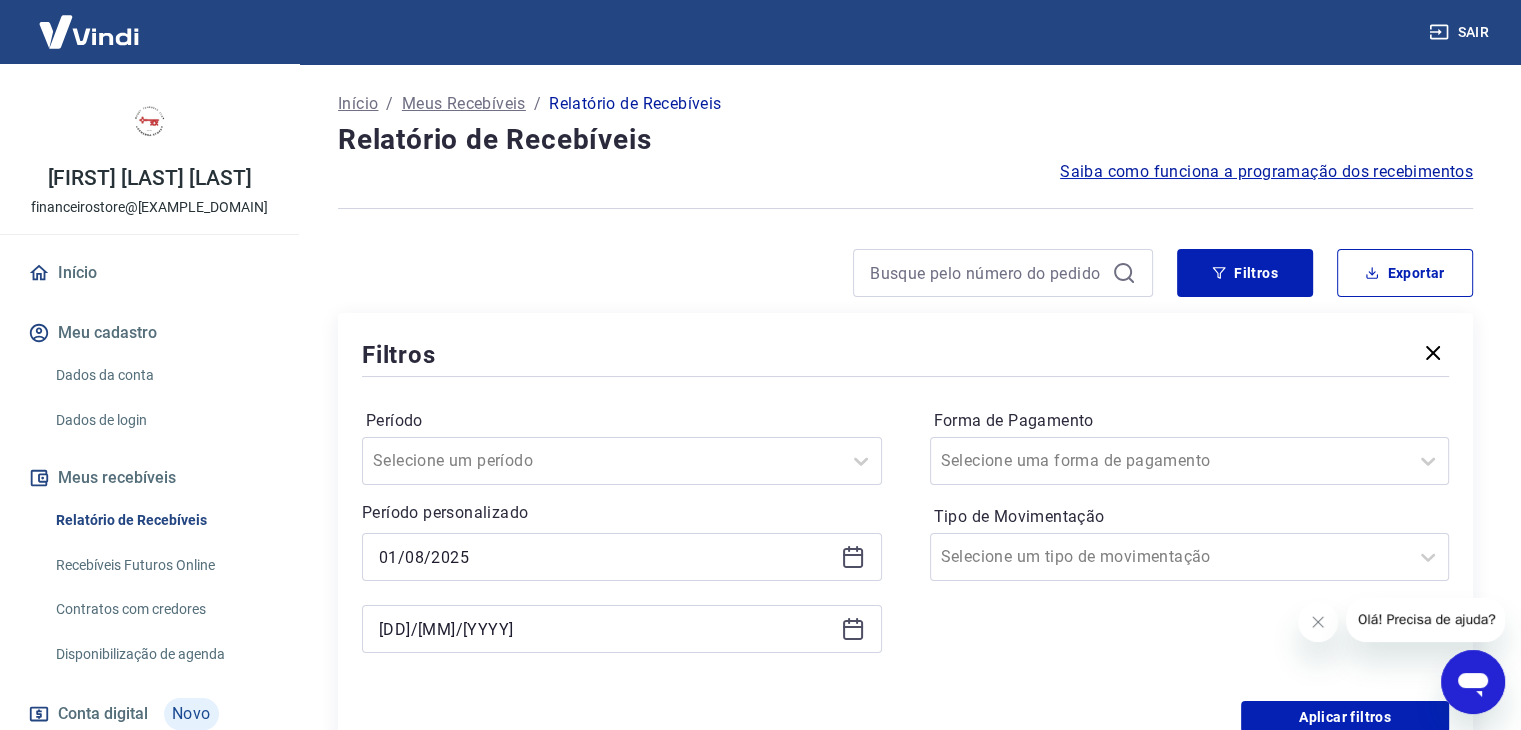 type on "28/02/2026" 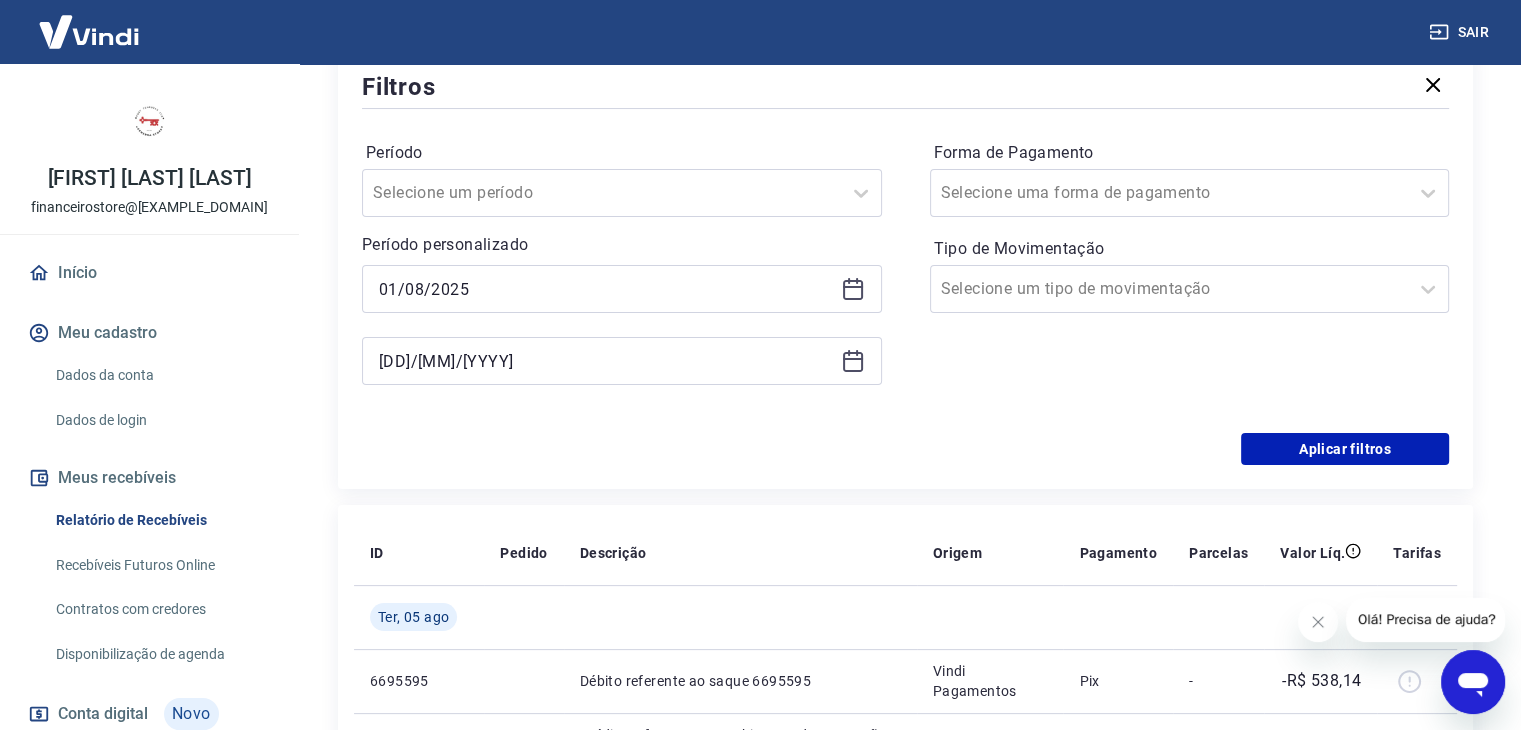 scroll, scrollTop: 300, scrollLeft: 0, axis: vertical 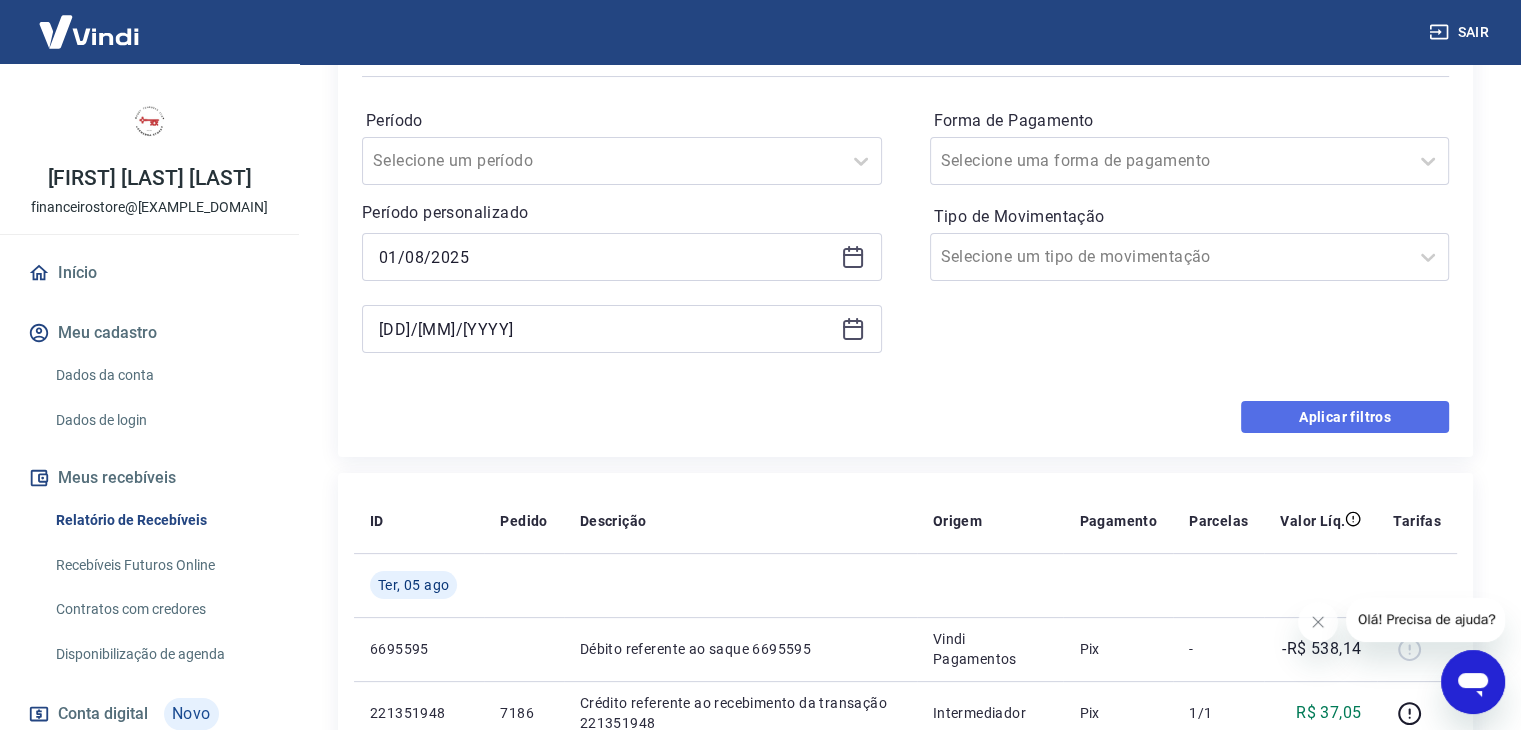 click on "Aplicar filtros" at bounding box center (1345, 417) 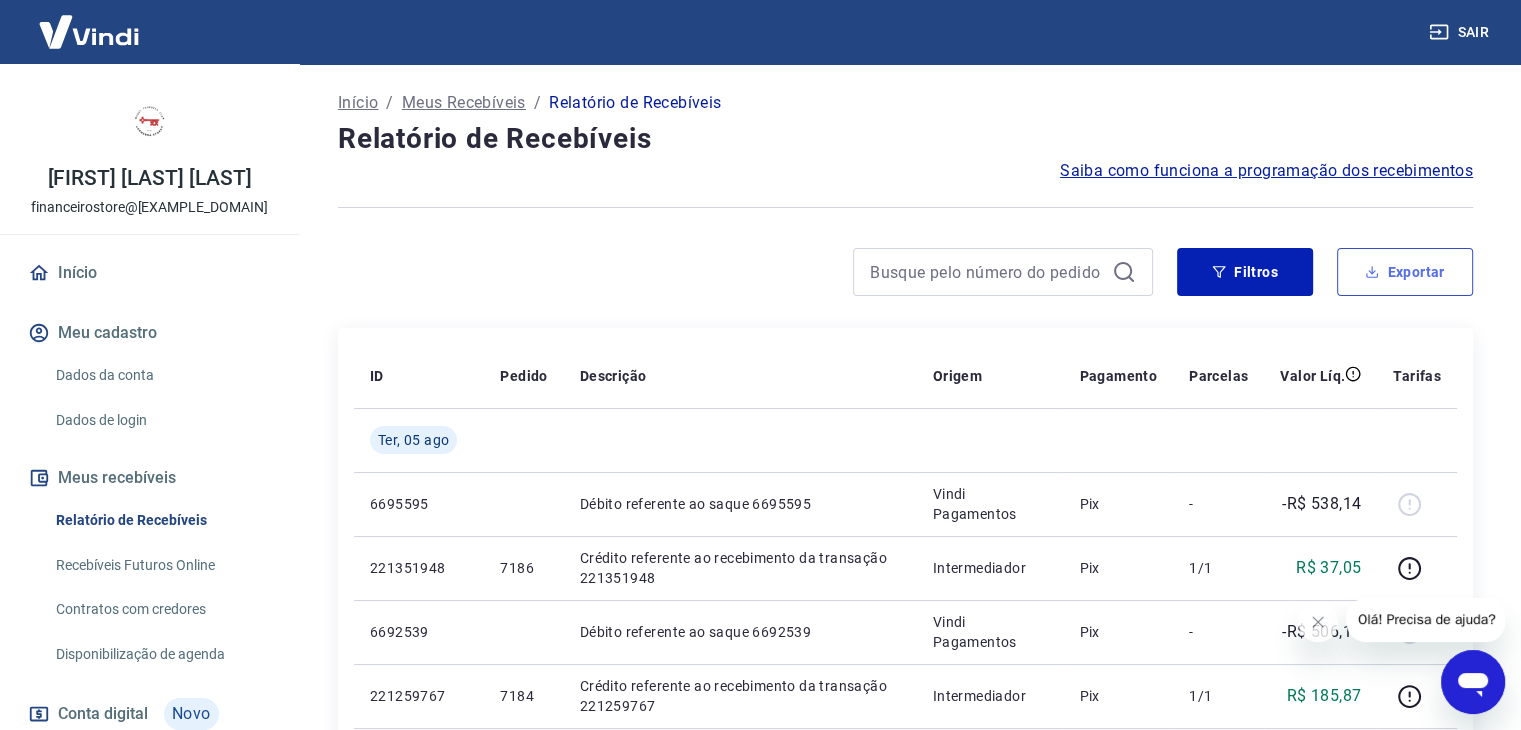 scroll, scrollTop: 0, scrollLeft: 0, axis: both 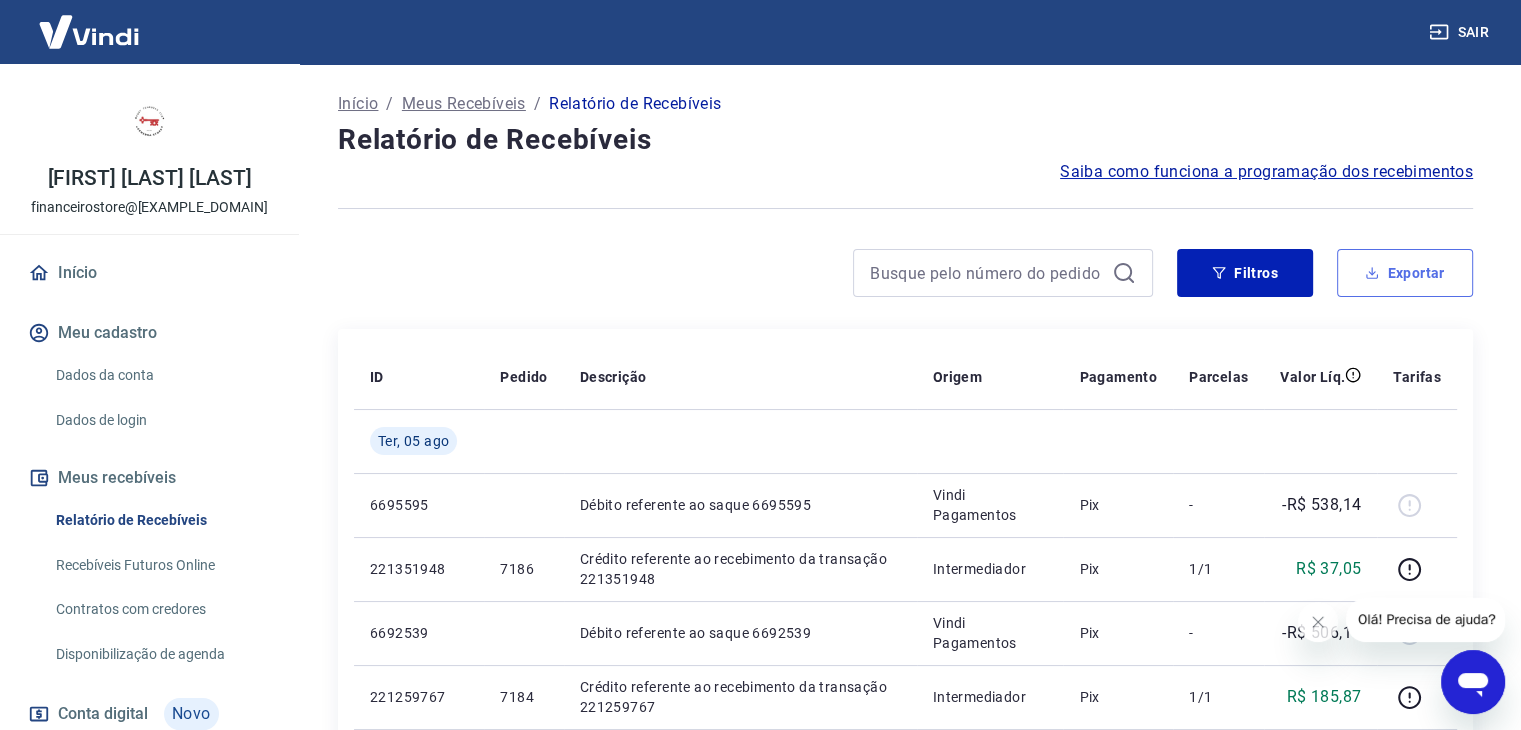 click on "Exportar" at bounding box center [1405, 273] 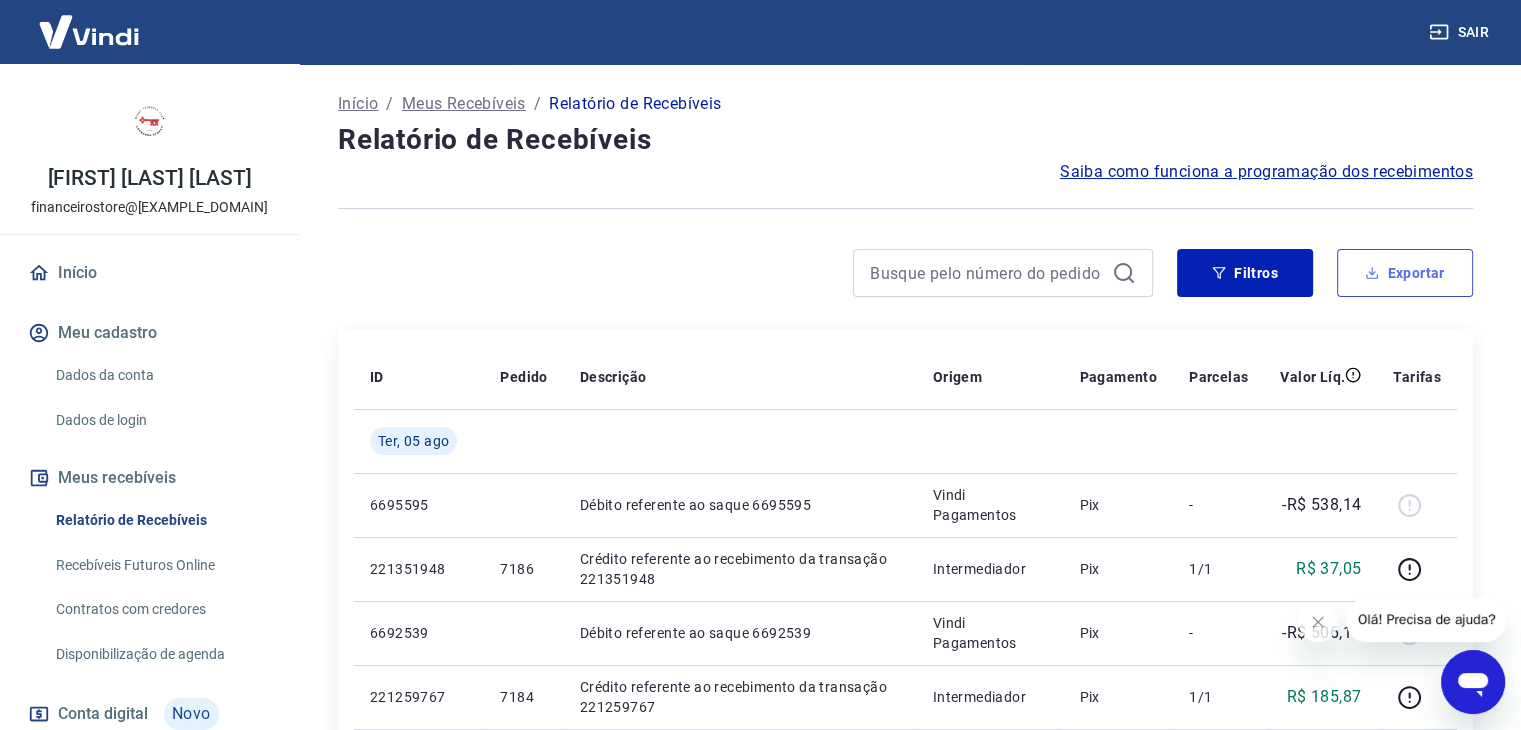 type on "01/08/2025" 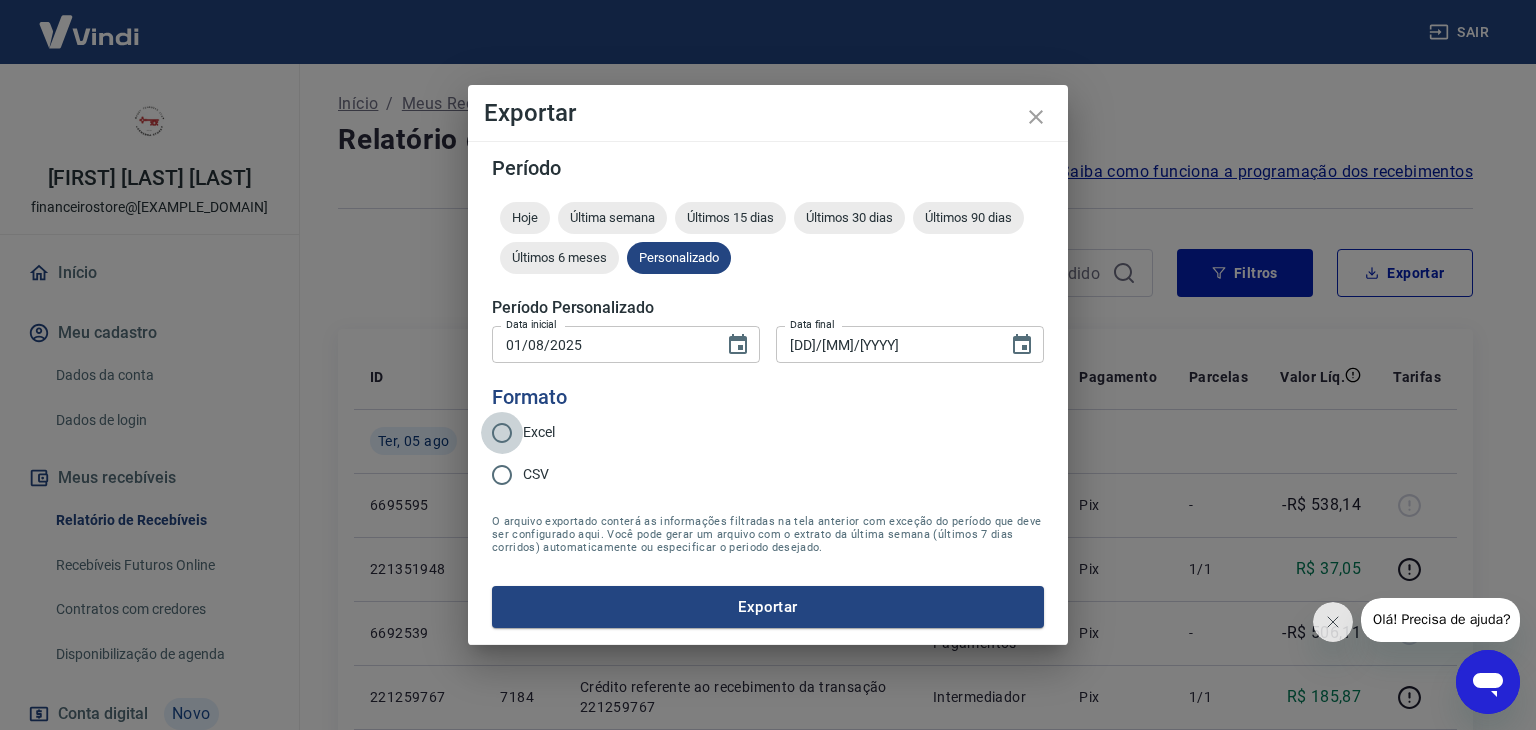 click on "Excel" at bounding box center (502, 433) 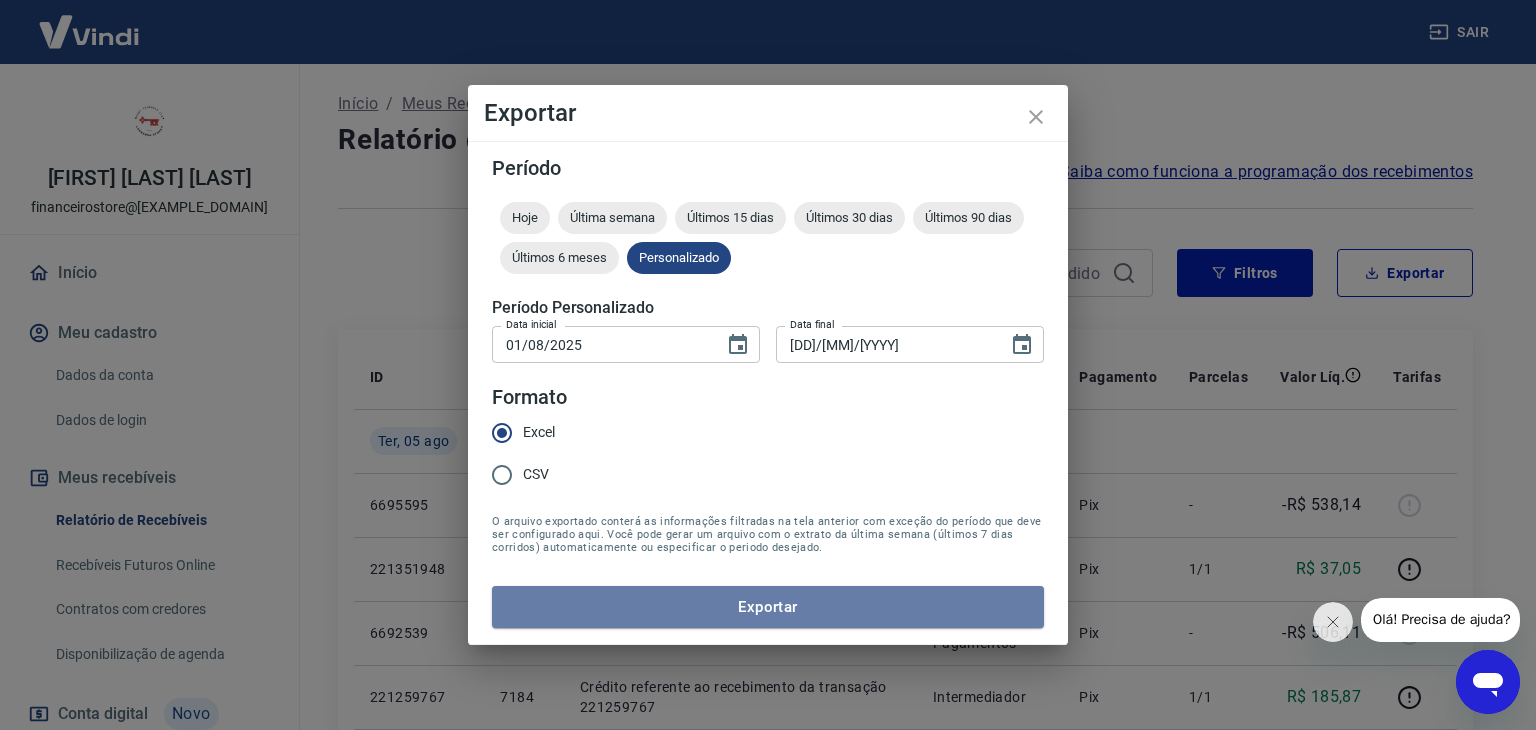 click on "Exportar" at bounding box center (768, 607) 